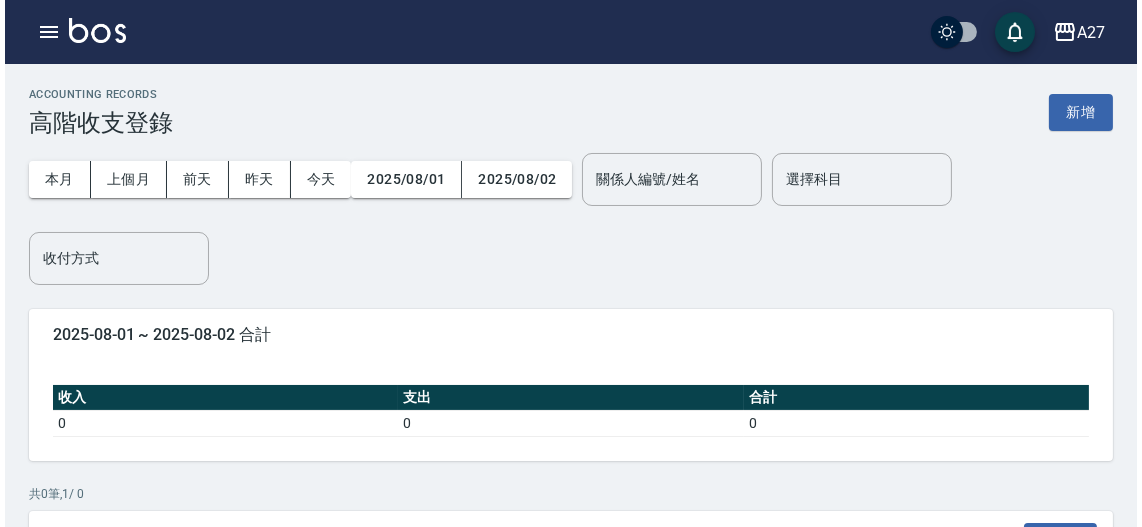 scroll, scrollTop: 0, scrollLeft: 0, axis: both 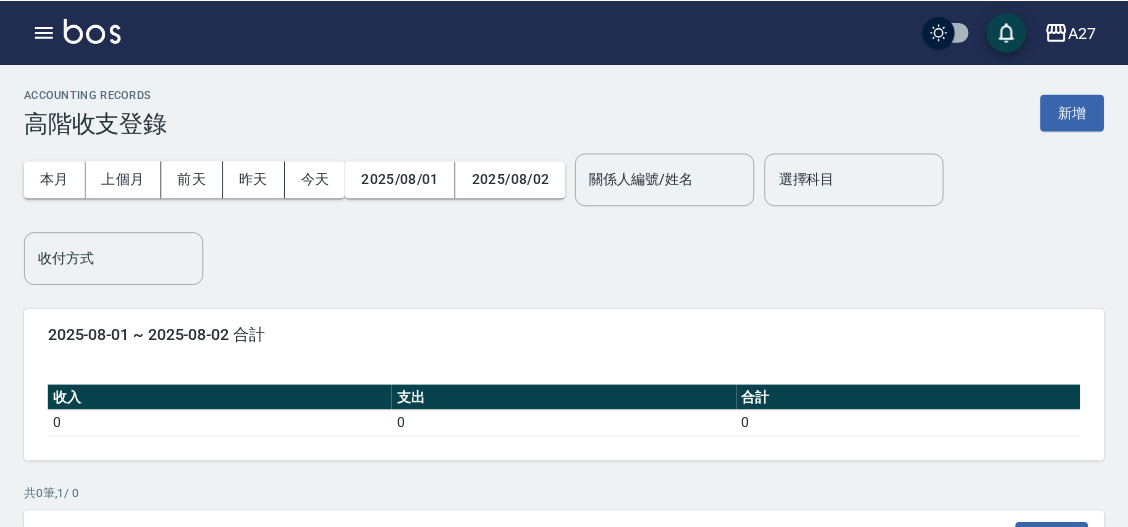 click on "電話號碼" 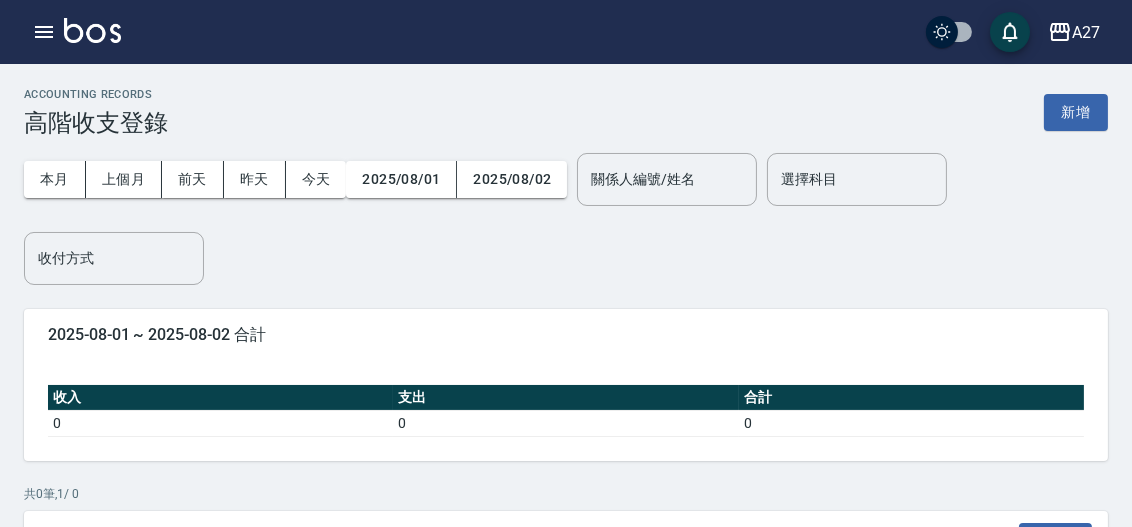 click 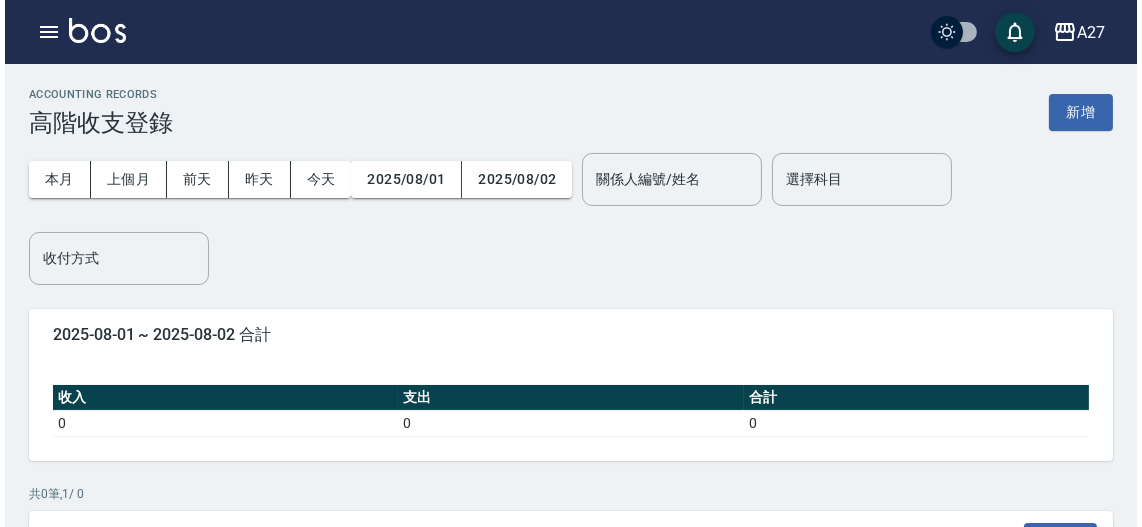 click on "櫃檯作業" 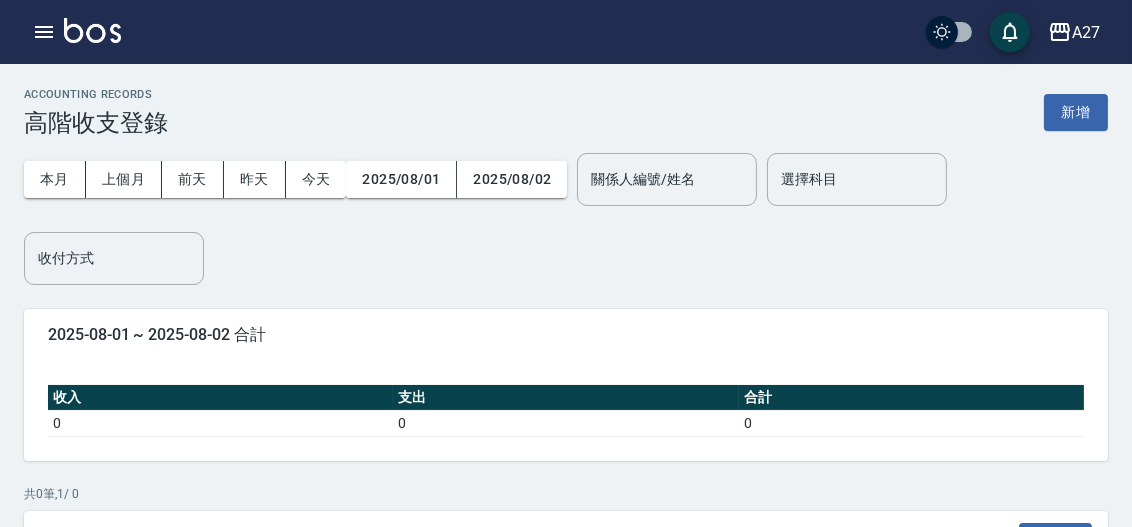 scroll, scrollTop: 272, scrollLeft: 0, axis: vertical 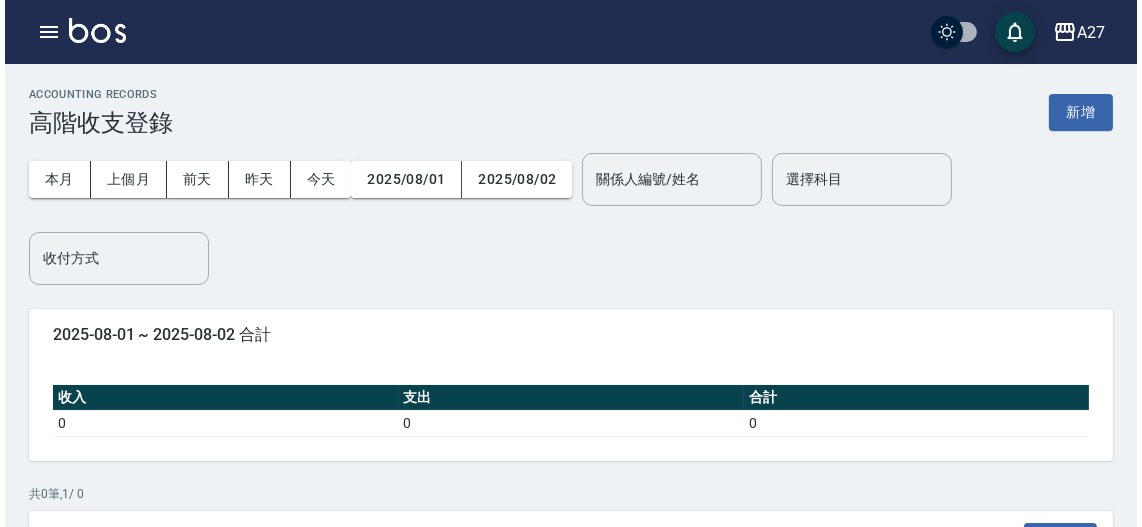 click on "高階收支登錄" 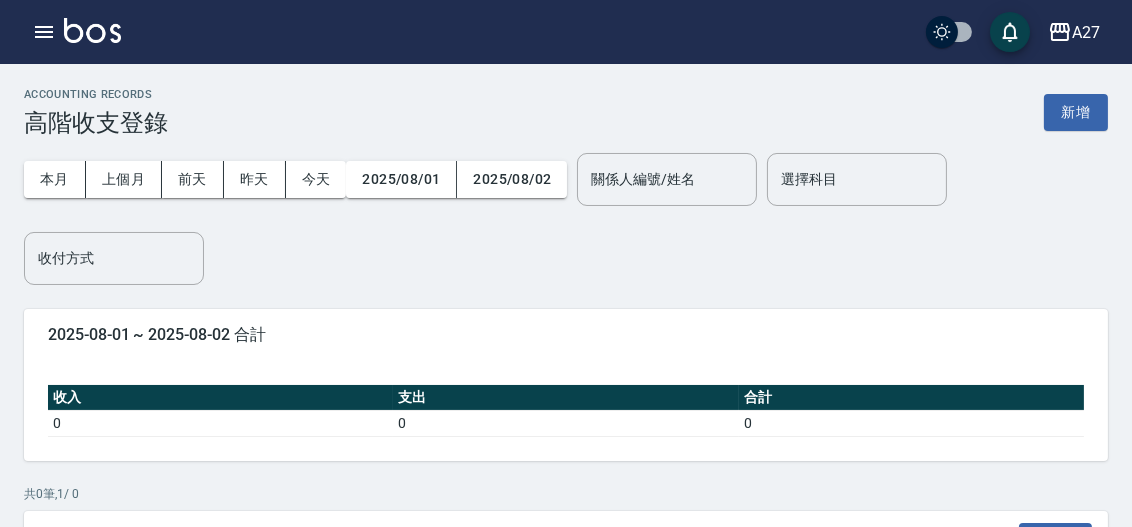 drag, startPoint x: 1051, startPoint y: 109, endPoint x: 1039, endPoint y: 119, distance: 15.6205 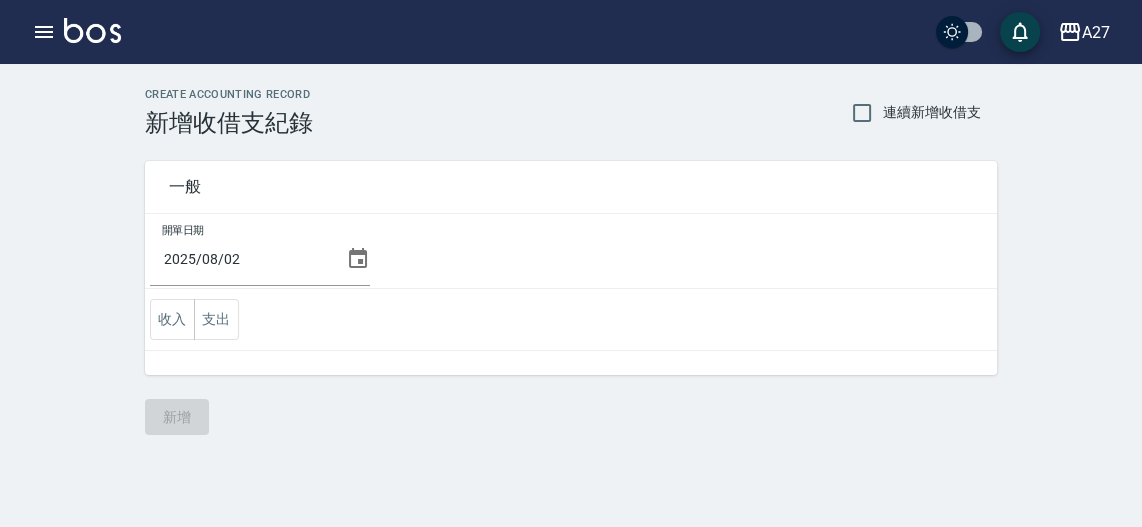 click 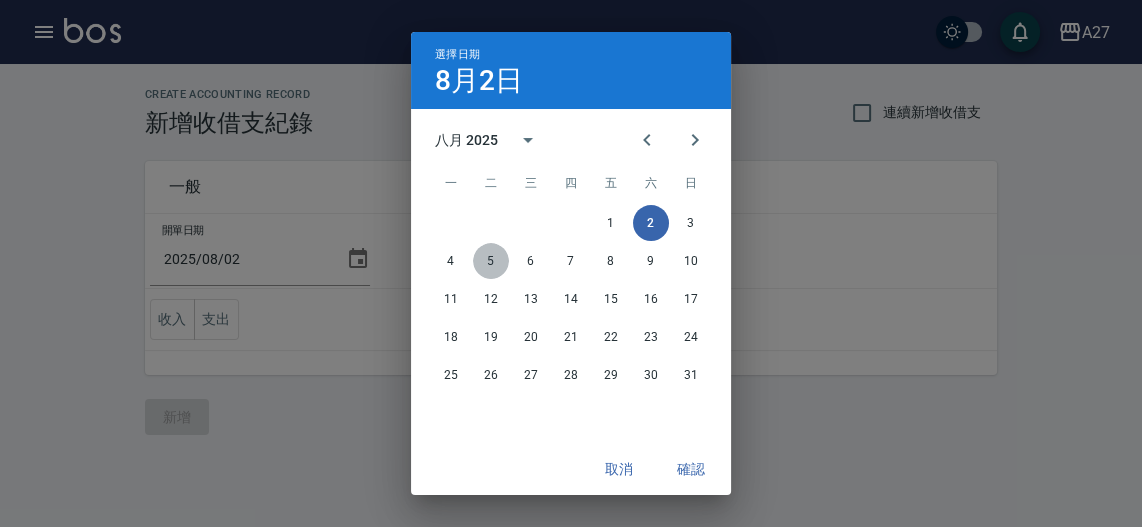 click on "5" at bounding box center [491, 261] 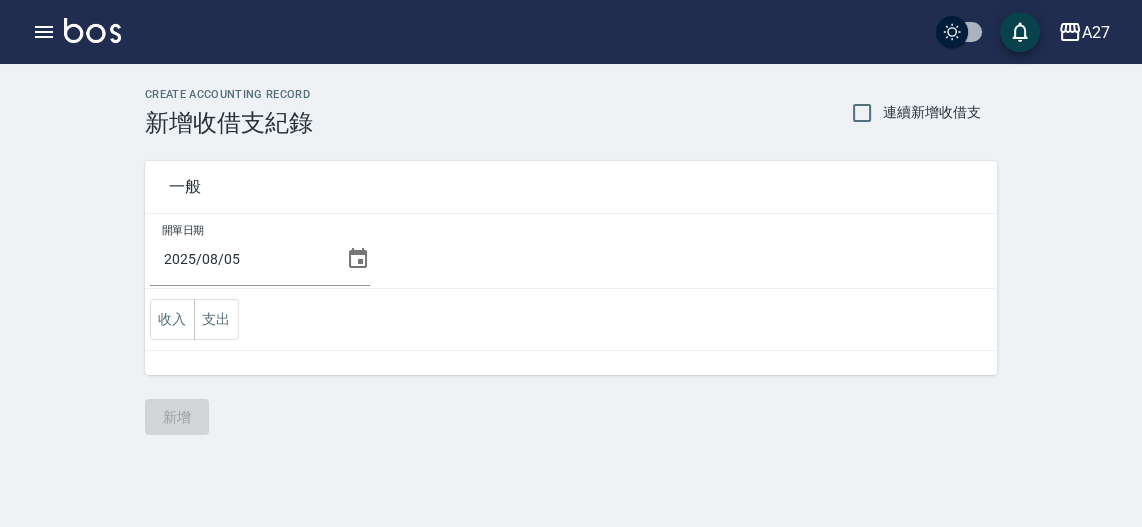 click 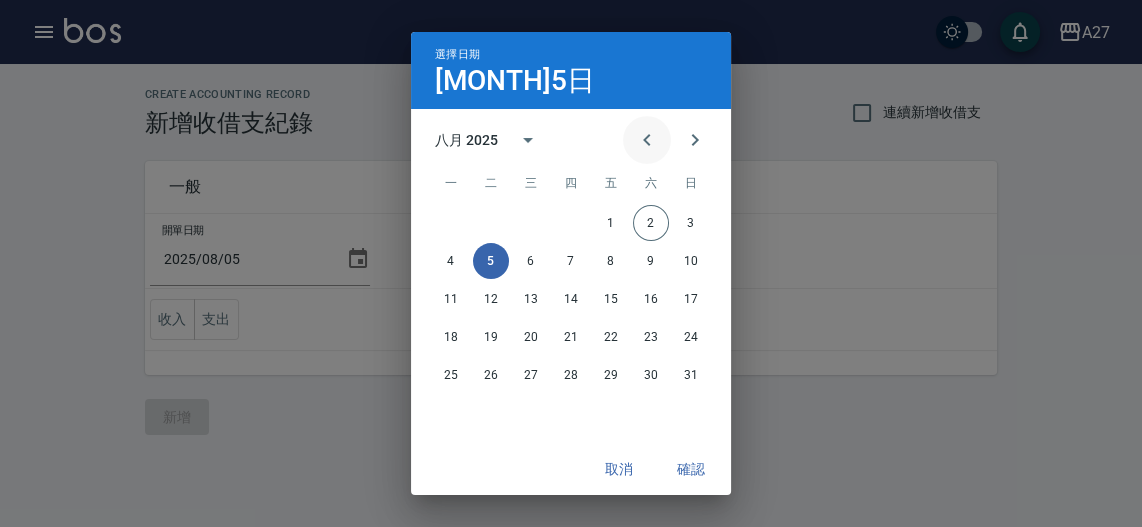 click 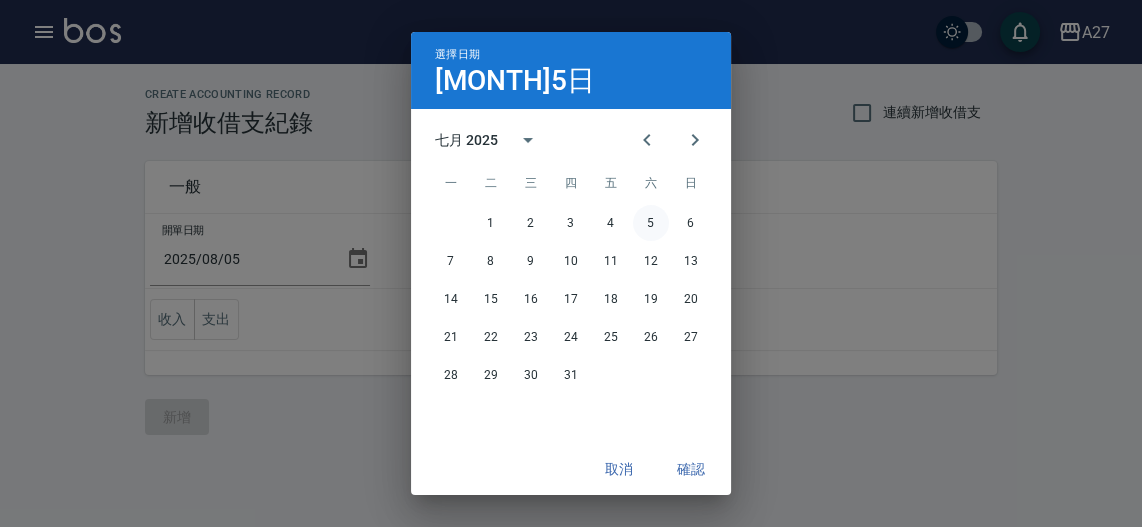 click on "5" at bounding box center [651, 223] 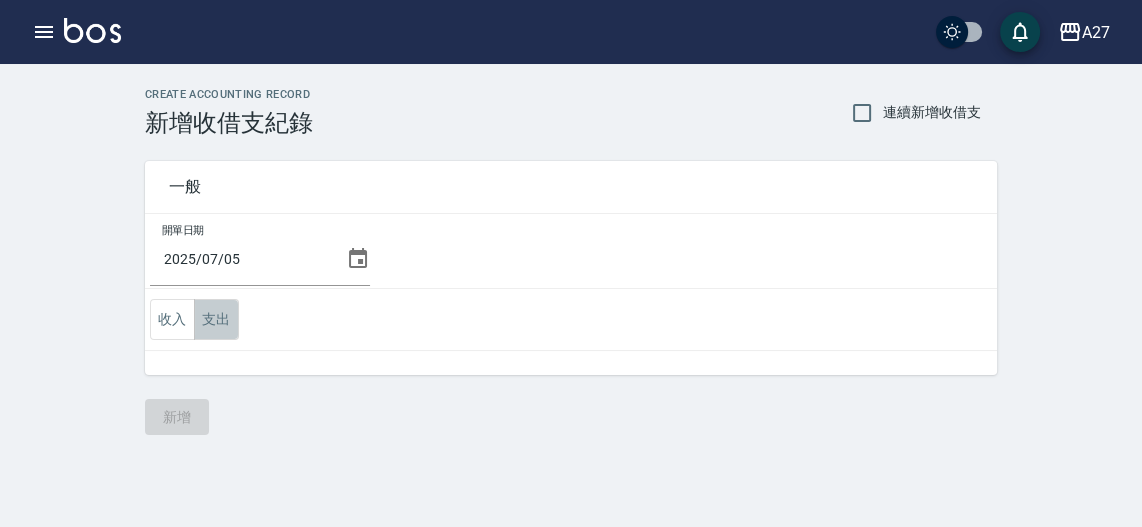 click on "支出" at bounding box center [216, 319] 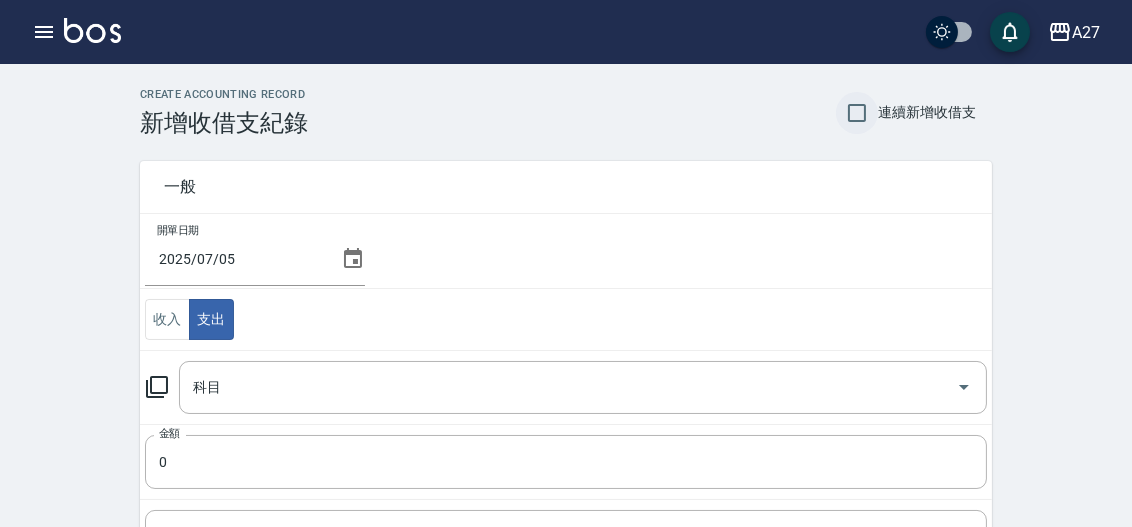 click on "連續新增收借支" at bounding box center (857, 113) 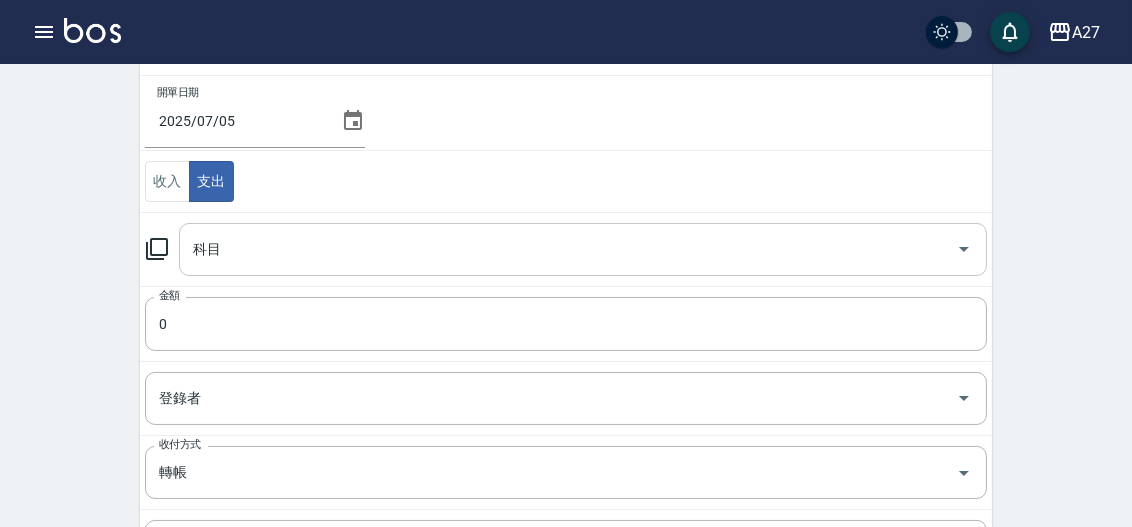 scroll, scrollTop: 181, scrollLeft: 0, axis: vertical 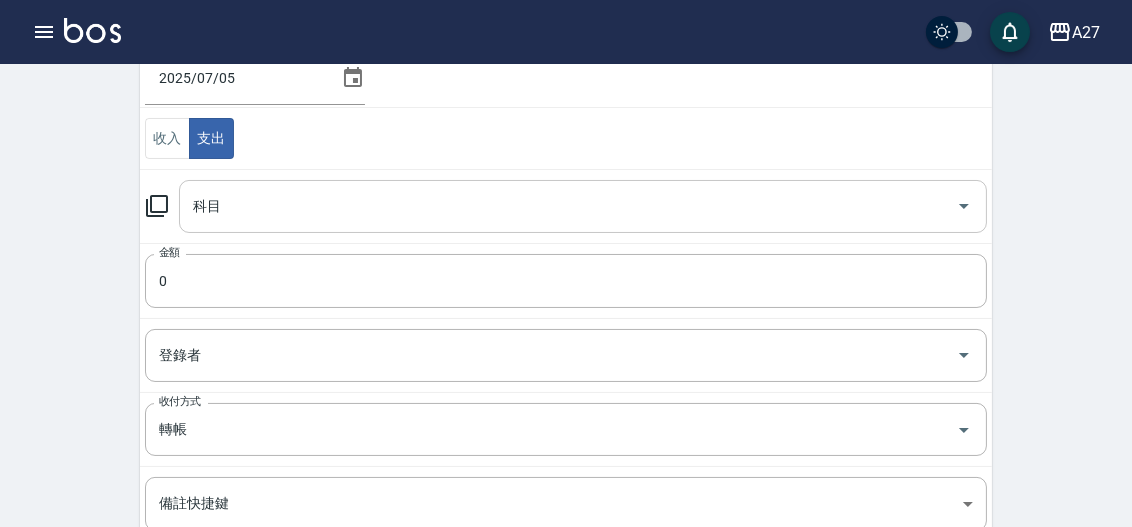 click on "科目" at bounding box center (568, 206) 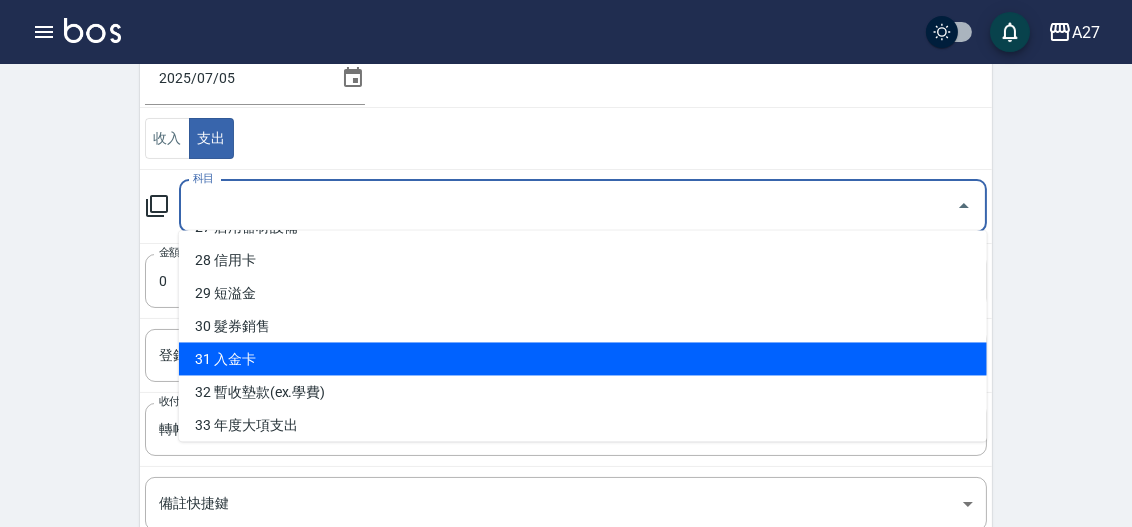 scroll, scrollTop: 818, scrollLeft: 0, axis: vertical 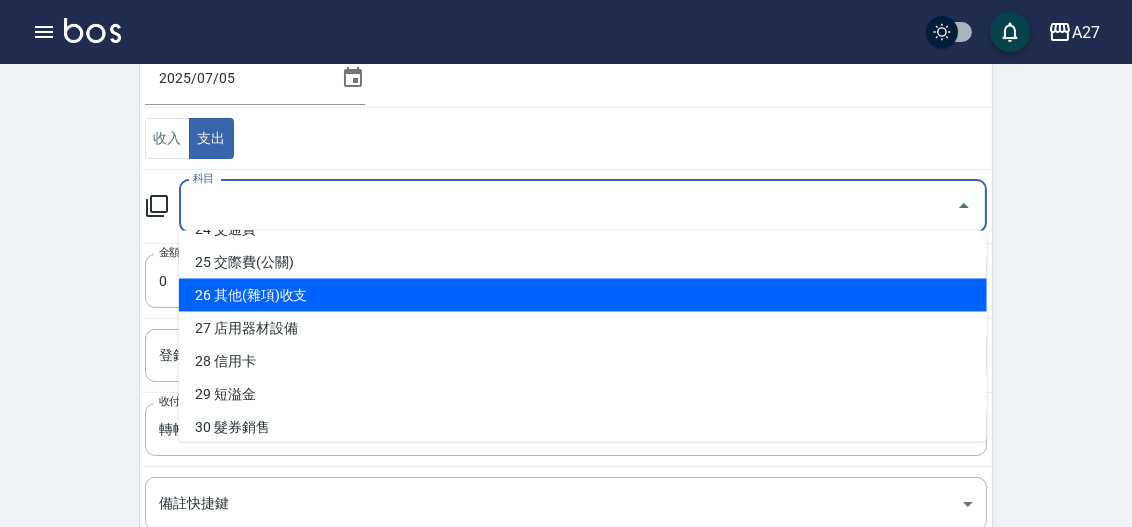 click on "26 其他(雜項)收支" at bounding box center [583, 295] 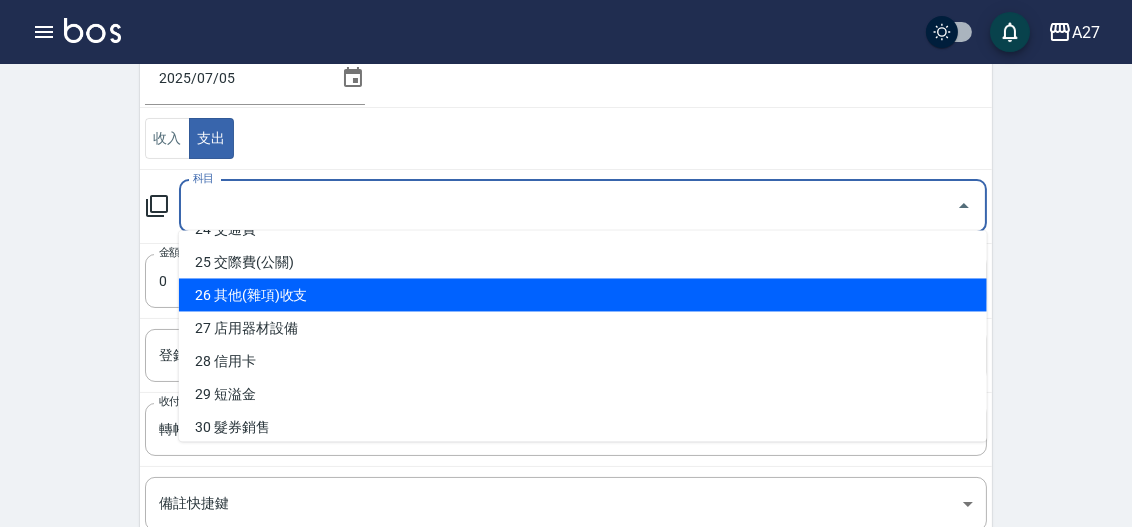 type on "26 其他(雜項)收支" 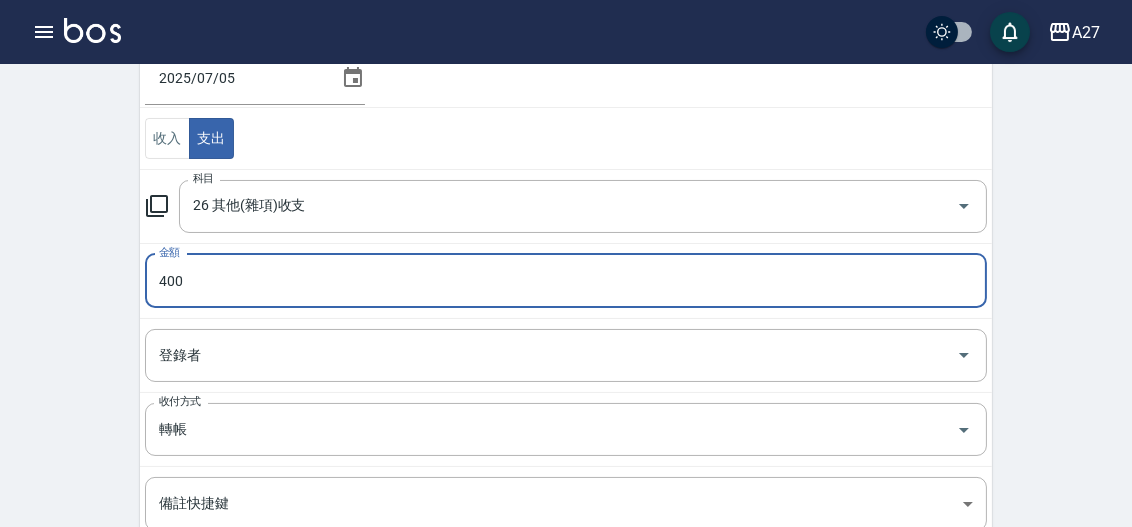 type on "400" 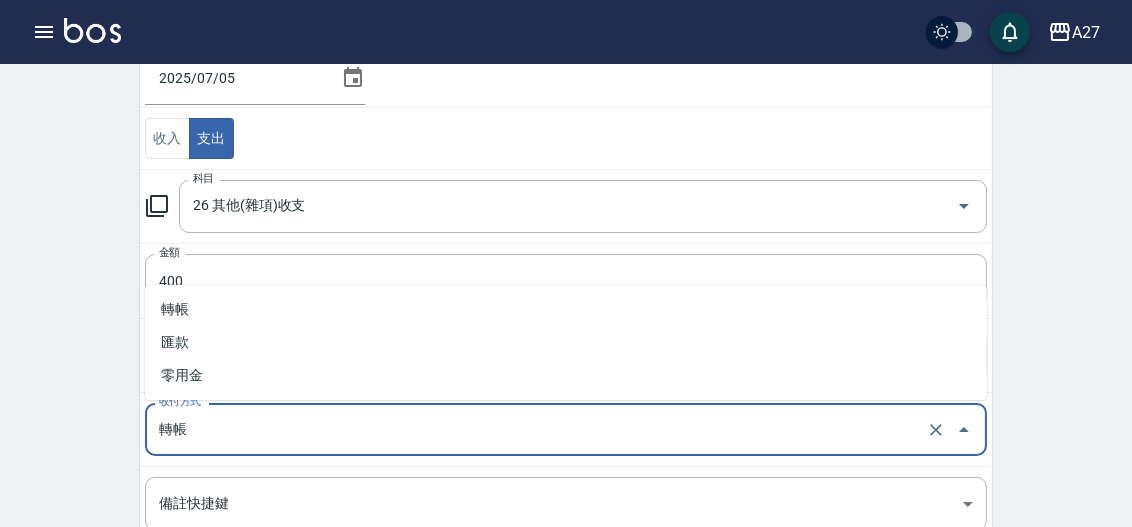 click on "轉帳" at bounding box center (538, 429) 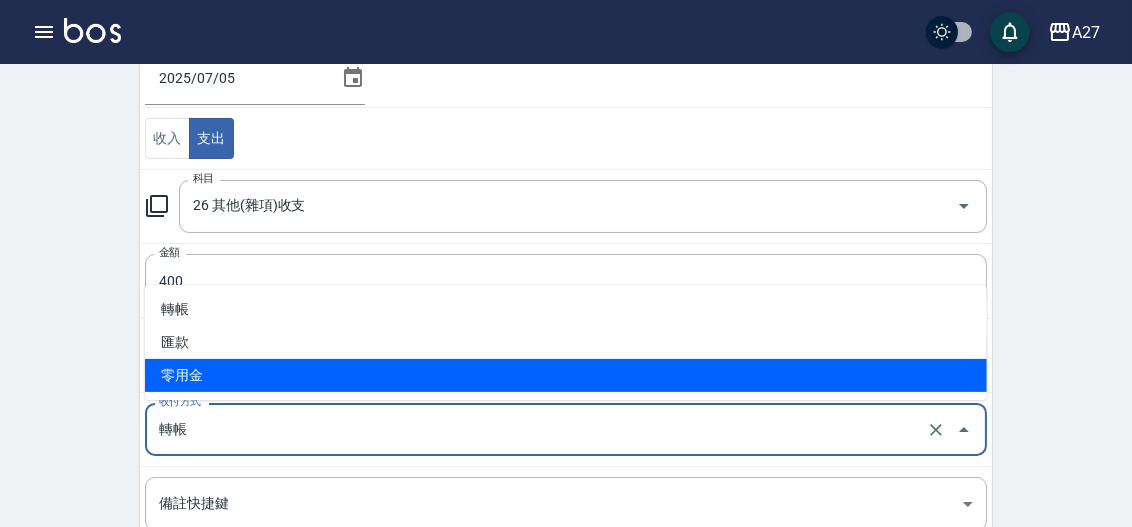 click on "零用金" at bounding box center (566, 375) 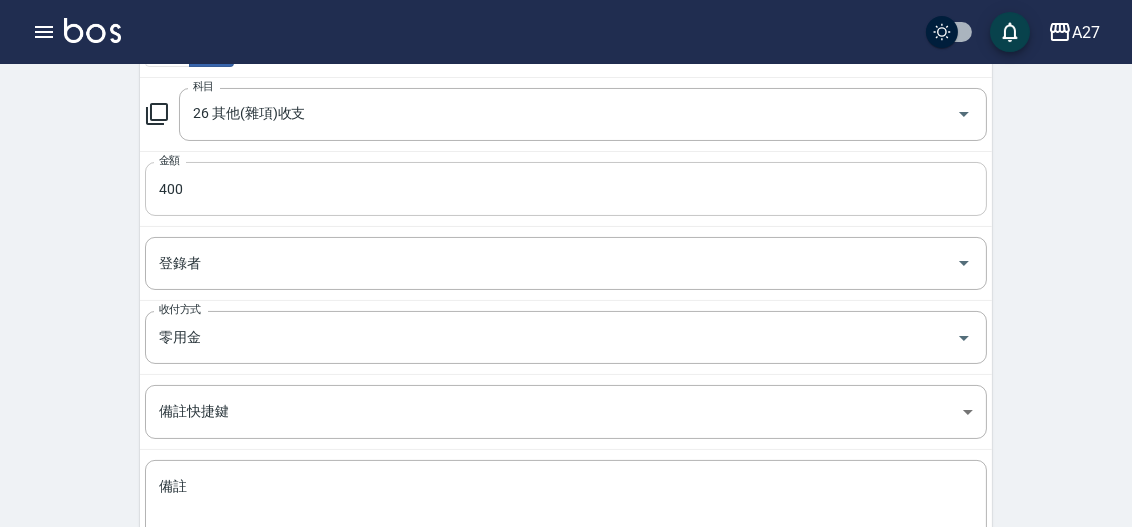 scroll, scrollTop: 421, scrollLeft: 0, axis: vertical 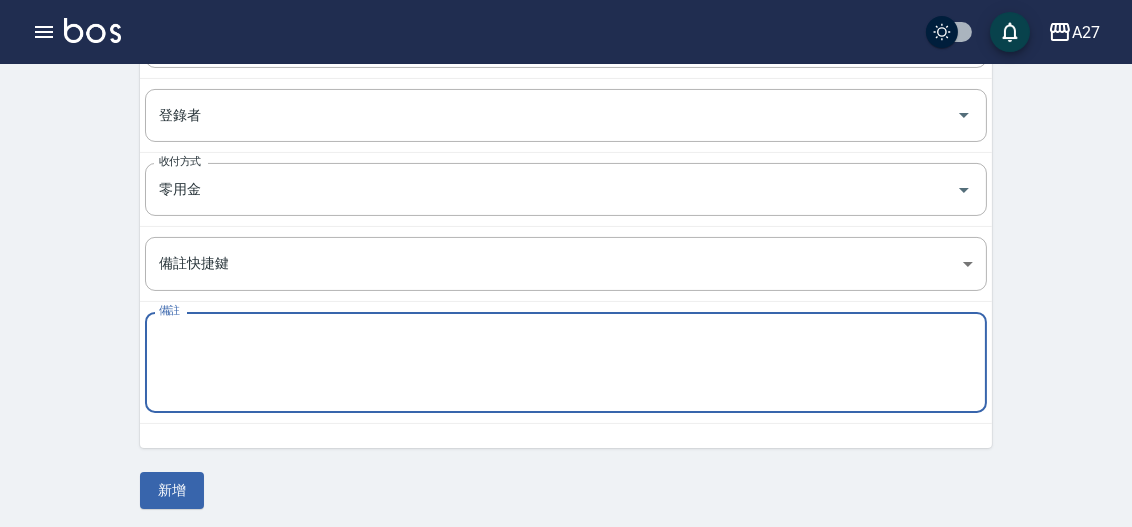 click on "備註" at bounding box center (566, 363) 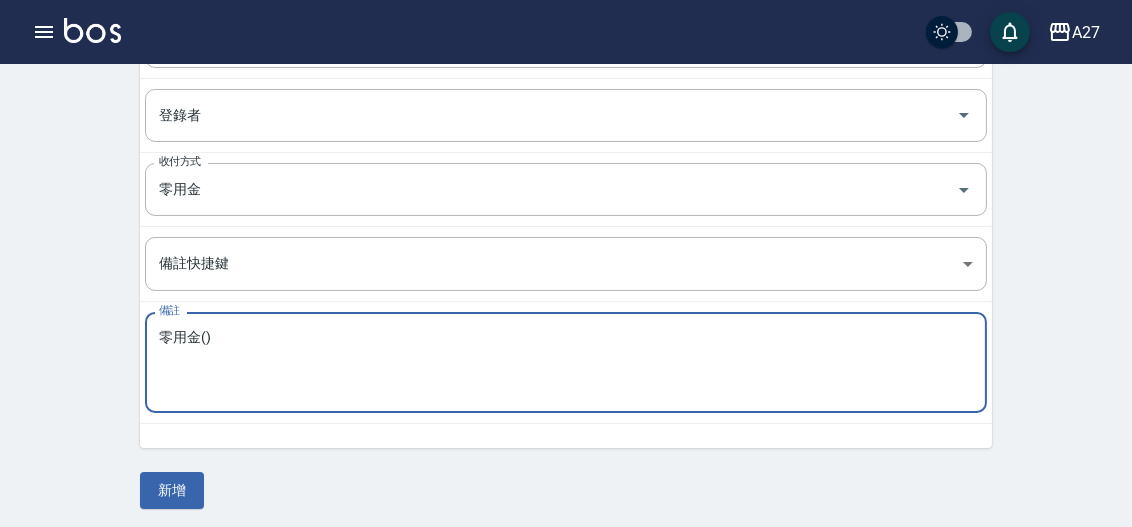 click on "零用金()" at bounding box center [566, 363] 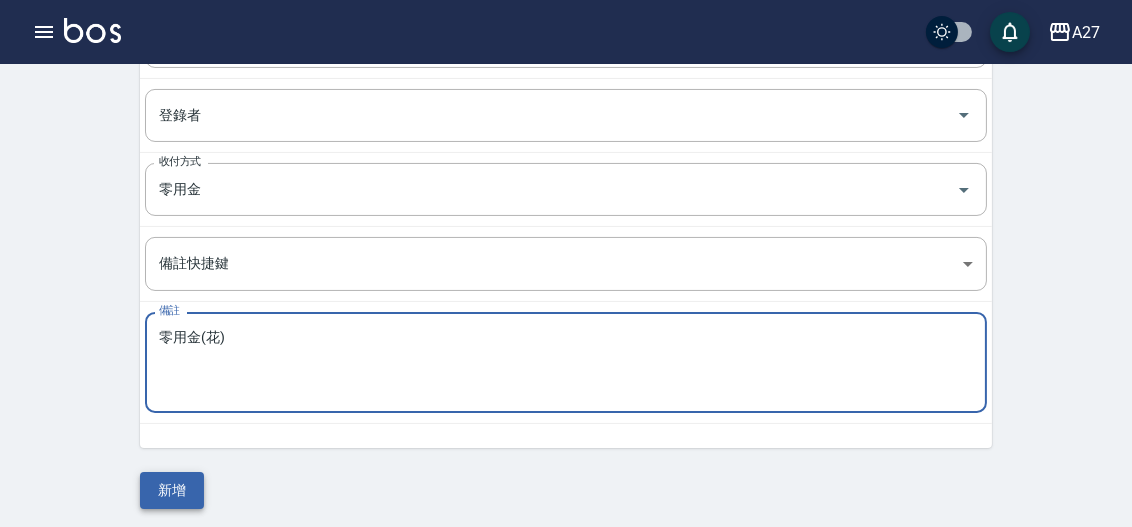 type on "零用金(花)" 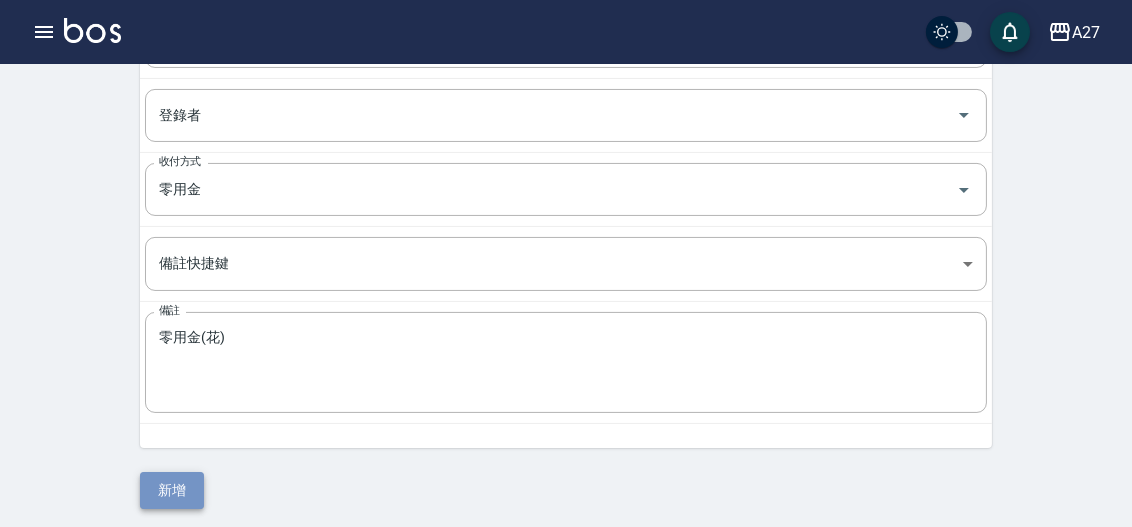 click on "新增" at bounding box center (172, 490) 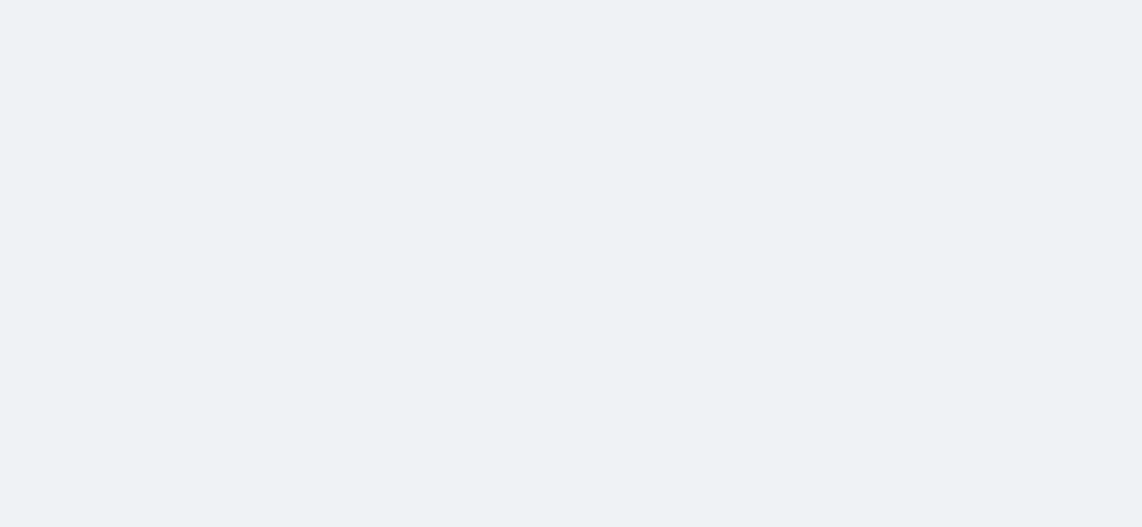 scroll, scrollTop: 0, scrollLeft: 0, axis: both 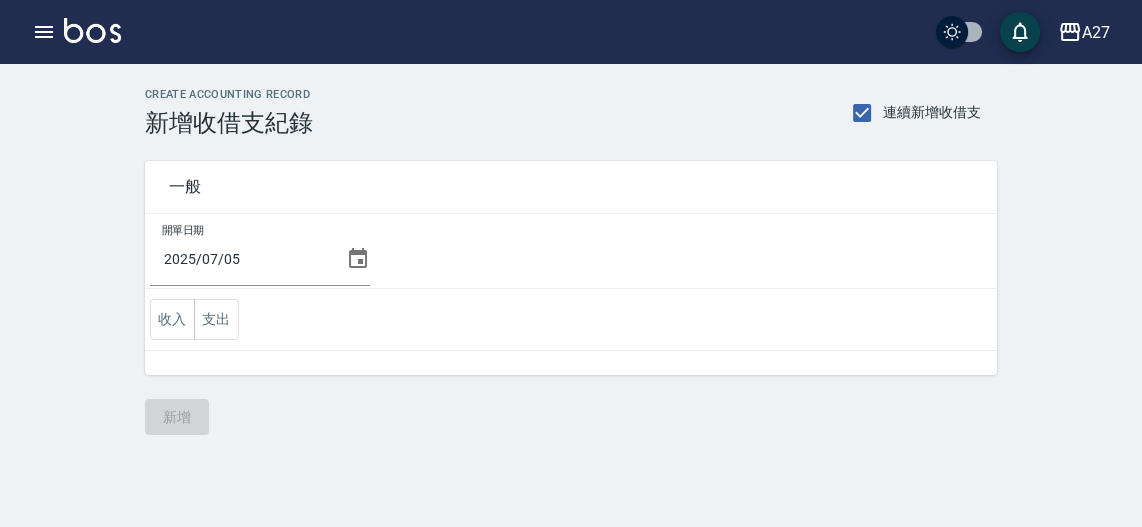 click 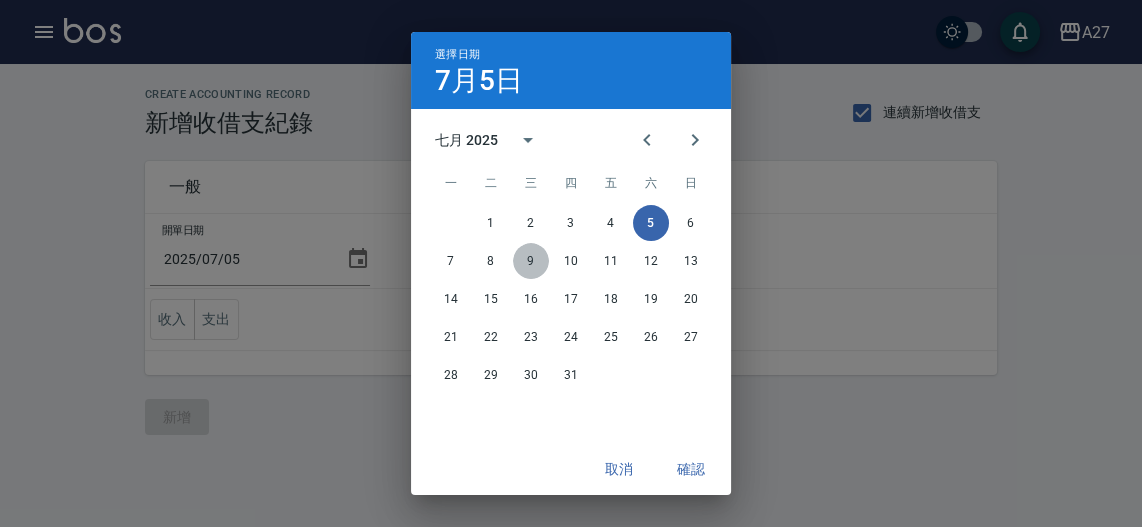 click on "9" at bounding box center (531, 261) 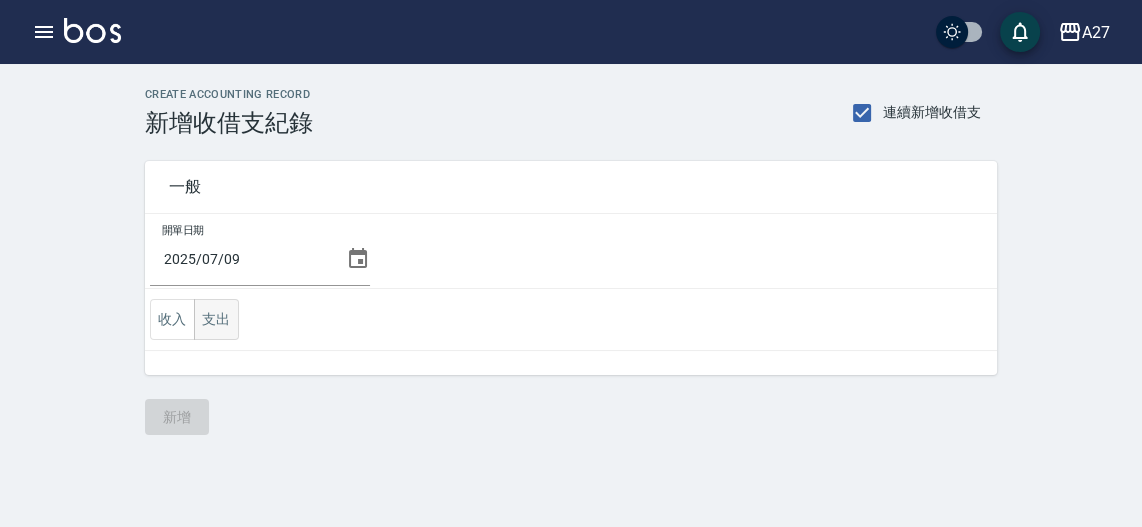 click on "支出" at bounding box center [216, 319] 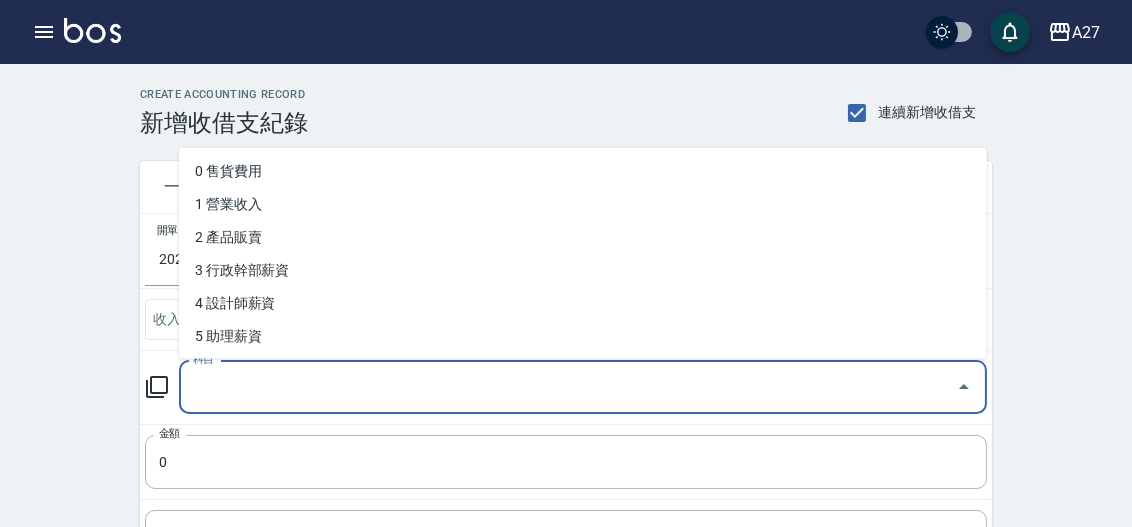 click on "科目" at bounding box center [568, 387] 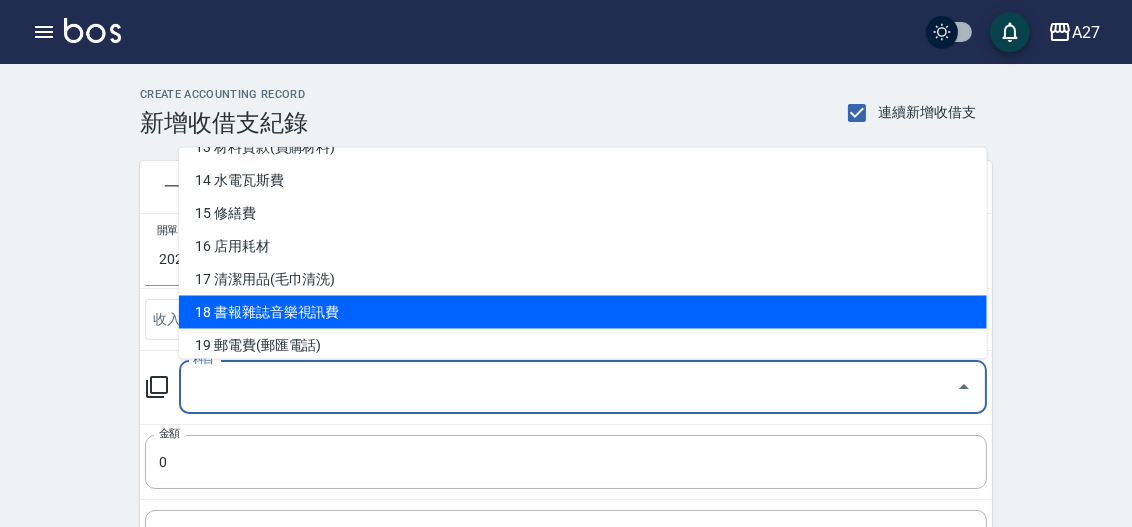 scroll, scrollTop: 818, scrollLeft: 0, axis: vertical 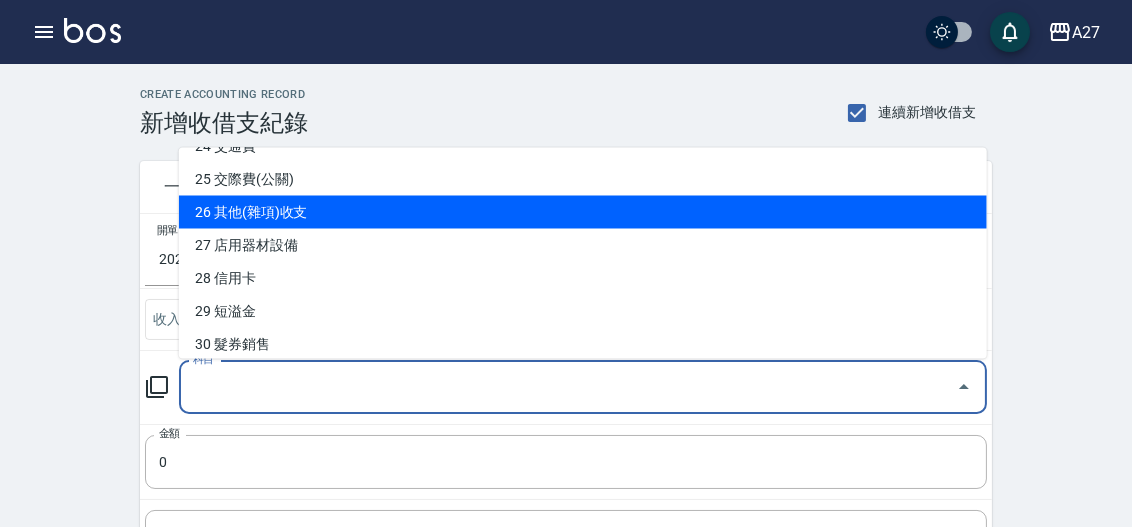click on "26 其他(雜項)收支" at bounding box center [583, 212] 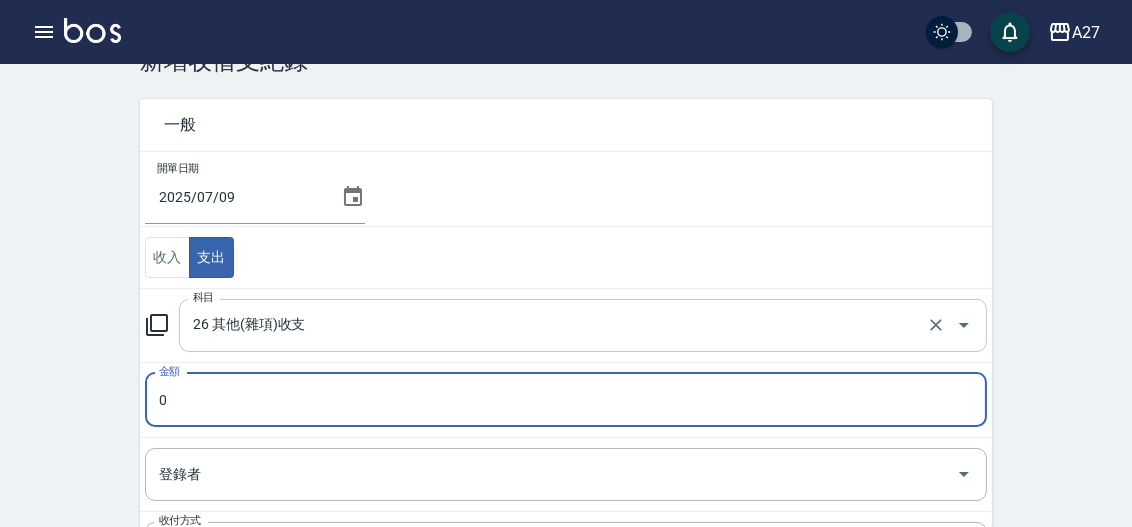 scroll, scrollTop: 90, scrollLeft: 0, axis: vertical 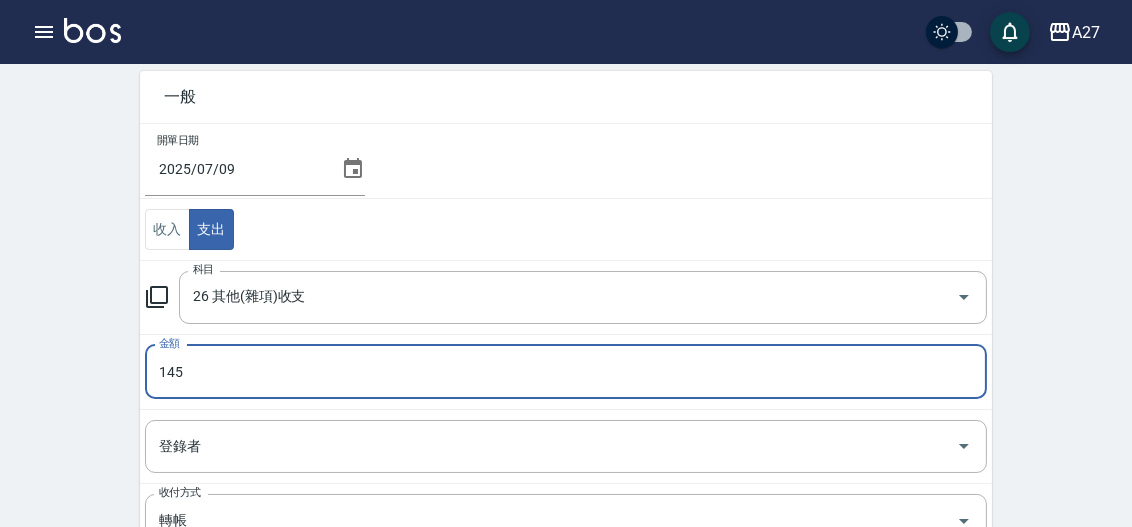 type on "145" 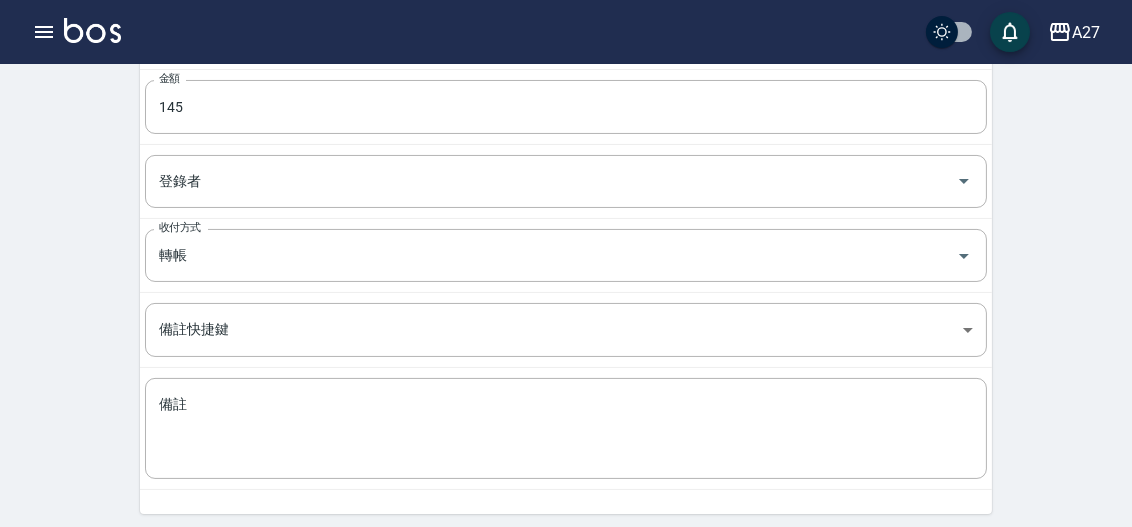 scroll, scrollTop: 363, scrollLeft: 0, axis: vertical 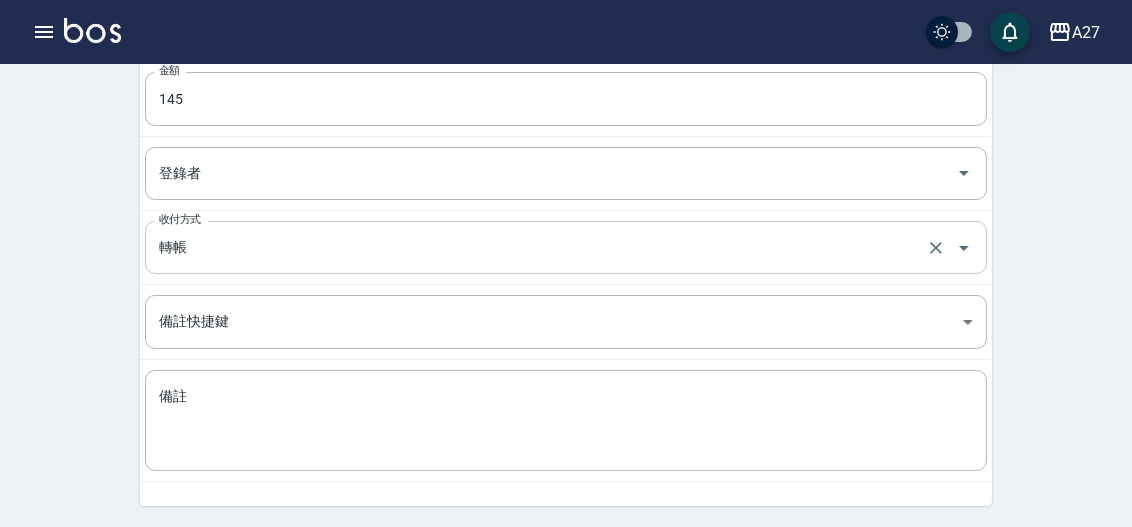 click on "轉帳" at bounding box center (538, 247) 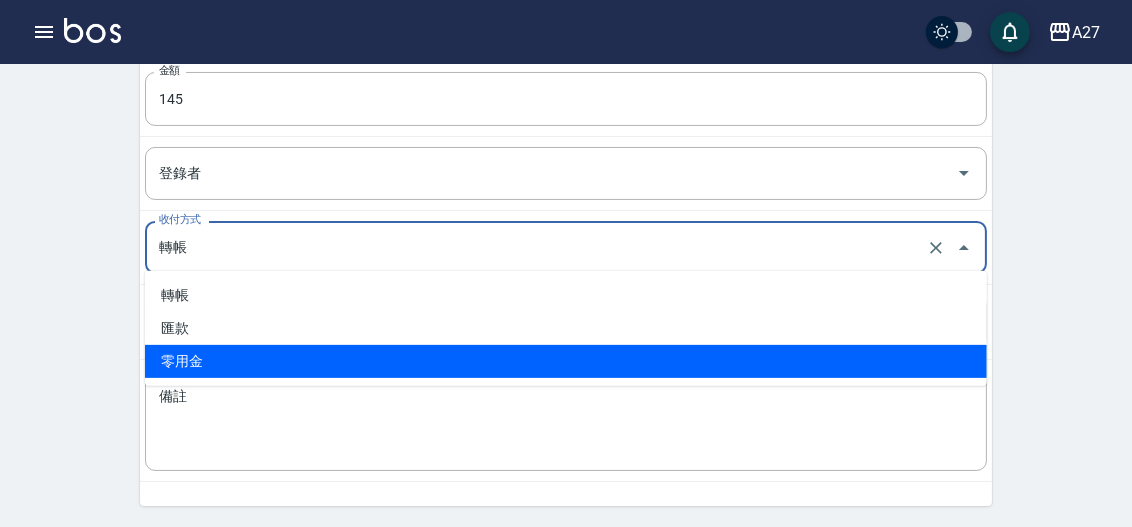 click on "零用金" at bounding box center (566, 361) 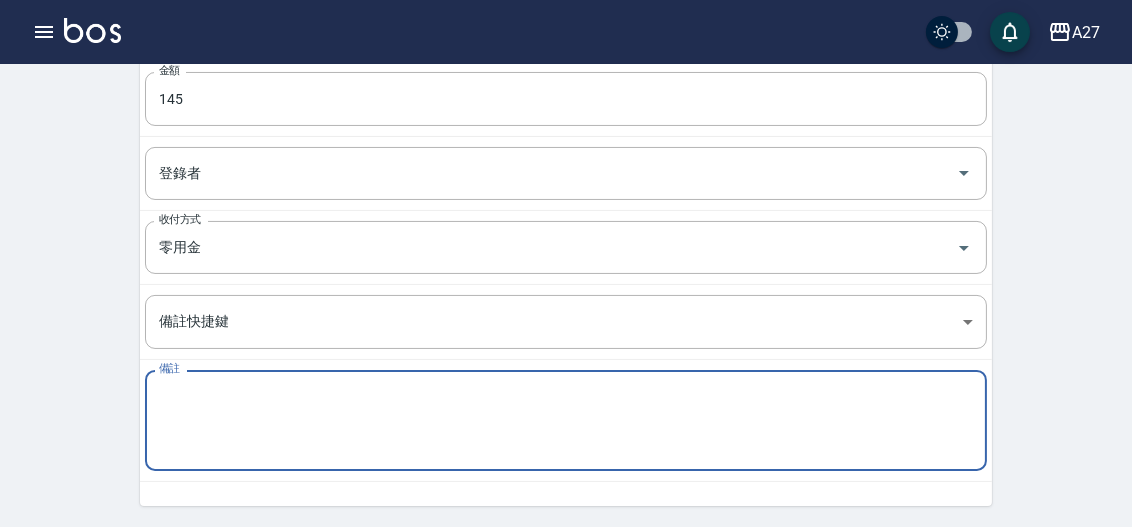 paste on "零用金()" 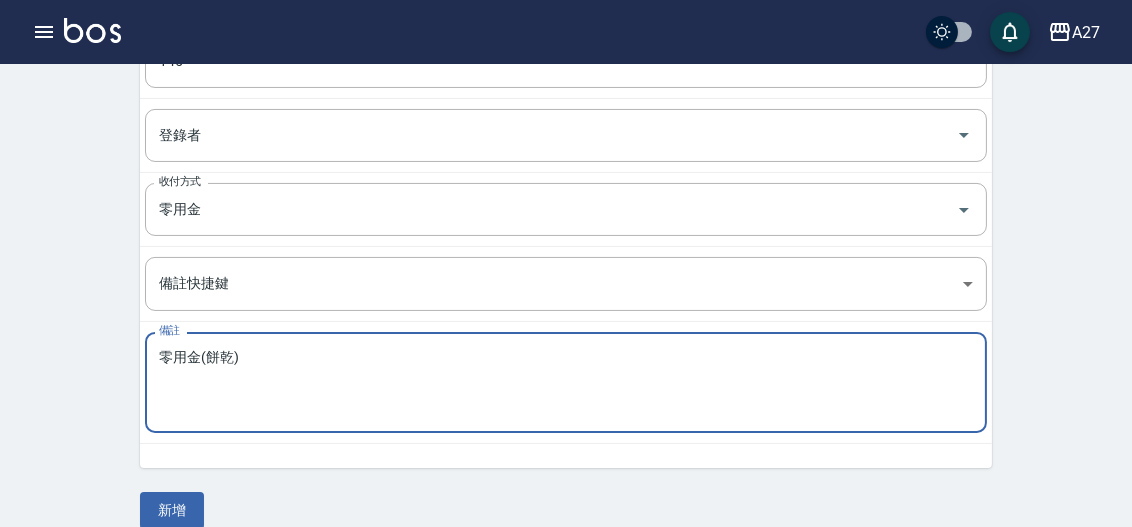 scroll, scrollTop: 421, scrollLeft: 0, axis: vertical 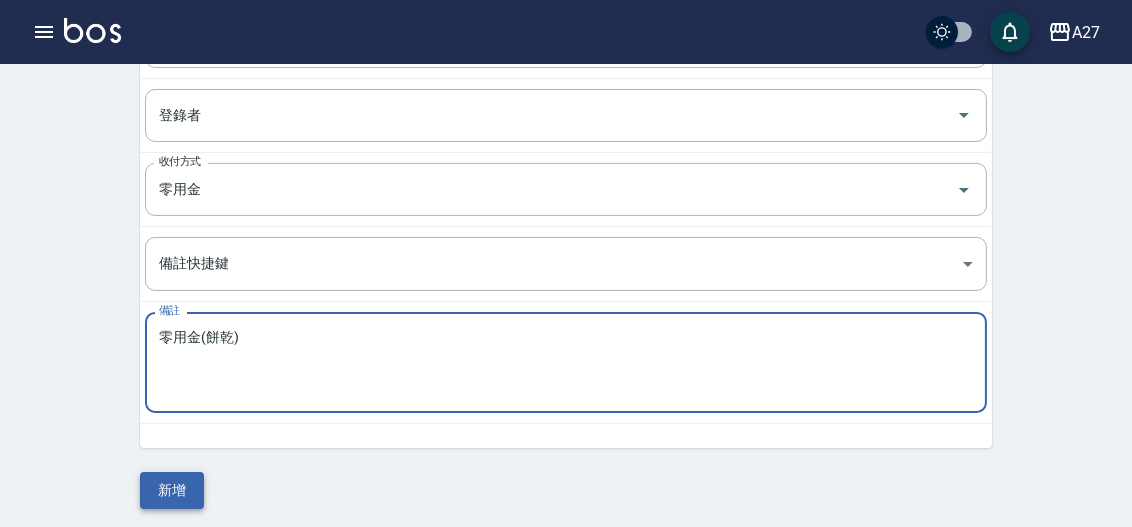 type on "零用金(餅乾)" 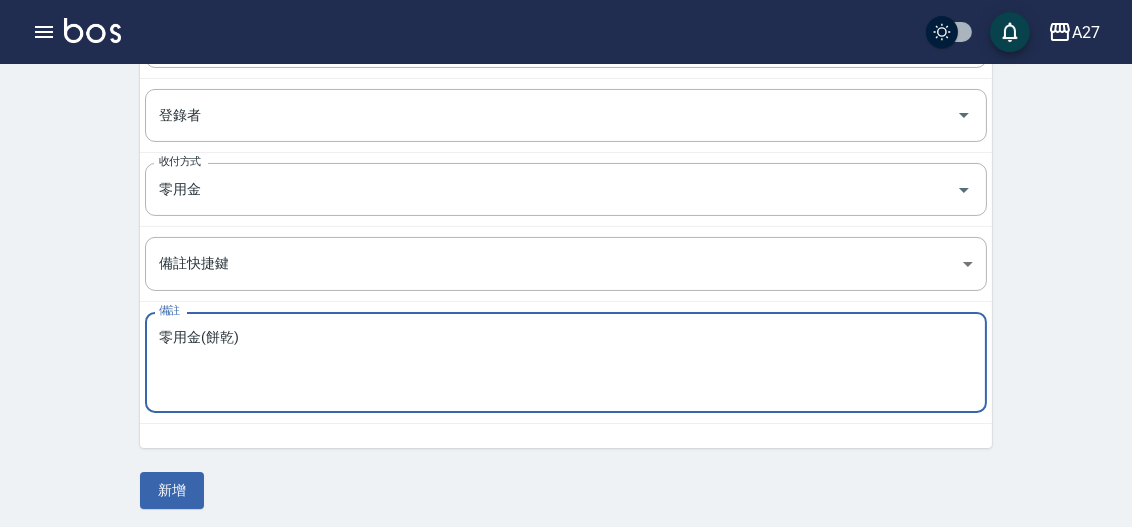 click on "新增" at bounding box center [172, 490] 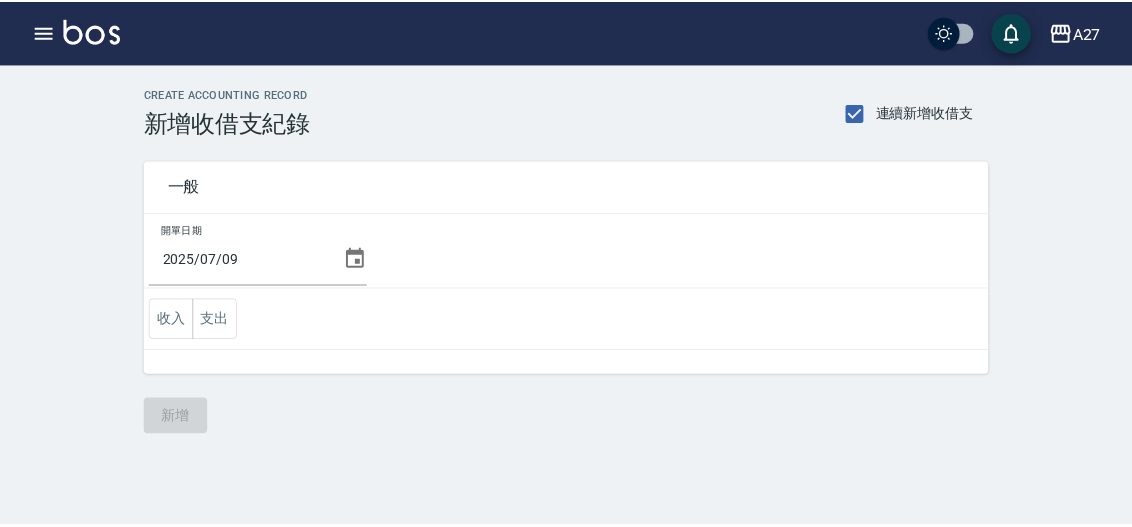 scroll, scrollTop: 0, scrollLeft: 0, axis: both 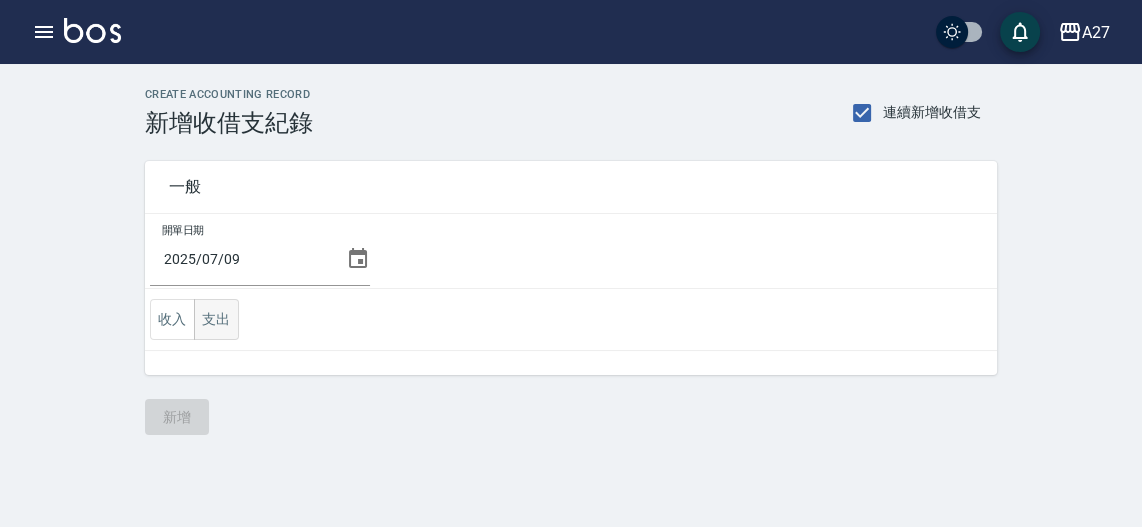 click on "支出" at bounding box center (216, 319) 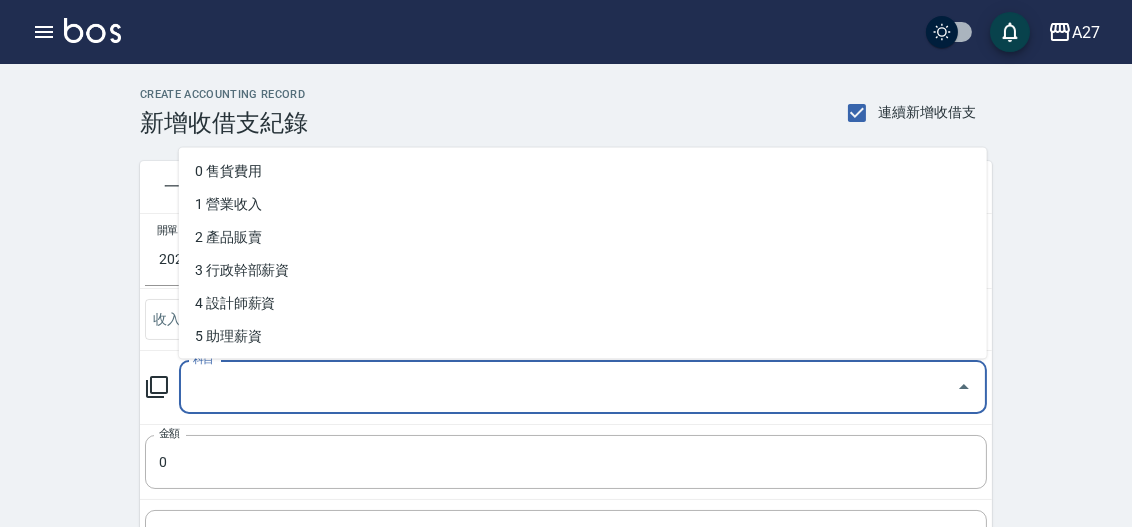click on "科目" at bounding box center (568, 387) 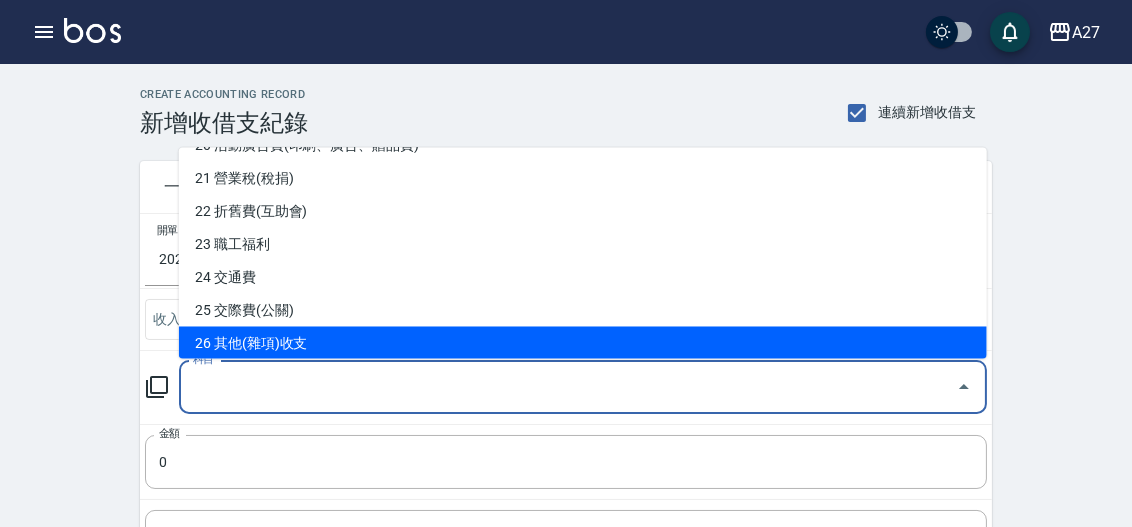 scroll, scrollTop: 727, scrollLeft: 0, axis: vertical 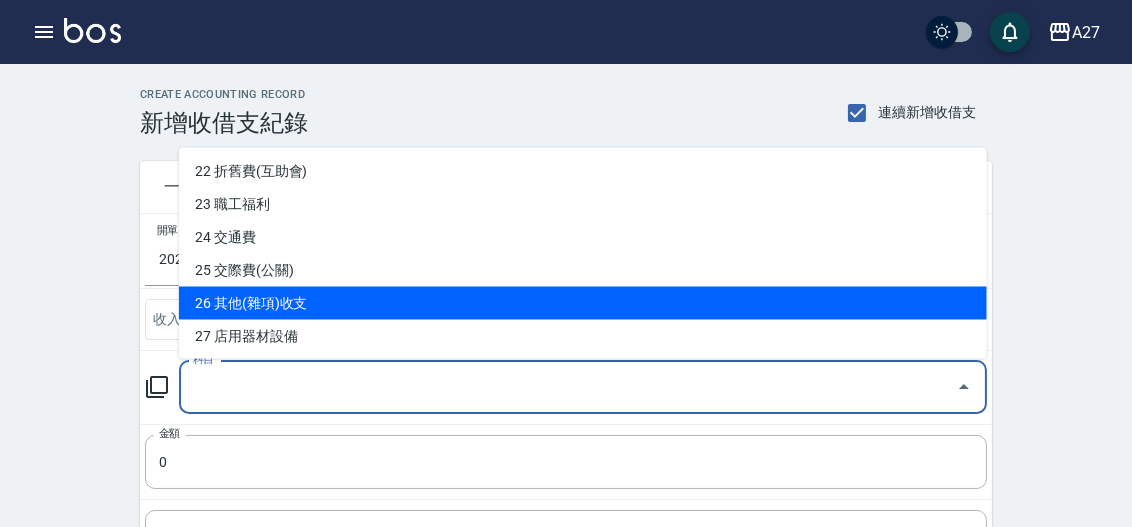 click on "26 其他(雜項)收支" at bounding box center [583, 303] 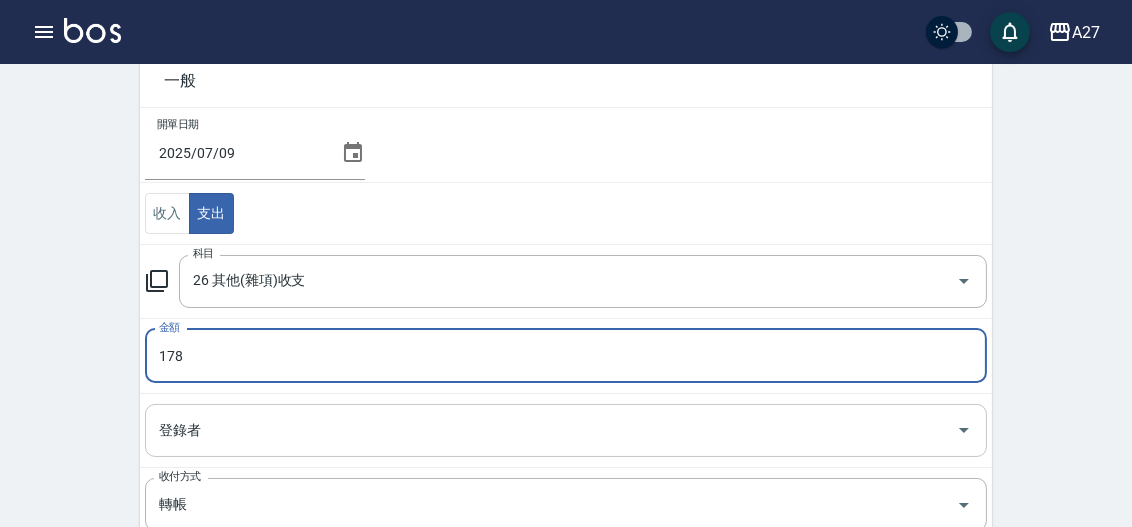 scroll, scrollTop: 181, scrollLeft: 0, axis: vertical 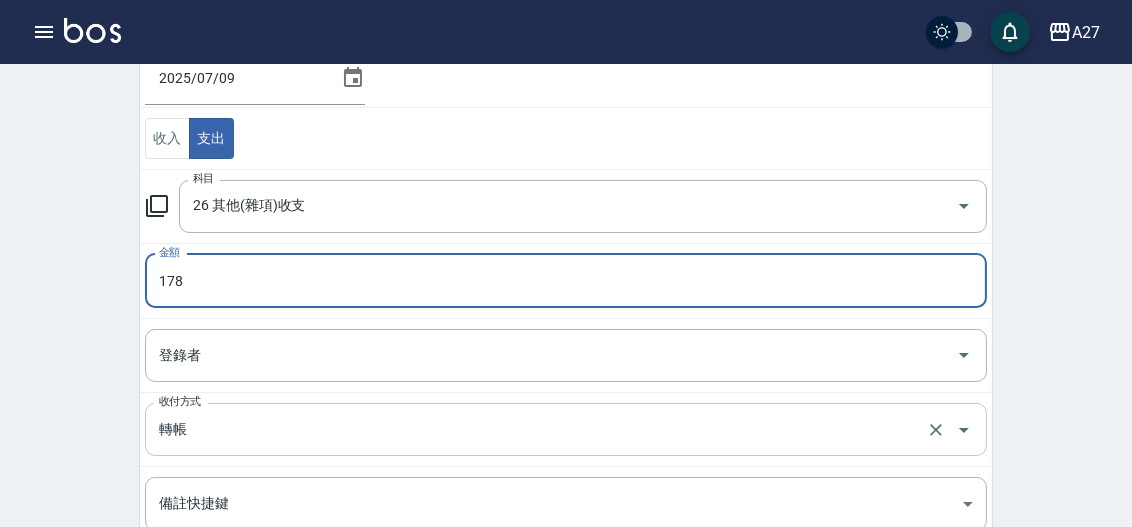 type on "178" 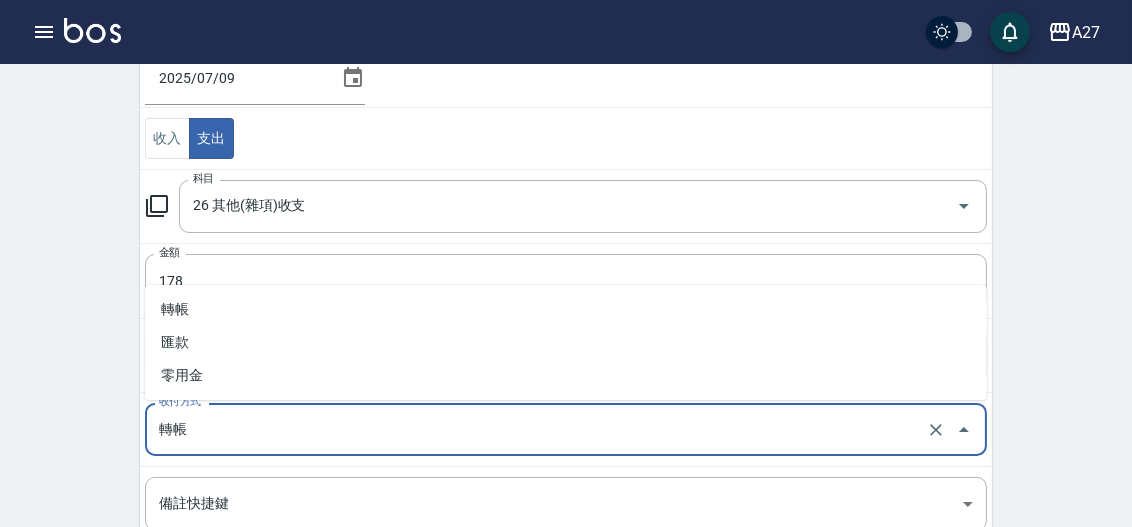 click on "轉帳" at bounding box center [538, 429] 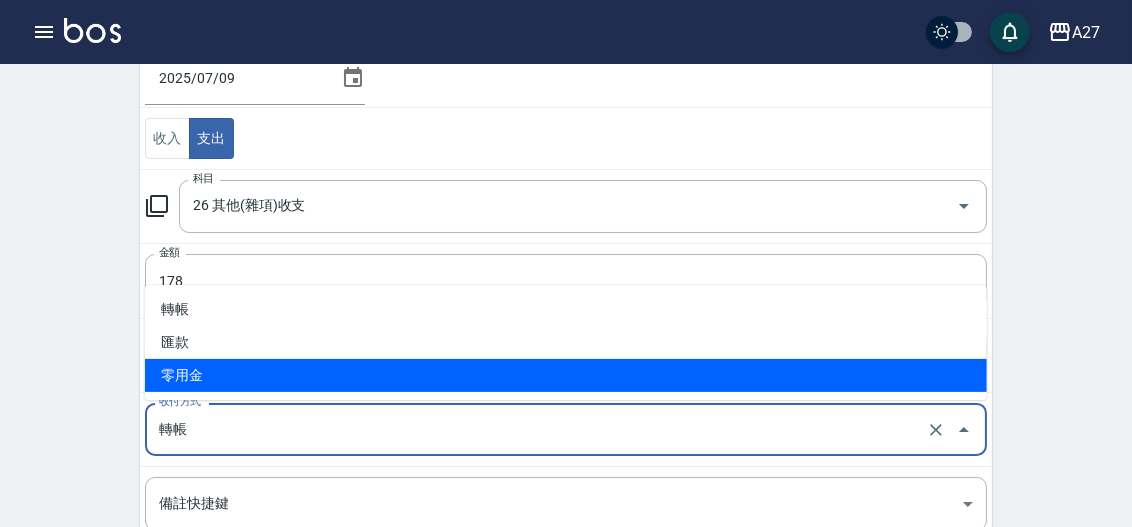 click on "零用金" at bounding box center (566, 375) 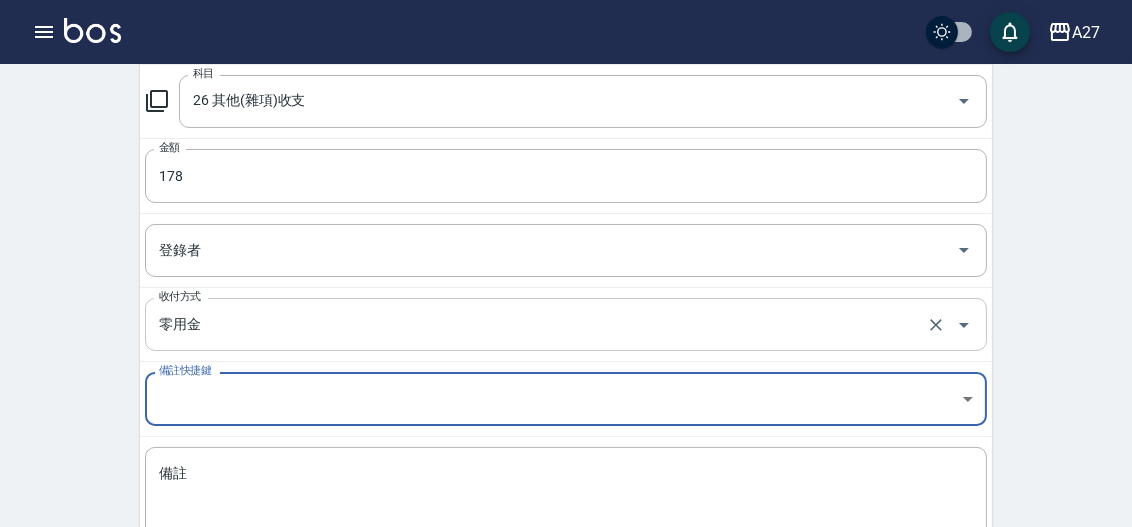 scroll, scrollTop: 363, scrollLeft: 0, axis: vertical 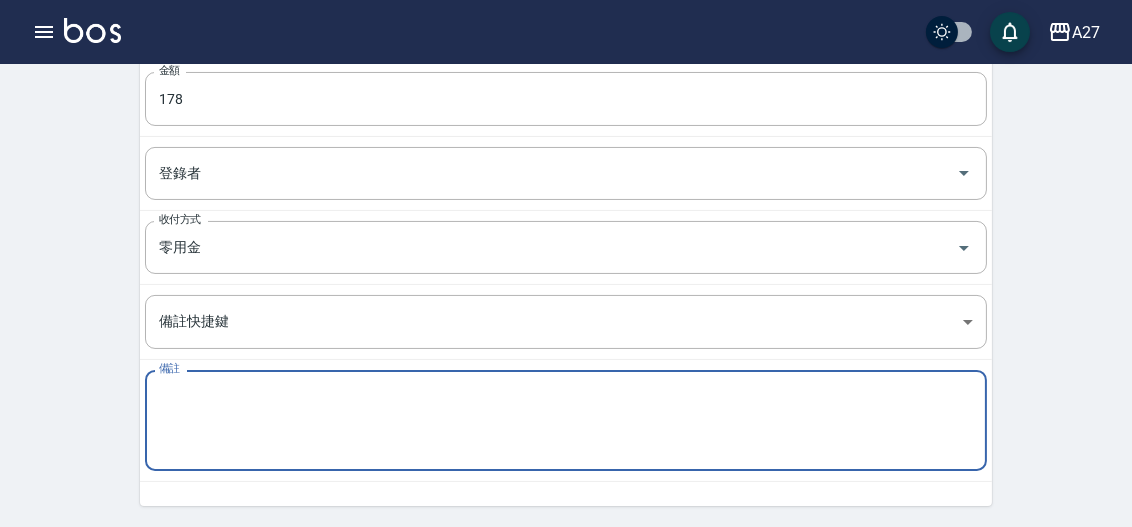 paste on "零用金()" 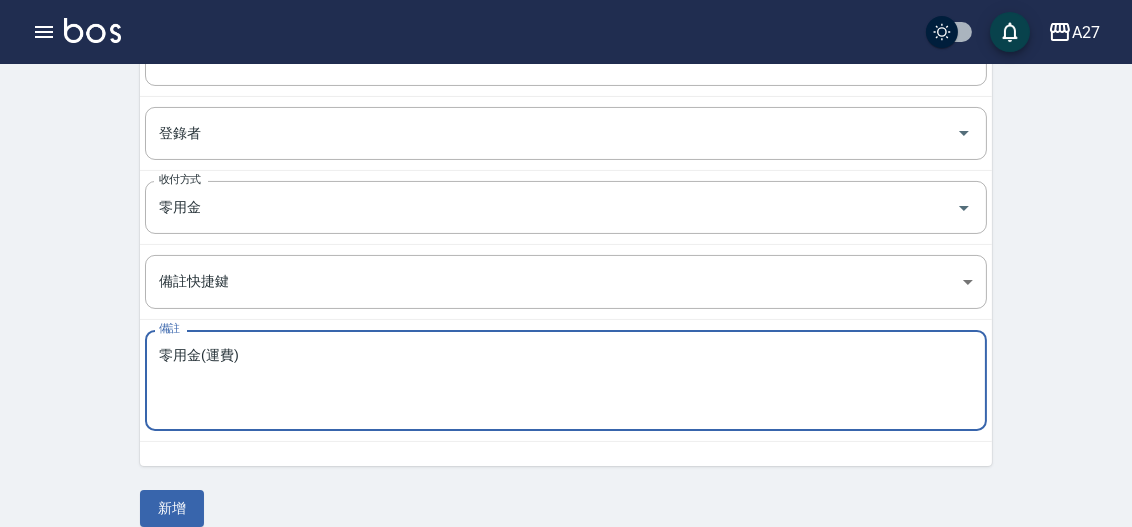 scroll, scrollTop: 421, scrollLeft: 0, axis: vertical 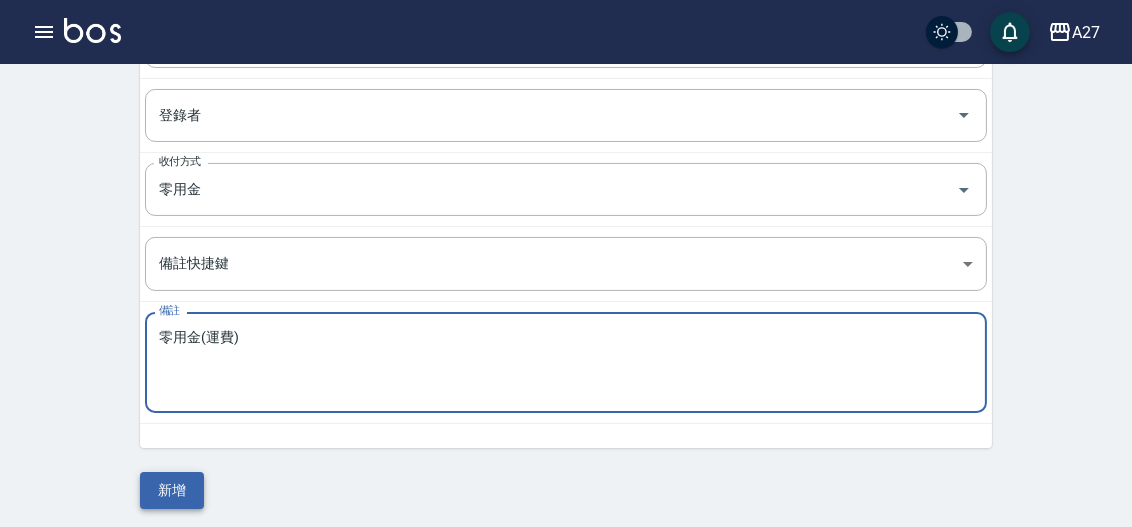type on "零用金(運費)" 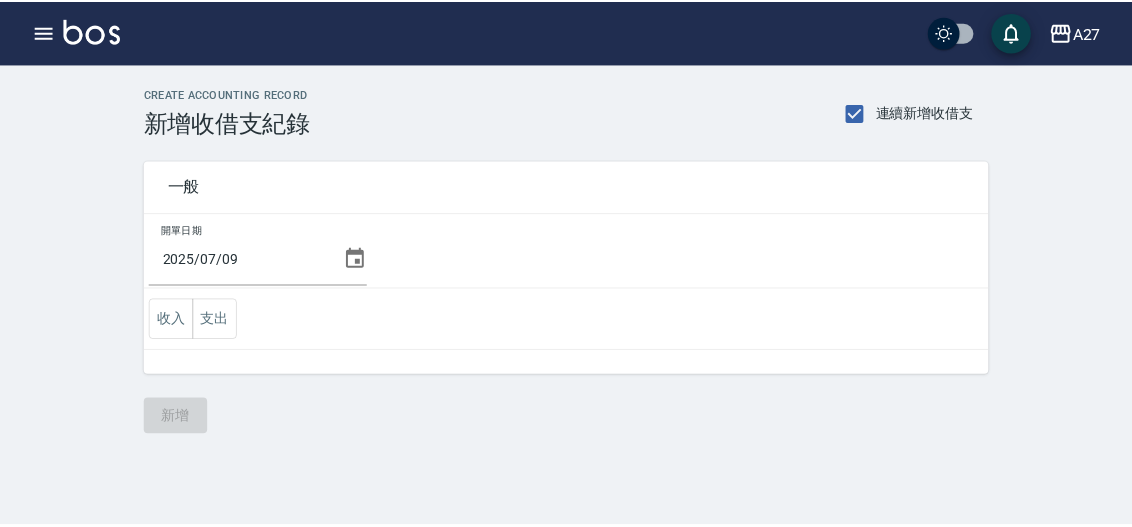 scroll, scrollTop: 0, scrollLeft: 0, axis: both 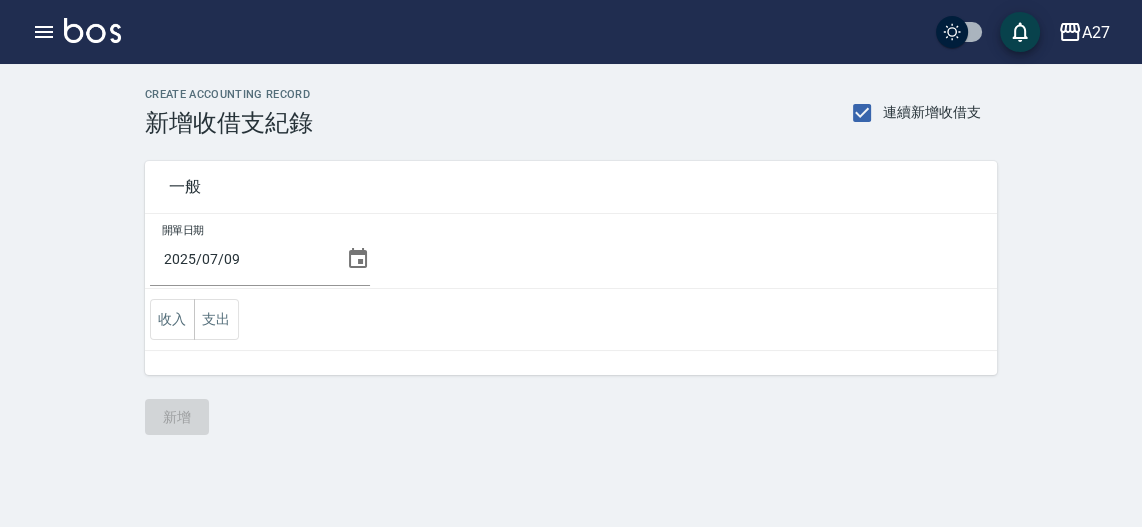 click 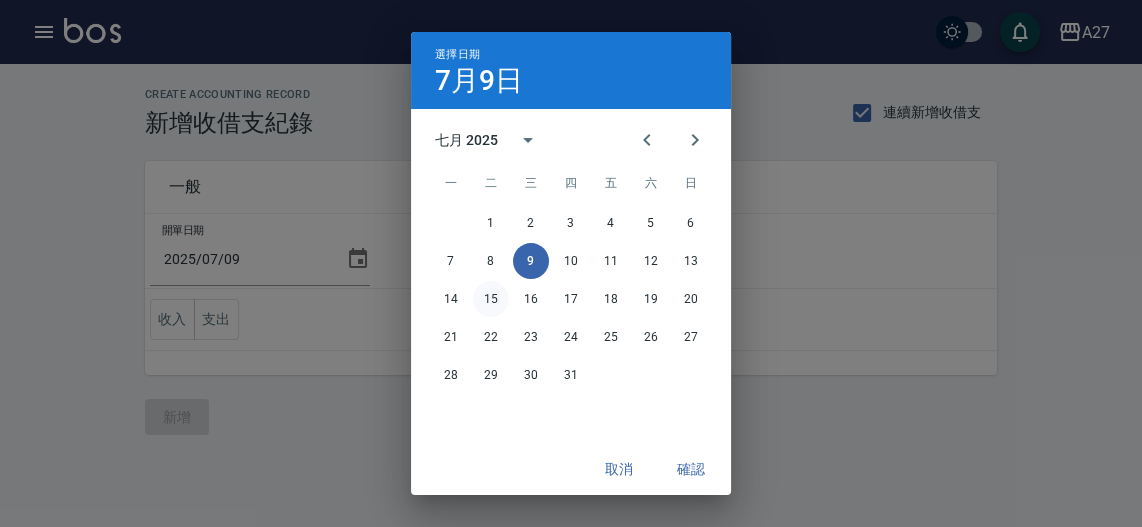 click on "15" at bounding box center [491, 299] 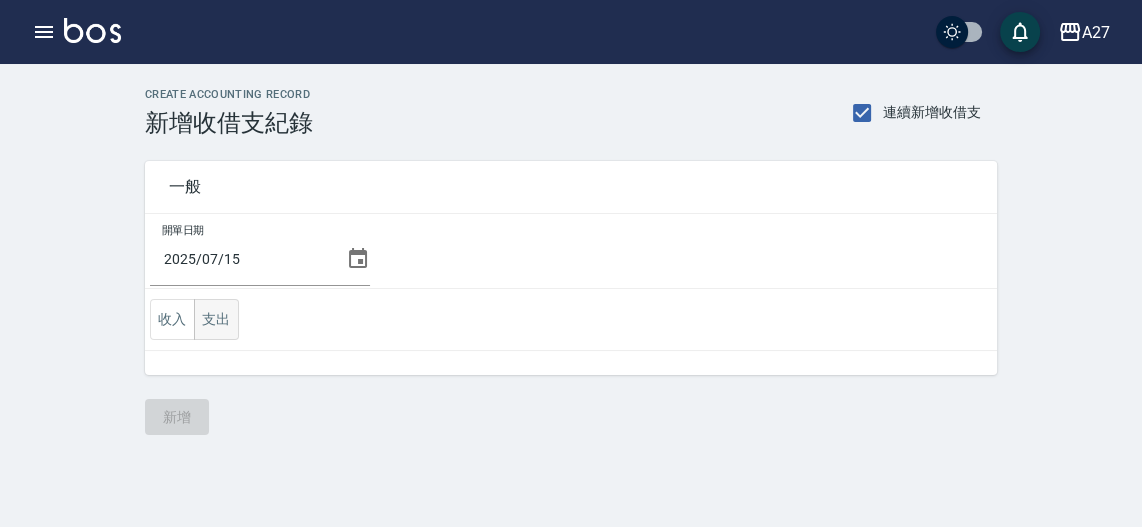 click on "支出" at bounding box center [216, 319] 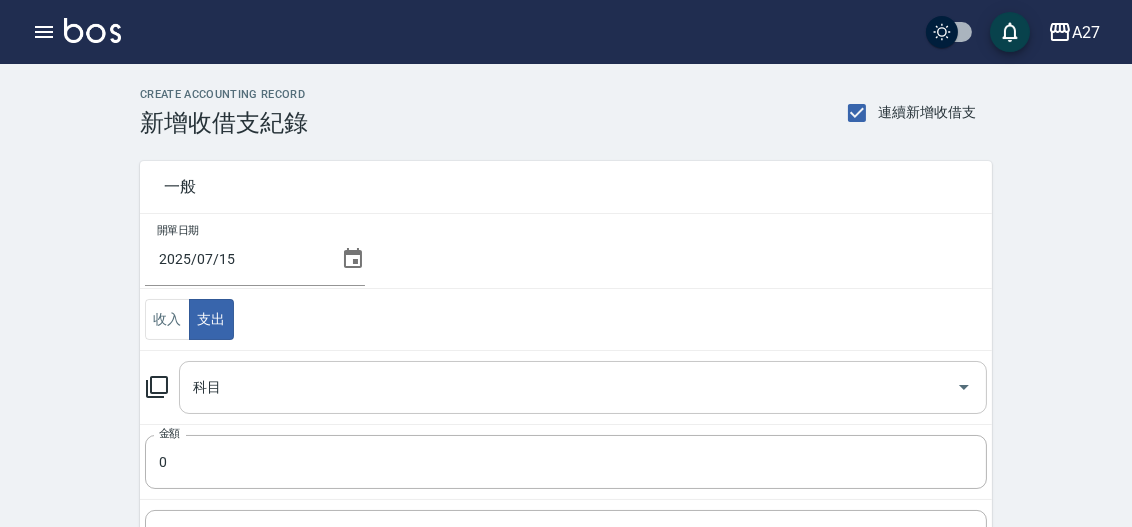 click on "科目" at bounding box center [568, 387] 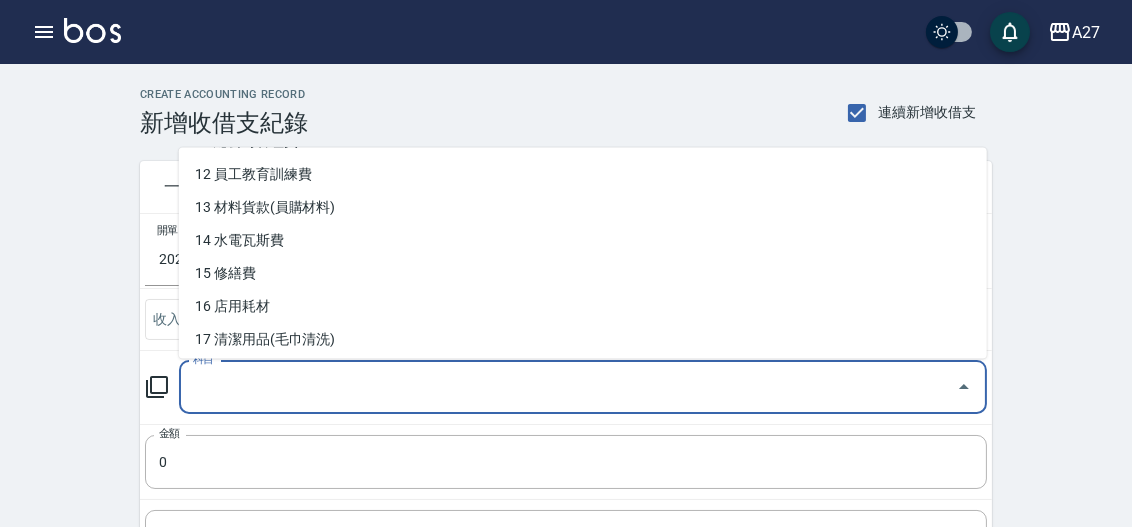 scroll, scrollTop: 454, scrollLeft: 0, axis: vertical 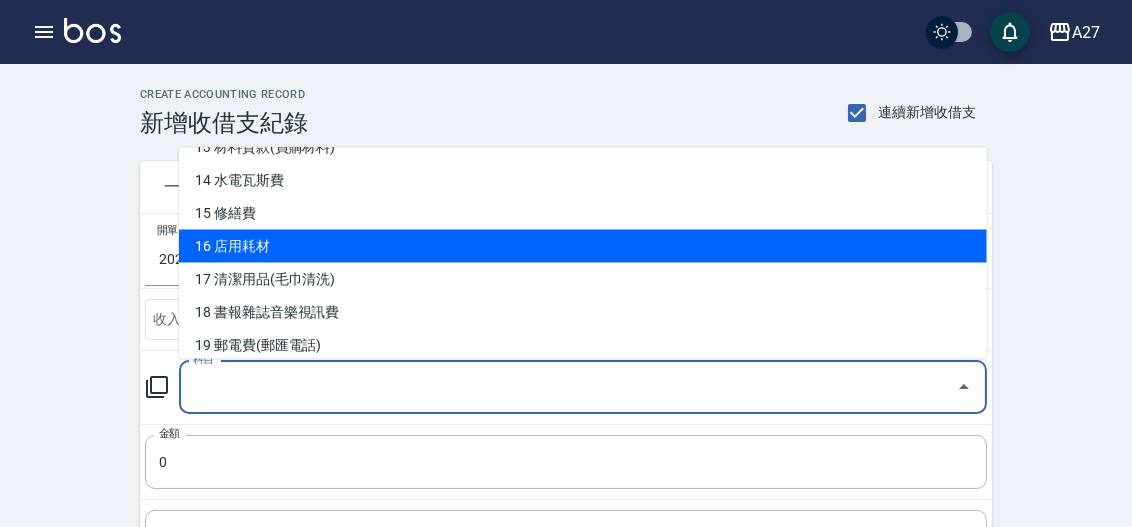 click on "16 店用耗材" at bounding box center (583, 246) 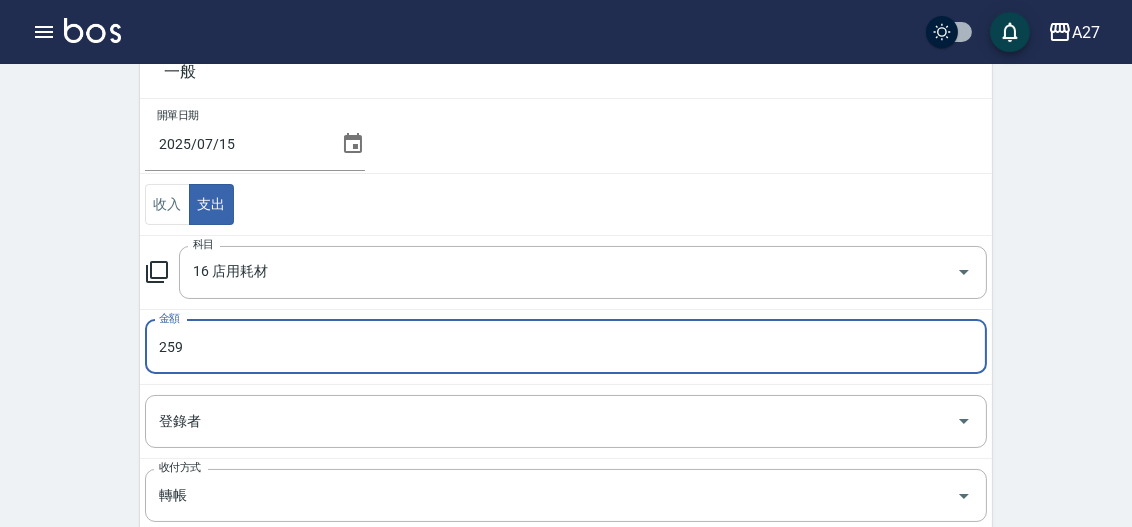 scroll, scrollTop: 181, scrollLeft: 0, axis: vertical 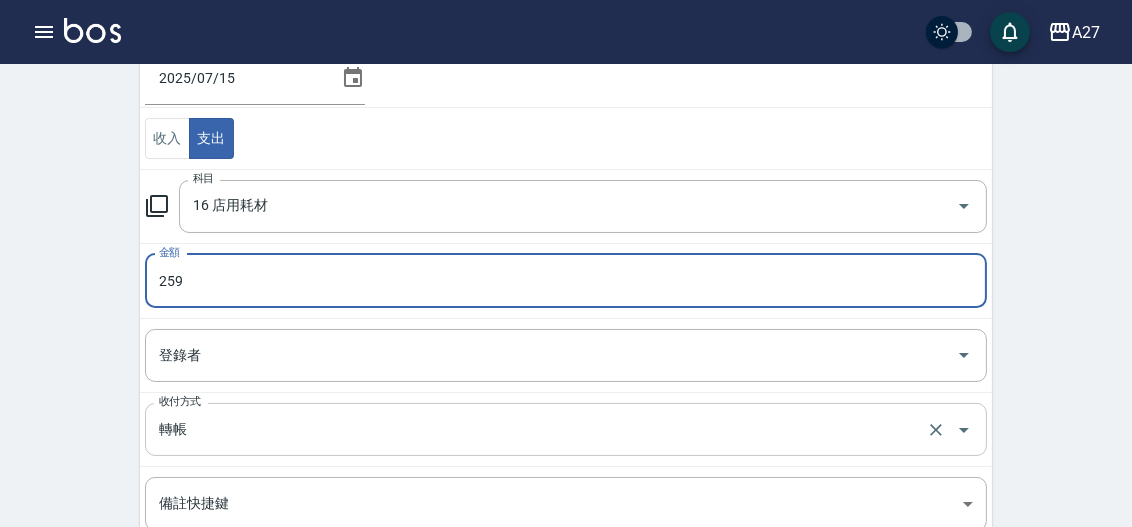 type on "259" 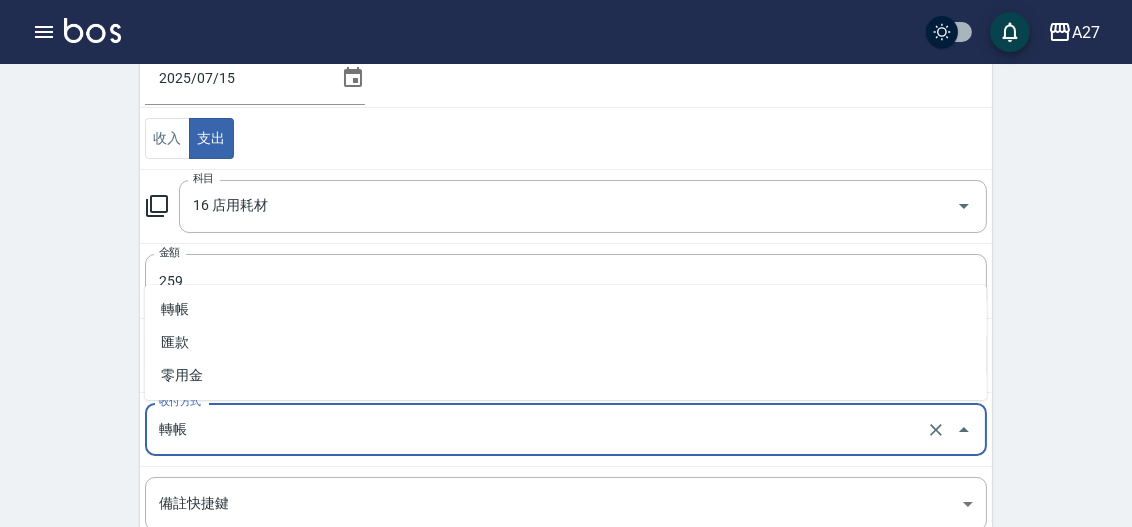click on "轉帳" at bounding box center [538, 429] 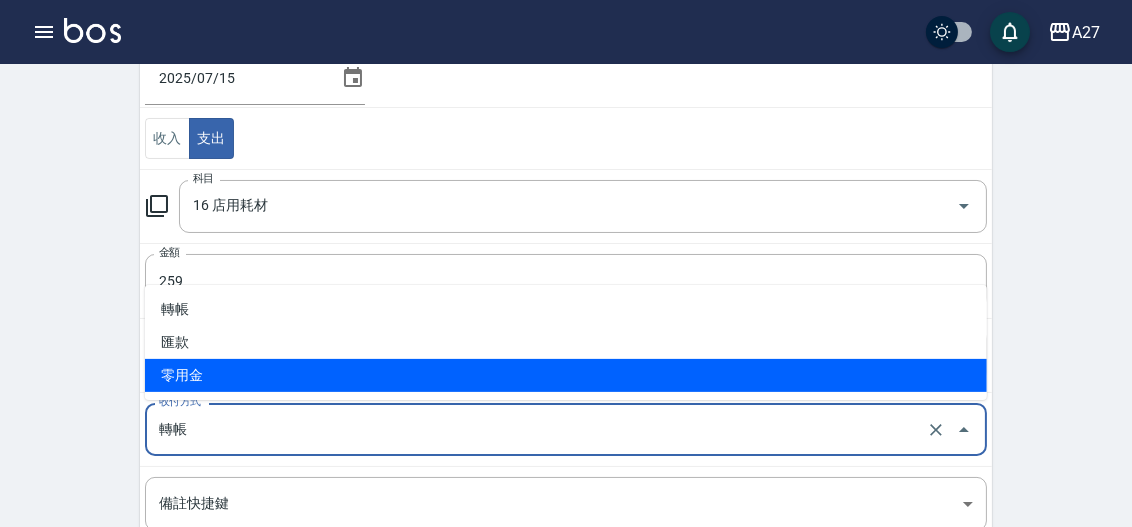 click on "零用金" at bounding box center [566, 375] 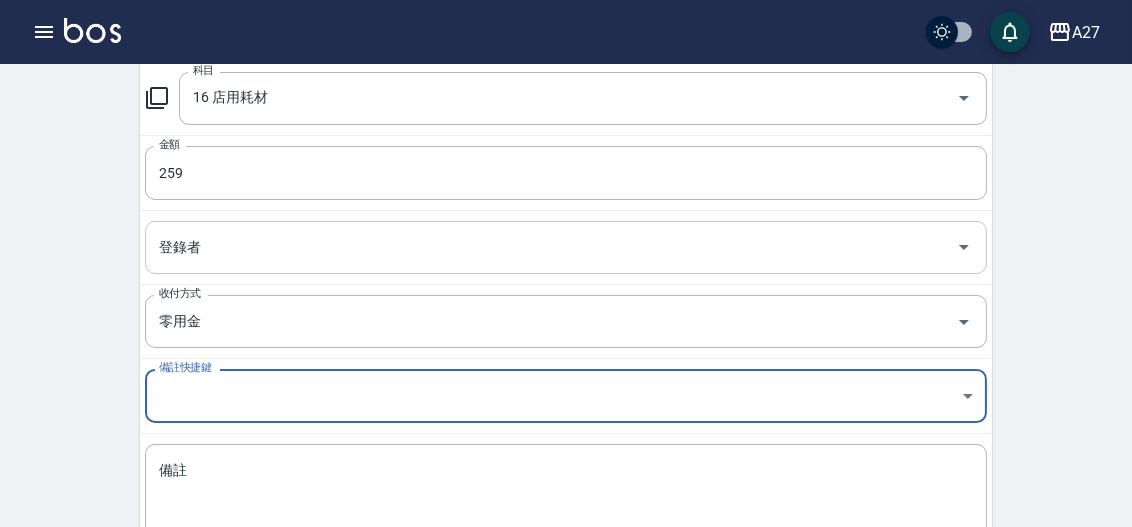 scroll, scrollTop: 421, scrollLeft: 0, axis: vertical 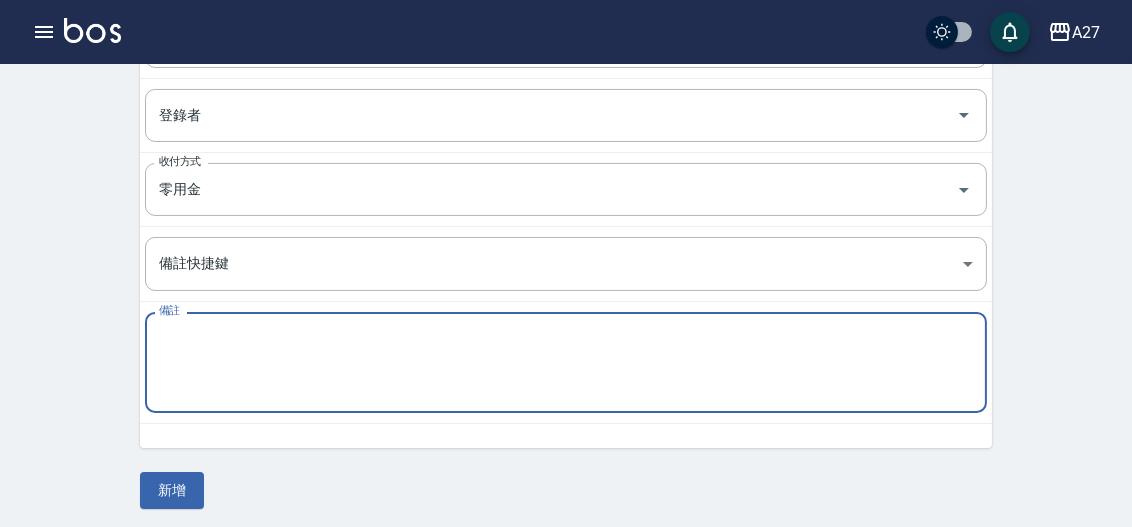 paste on "零用金()" 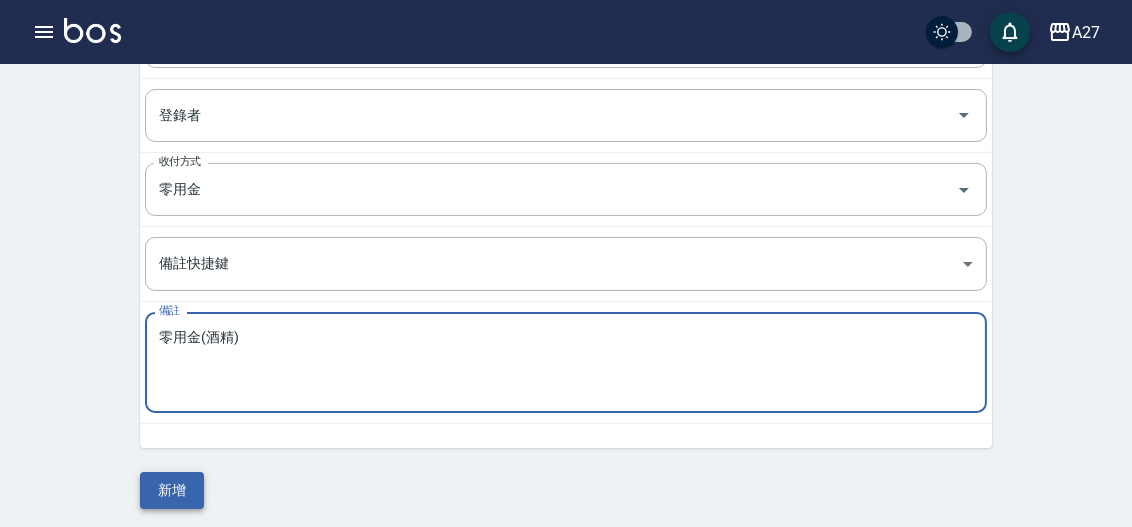 type on "零用金(酒精)" 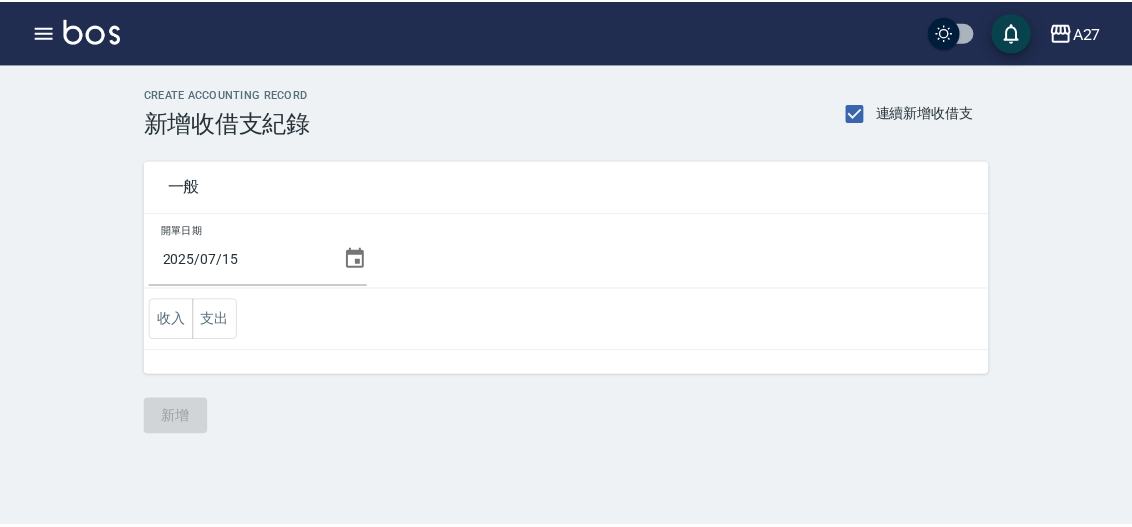 scroll, scrollTop: 0, scrollLeft: 0, axis: both 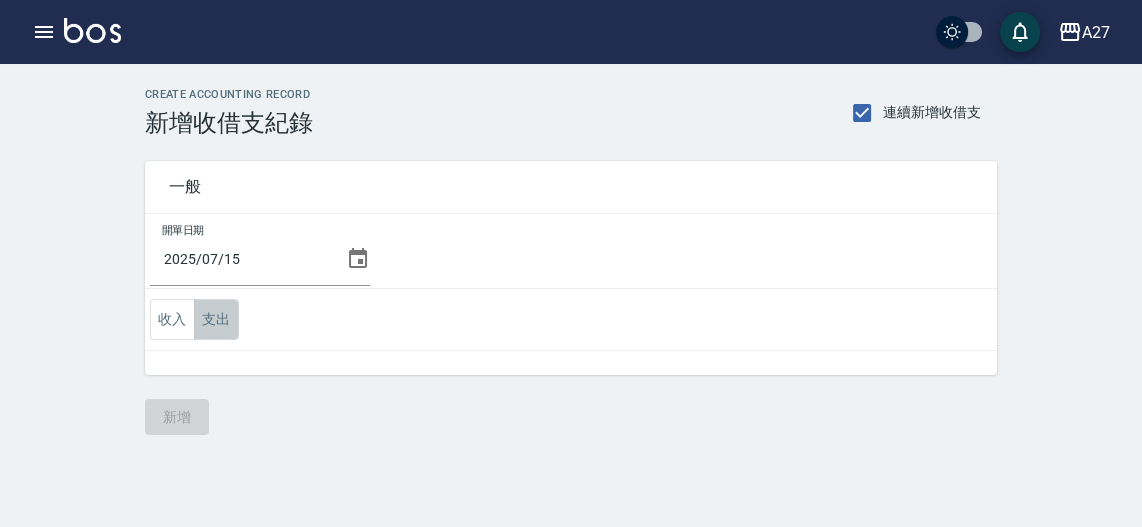 click on "支出" at bounding box center (216, 319) 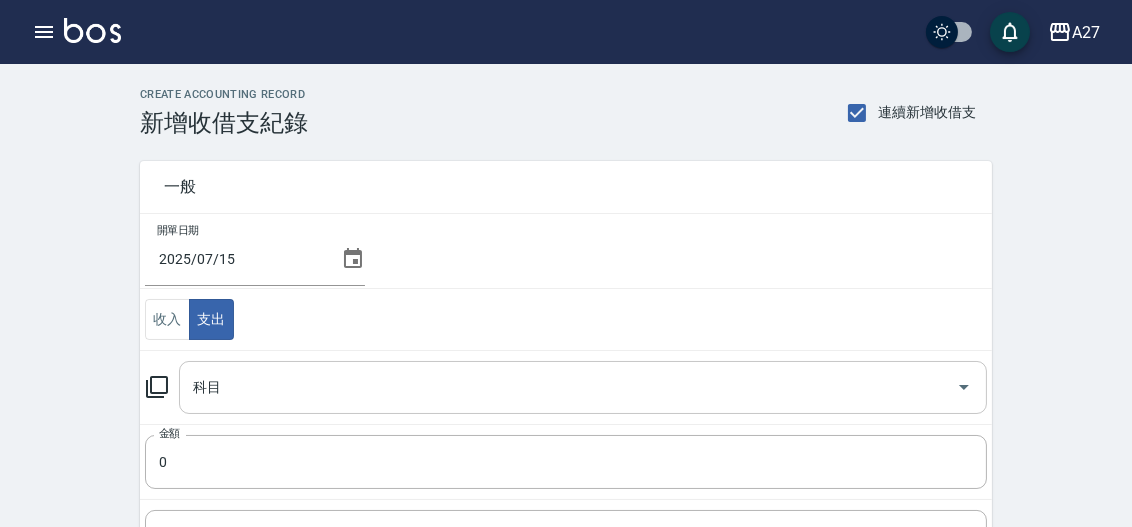 click on "科目" at bounding box center (568, 387) 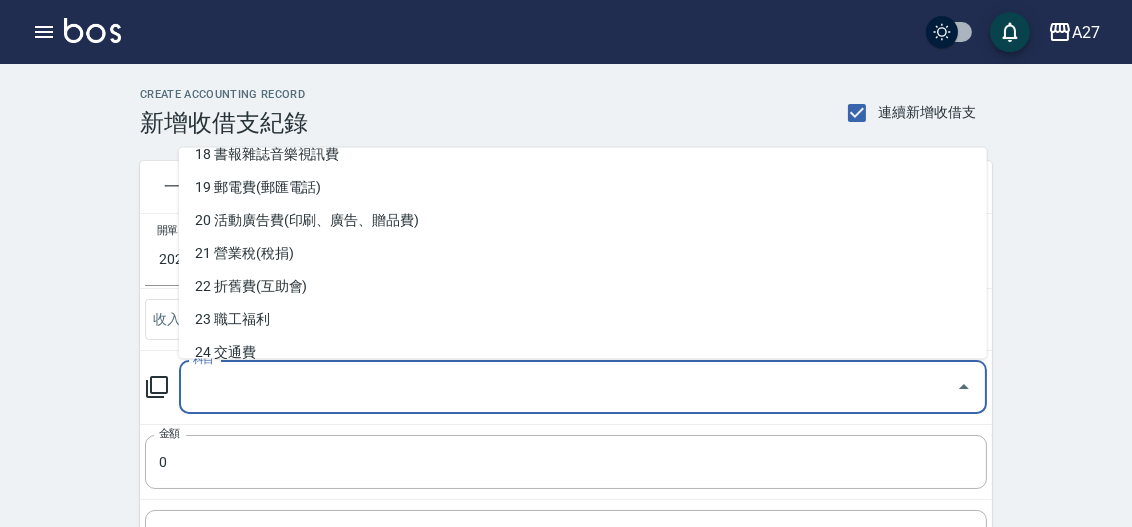 scroll, scrollTop: 818, scrollLeft: 0, axis: vertical 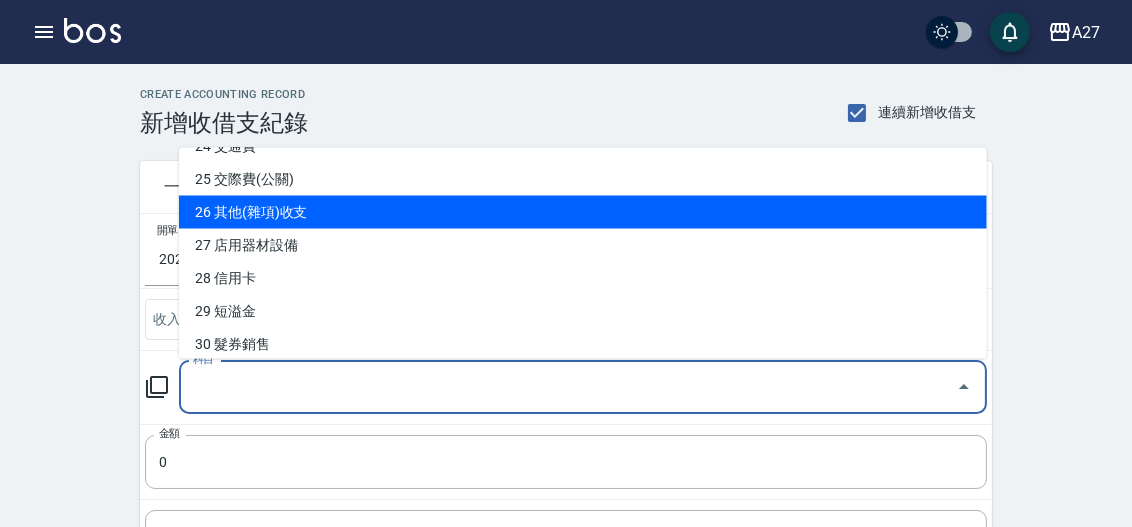 click on "26 其他(雜項)收支" at bounding box center (583, 212) 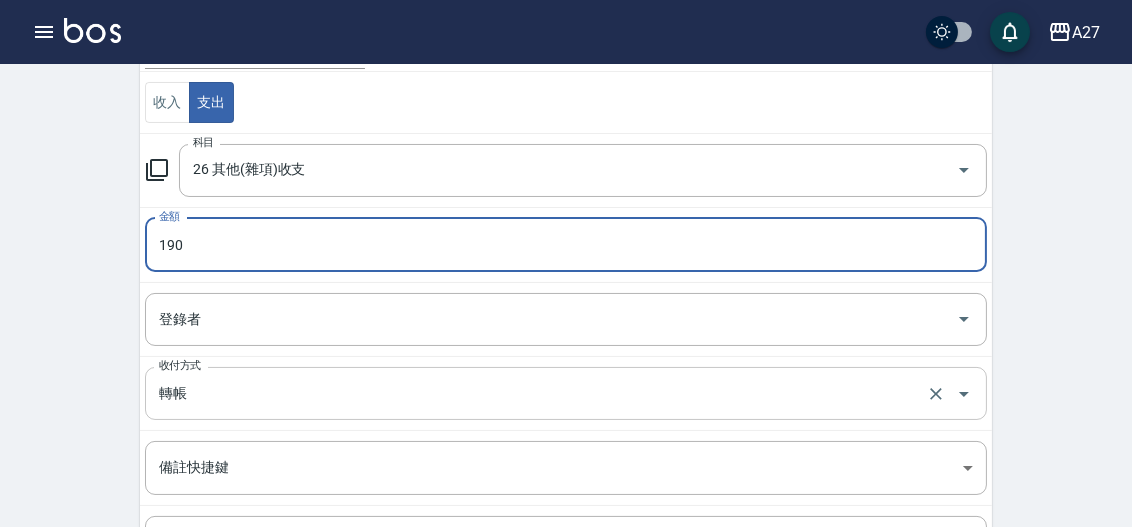 scroll, scrollTop: 272, scrollLeft: 0, axis: vertical 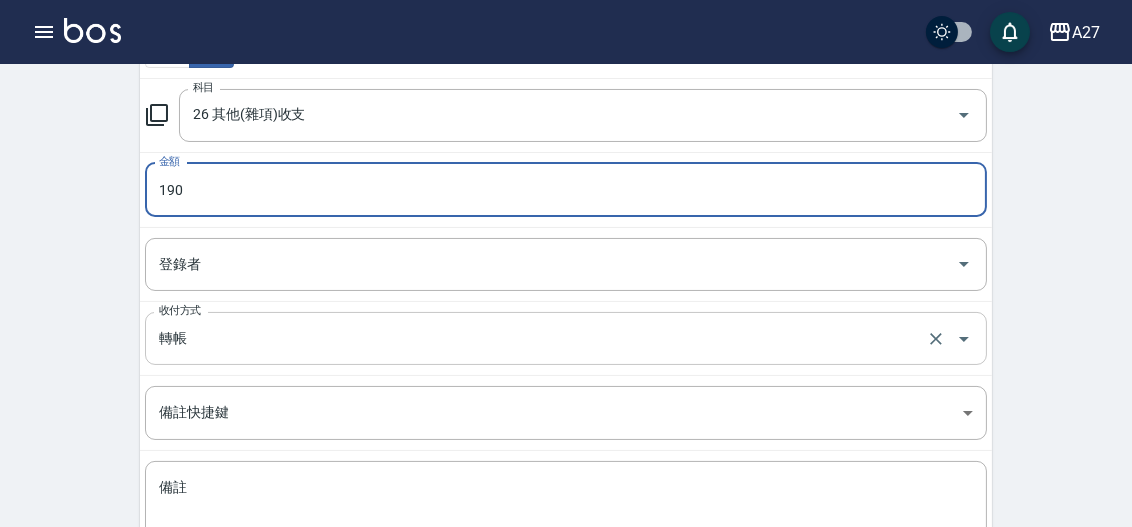 type on "190" 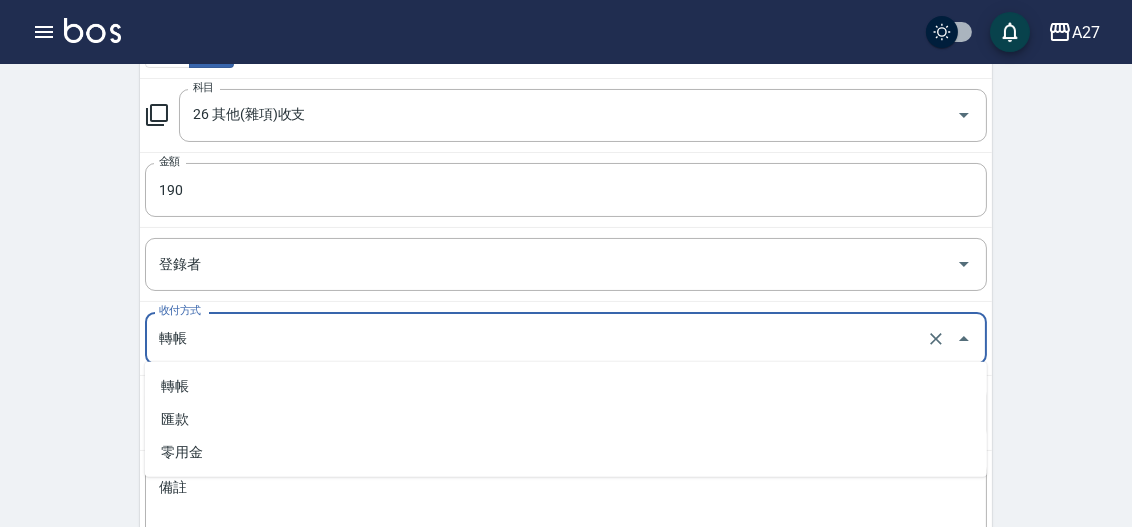 click on "轉帳" at bounding box center (538, 338) 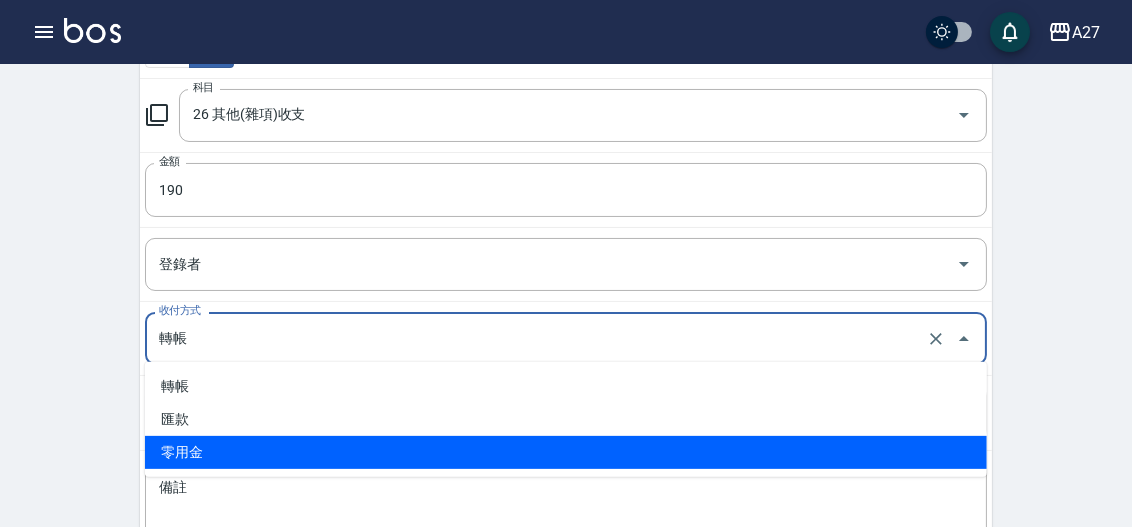 click on "零用金" at bounding box center [566, 452] 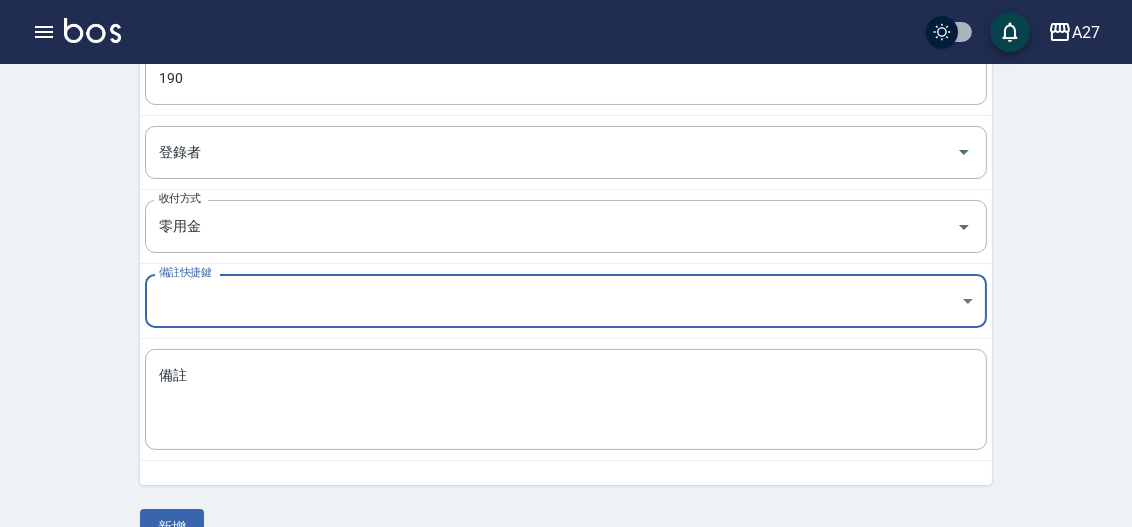 scroll, scrollTop: 421, scrollLeft: 0, axis: vertical 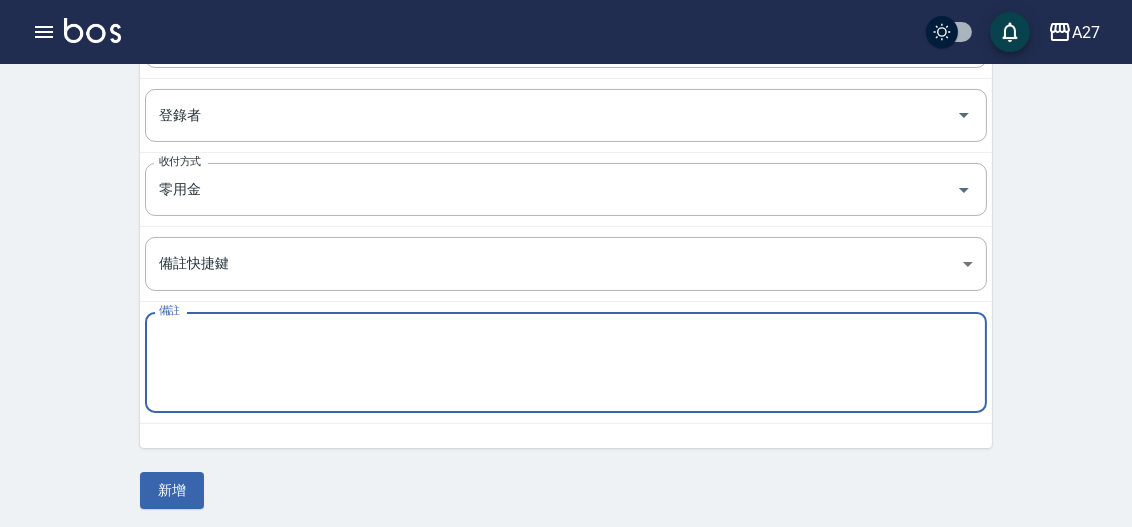 paste on "零用金()" 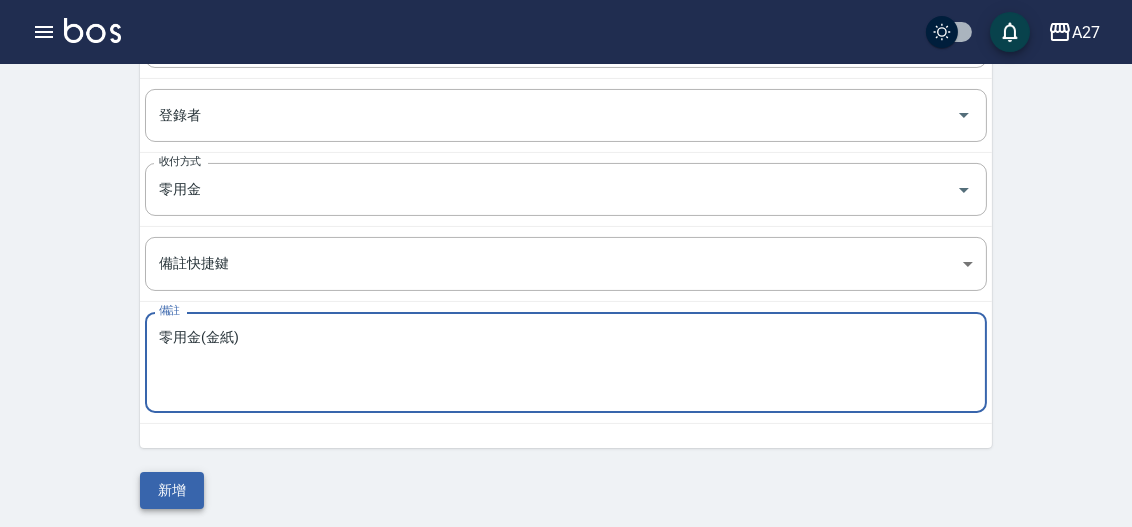 type on "零用金(金紙)" 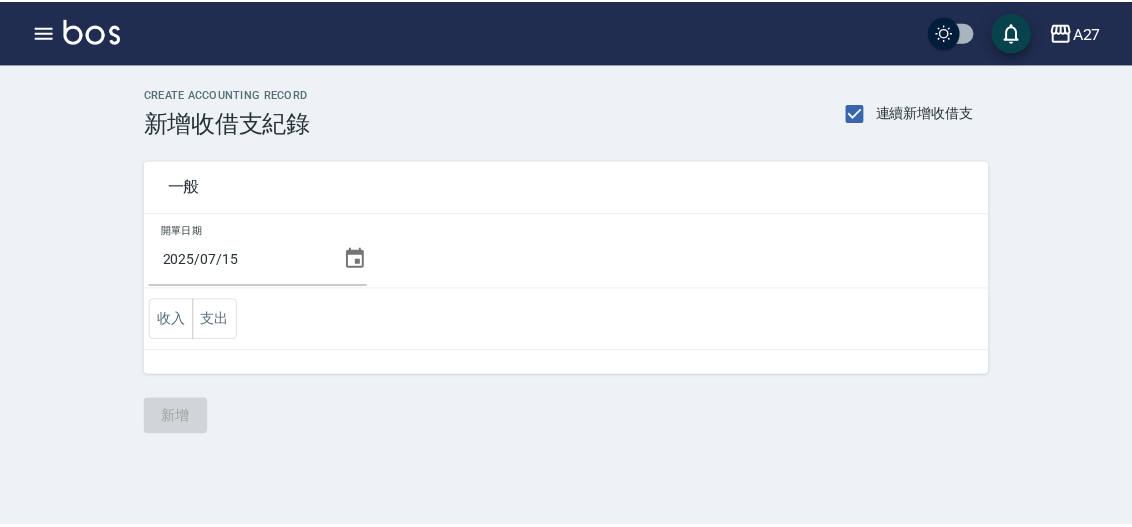scroll, scrollTop: 0, scrollLeft: 0, axis: both 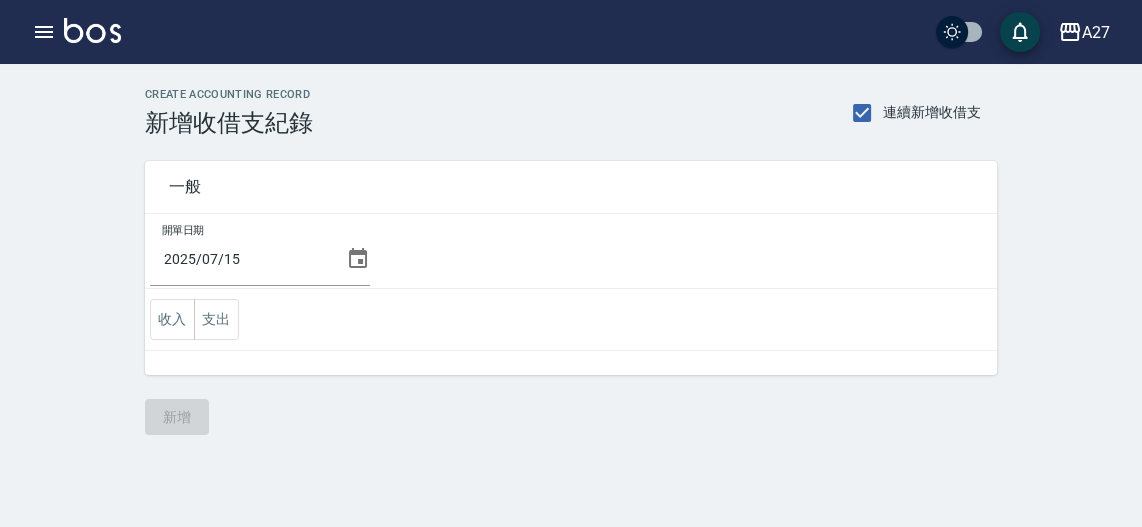 click 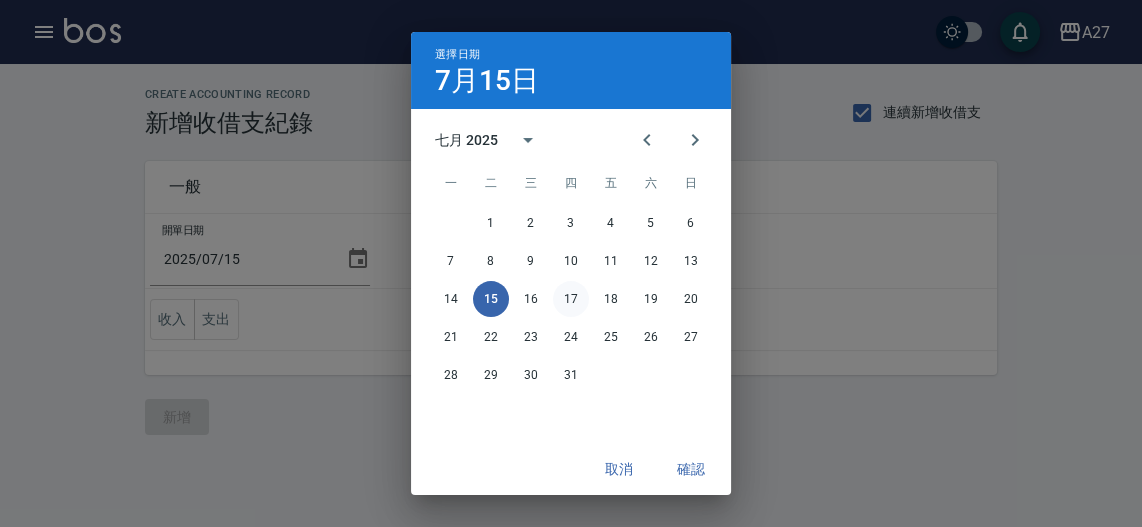 click on "17" at bounding box center [571, 299] 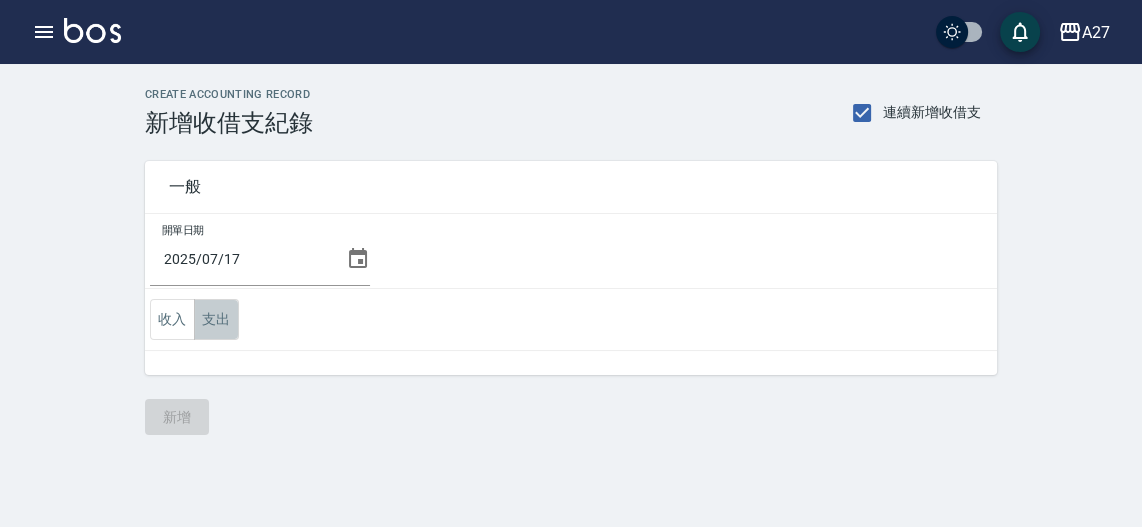 click on "支出" at bounding box center (216, 319) 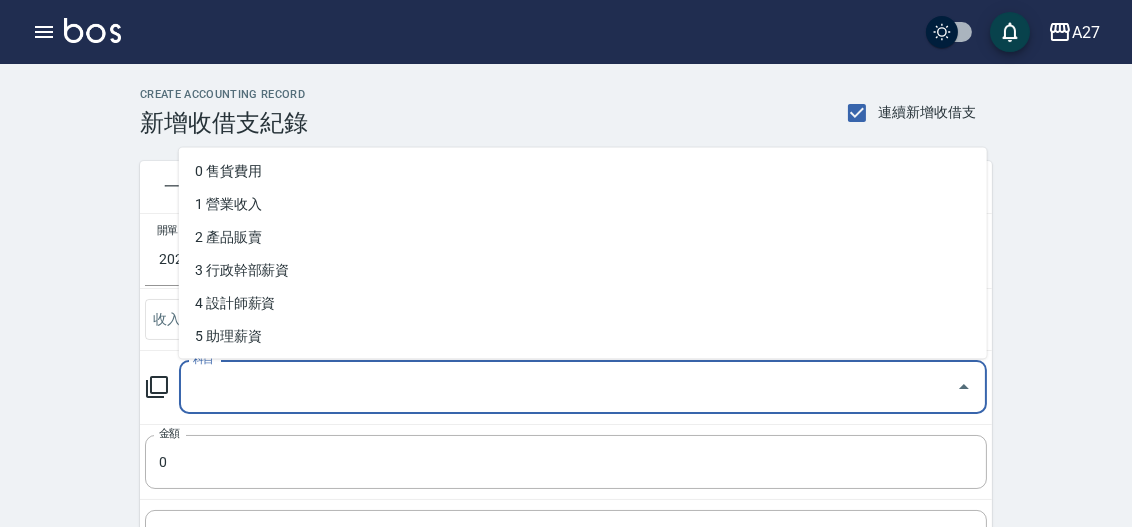 click on "科目" at bounding box center (568, 387) 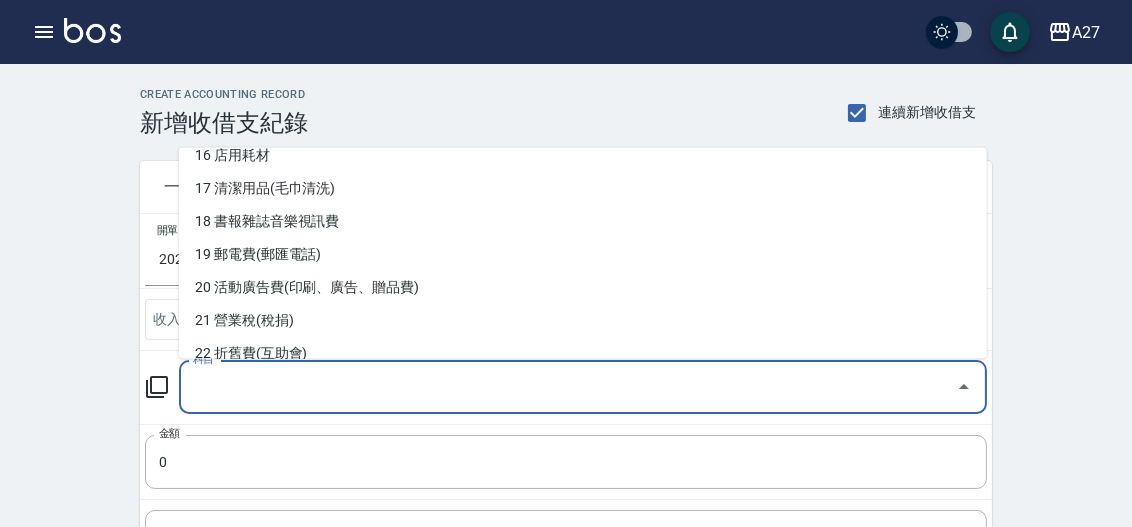 scroll, scrollTop: 818, scrollLeft: 0, axis: vertical 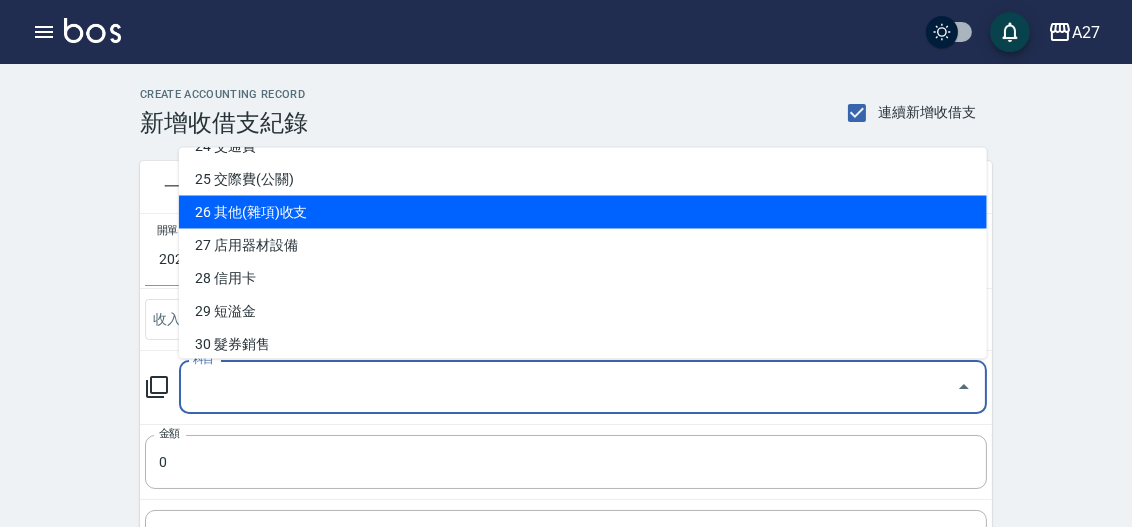 click on "26 其他(雜項)收支" at bounding box center (583, 212) 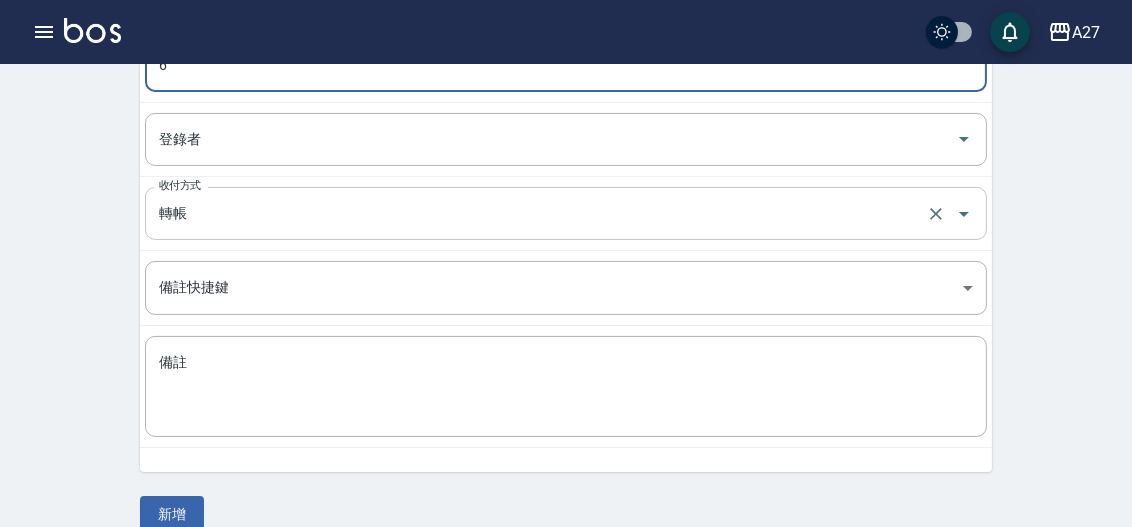 scroll, scrollTop: 421, scrollLeft: 0, axis: vertical 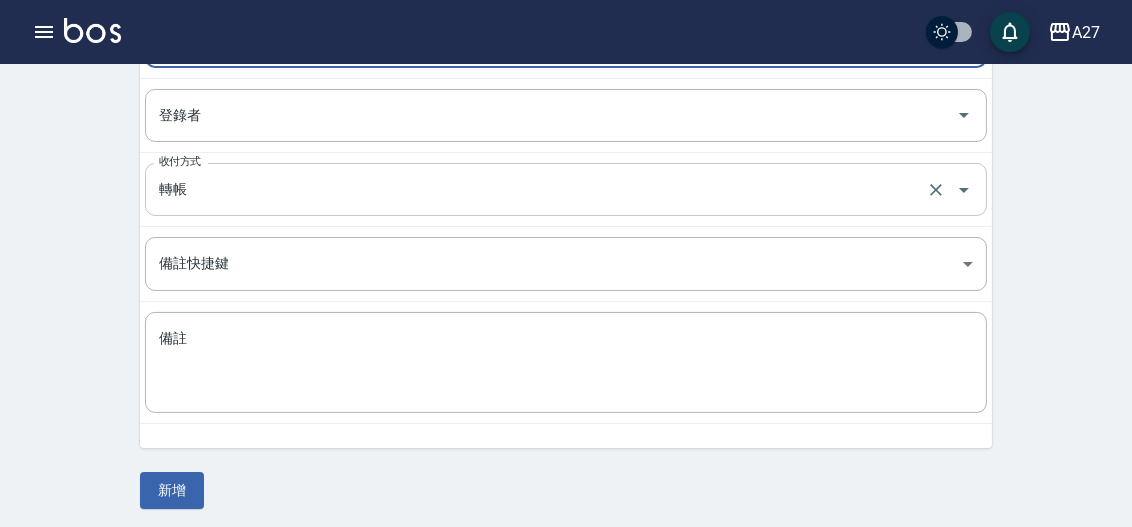 type on "6" 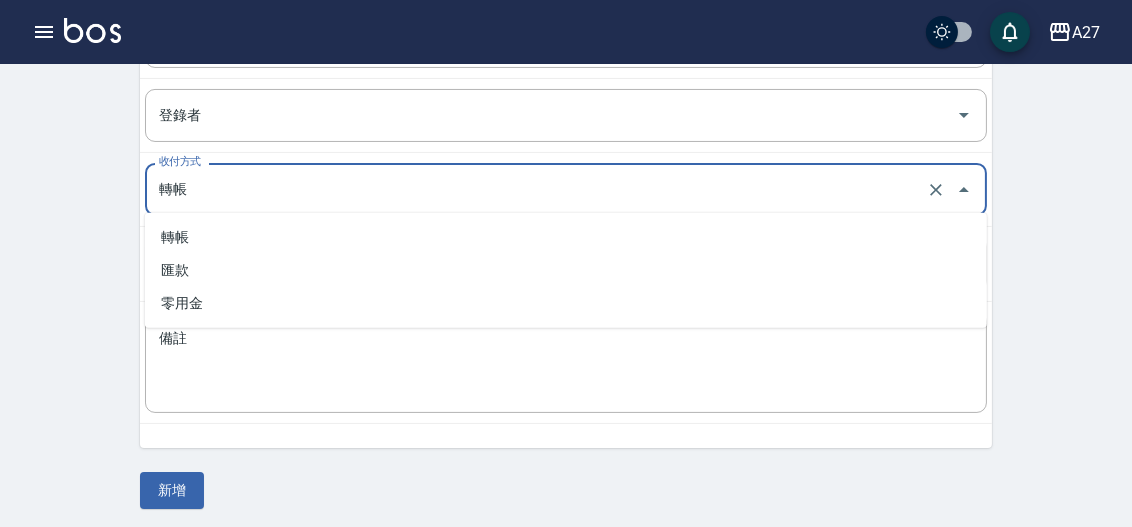 click on "轉帳" at bounding box center [538, 189] 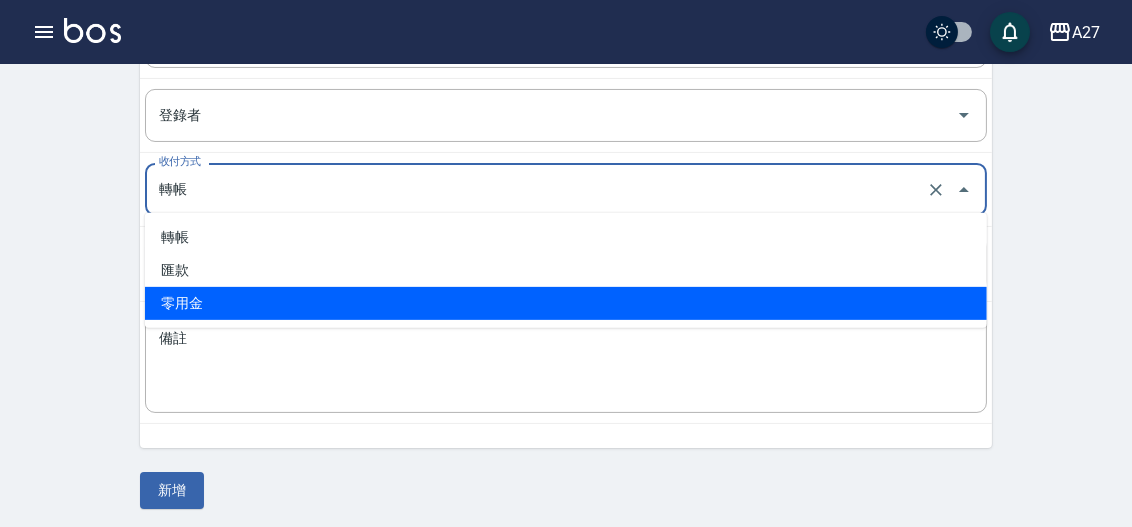 click on "零用金" at bounding box center (566, 303) 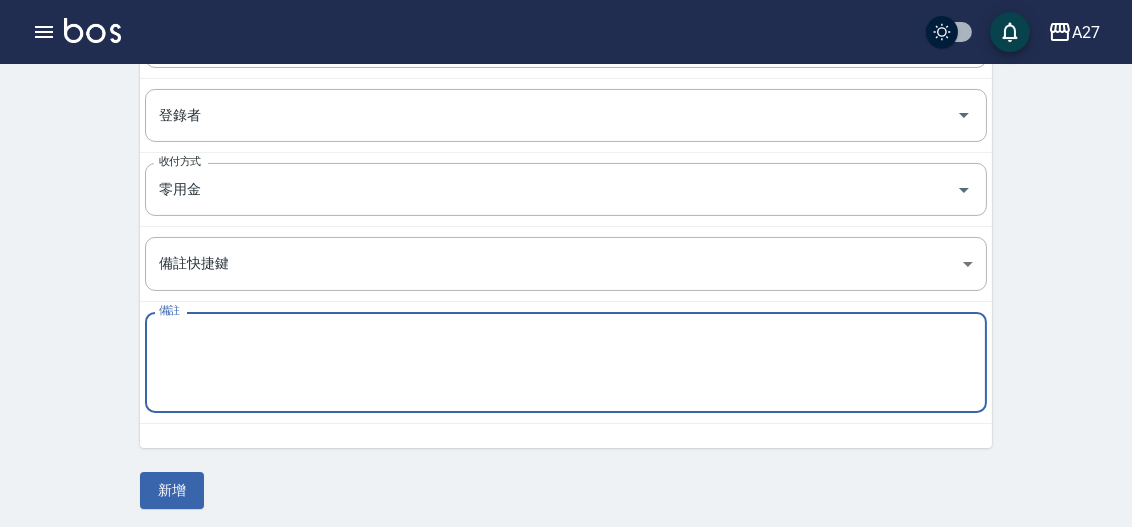 paste on "零用金()" 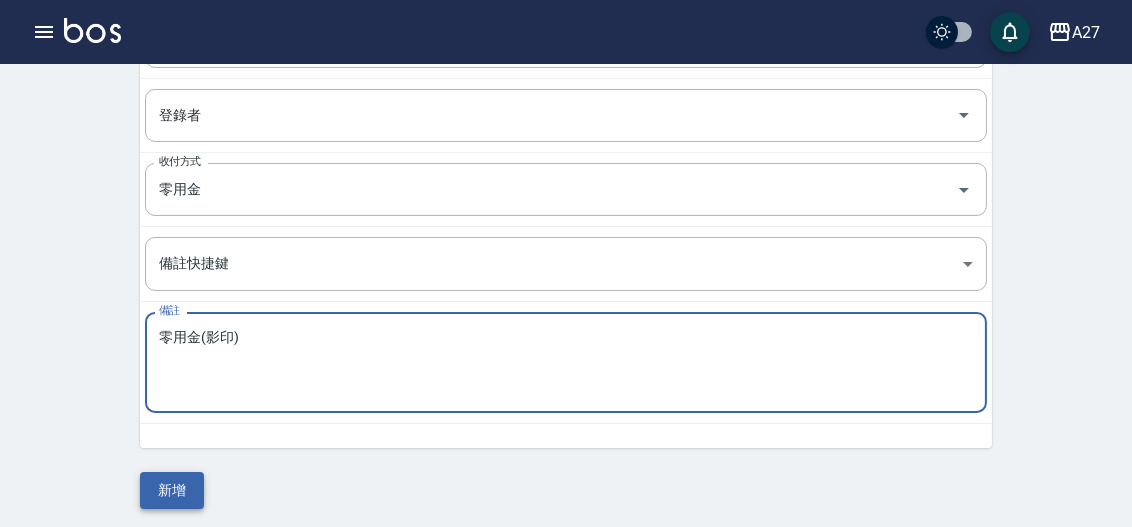 type on "零用金(影印)" 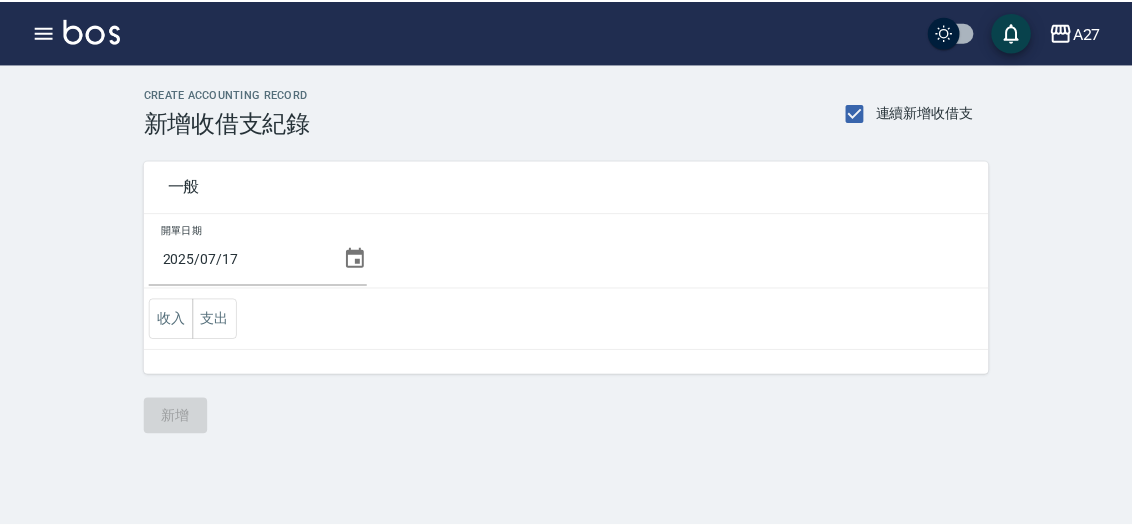 scroll, scrollTop: 0, scrollLeft: 0, axis: both 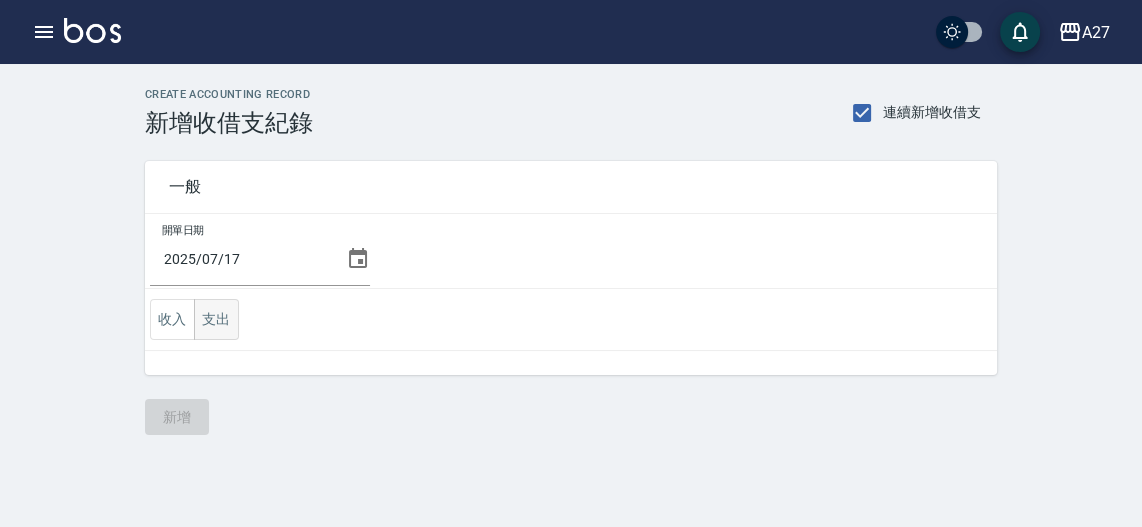 click on "支出" at bounding box center (216, 319) 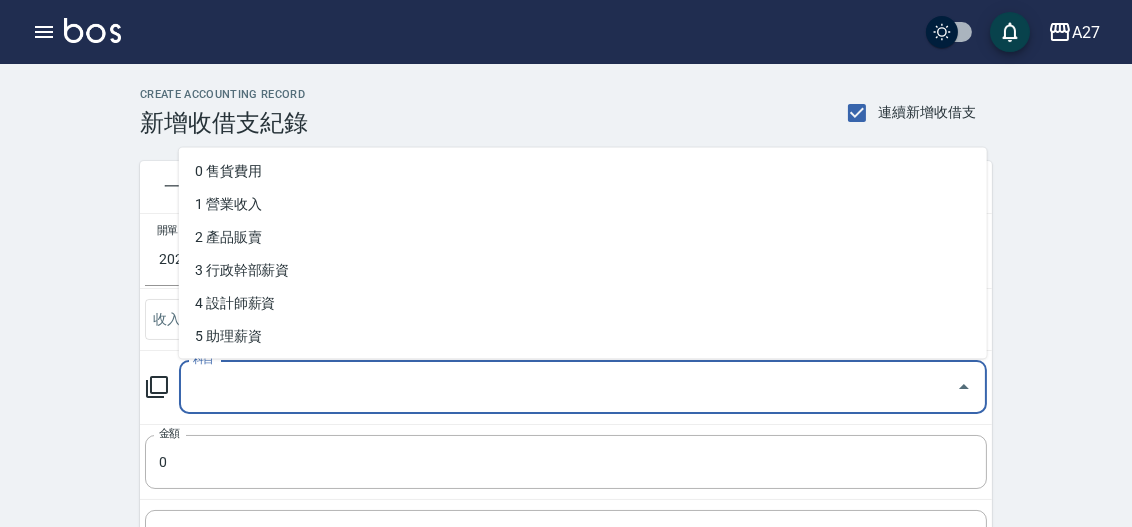 click on "科目" at bounding box center (568, 387) 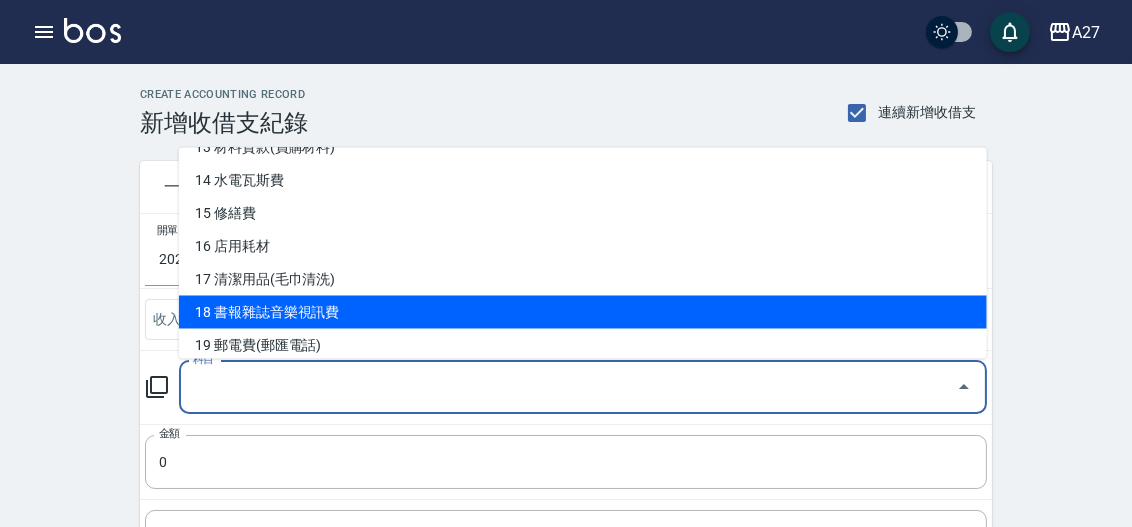 scroll, scrollTop: 727, scrollLeft: 0, axis: vertical 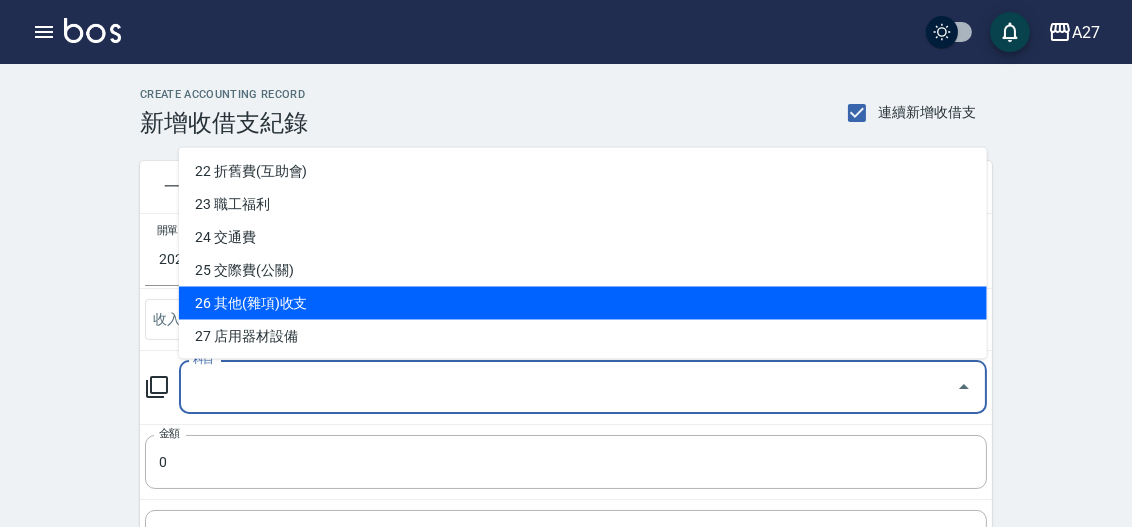 click on "26 其他(雜項)收支" at bounding box center (583, 303) 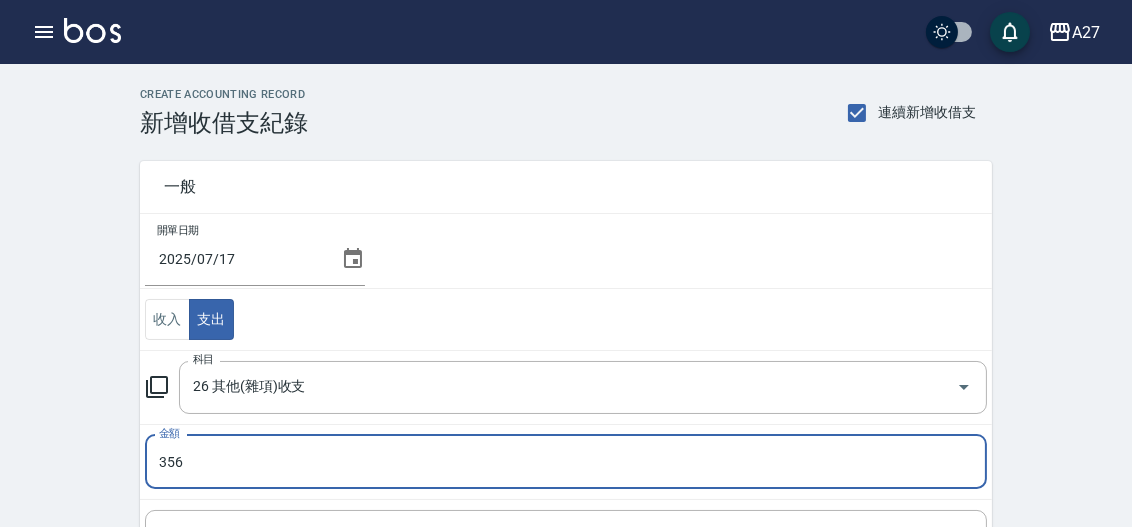 scroll, scrollTop: 272, scrollLeft: 0, axis: vertical 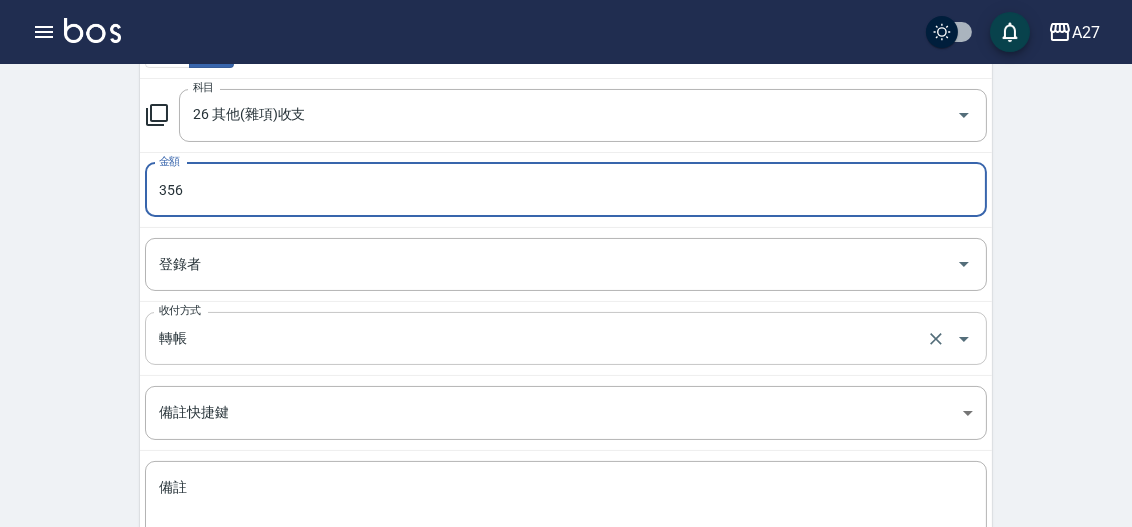 type on "356" 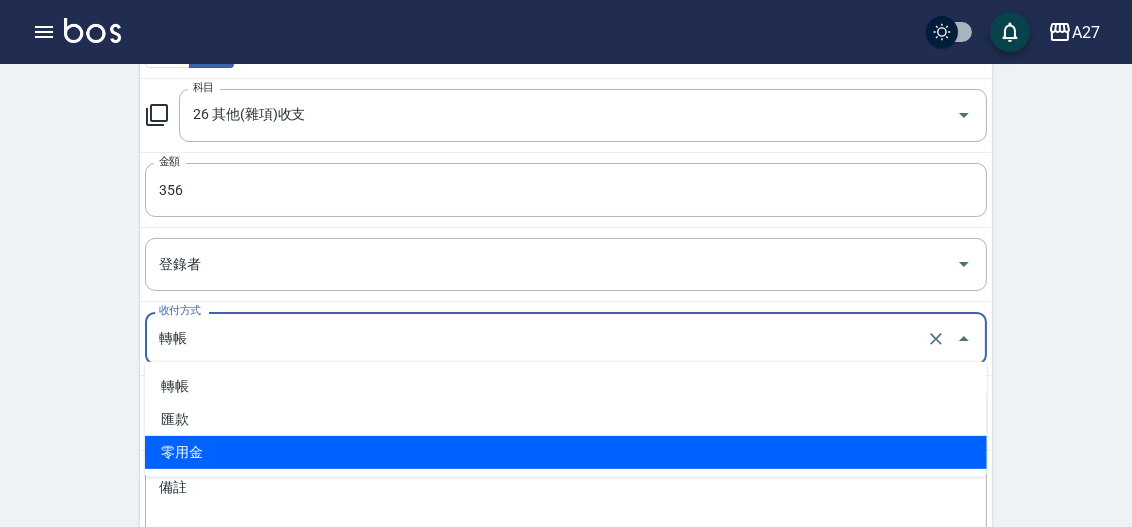 click on "零用金" at bounding box center [566, 452] 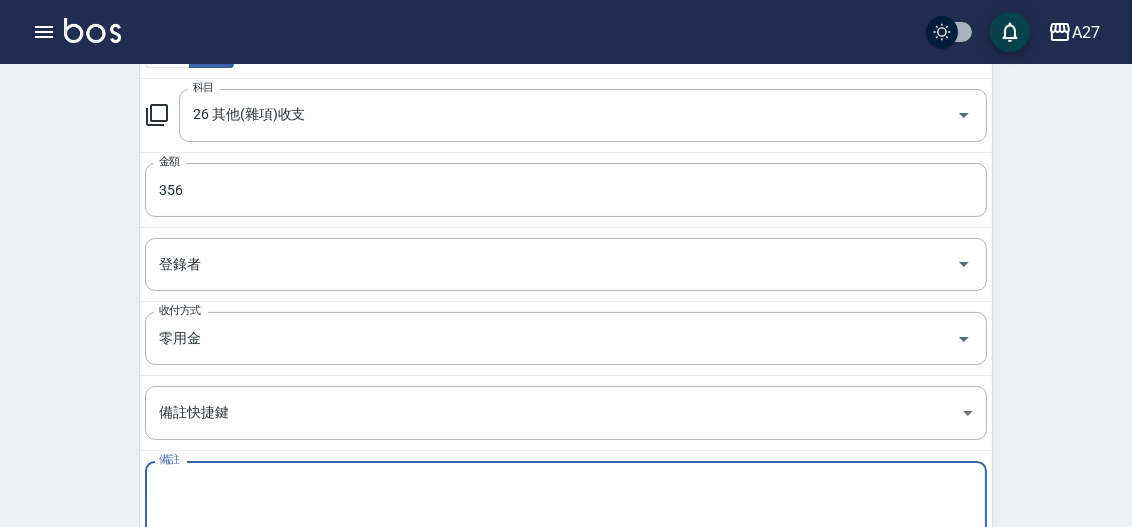 paste on "零用金()" 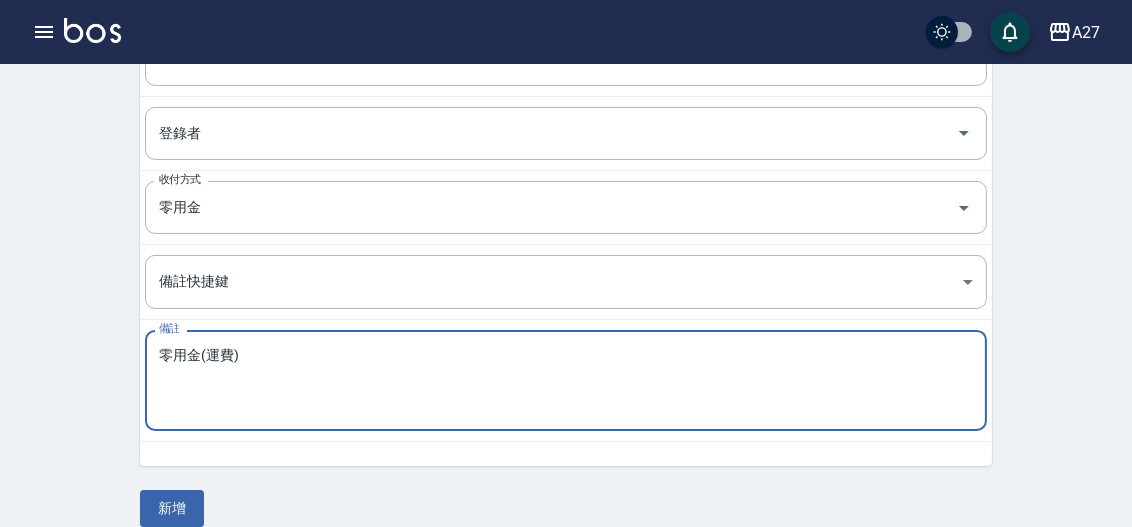 scroll, scrollTop: 421, scrollLeft: 0, axis: vertical 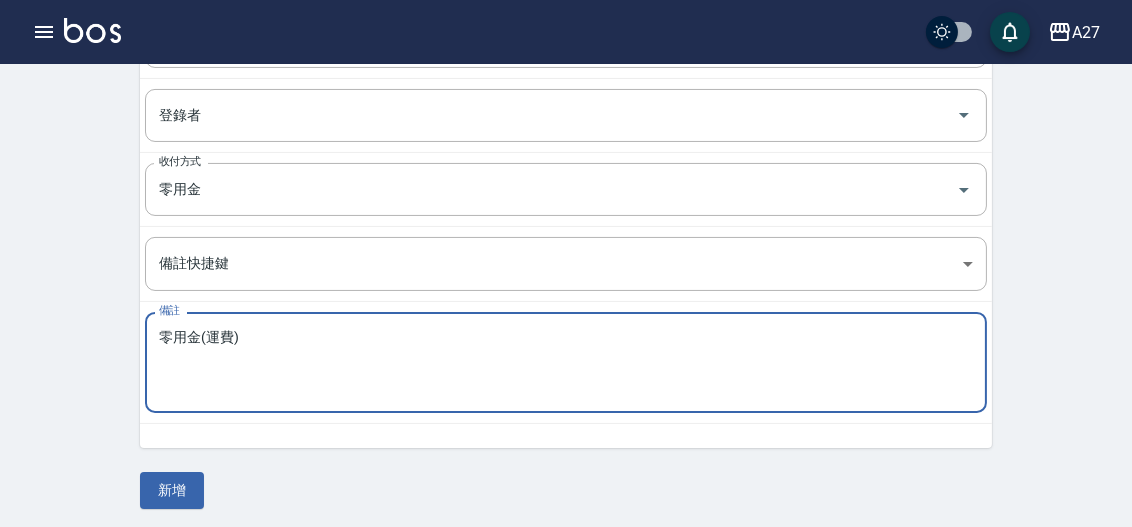 type on "零用金(運費)" 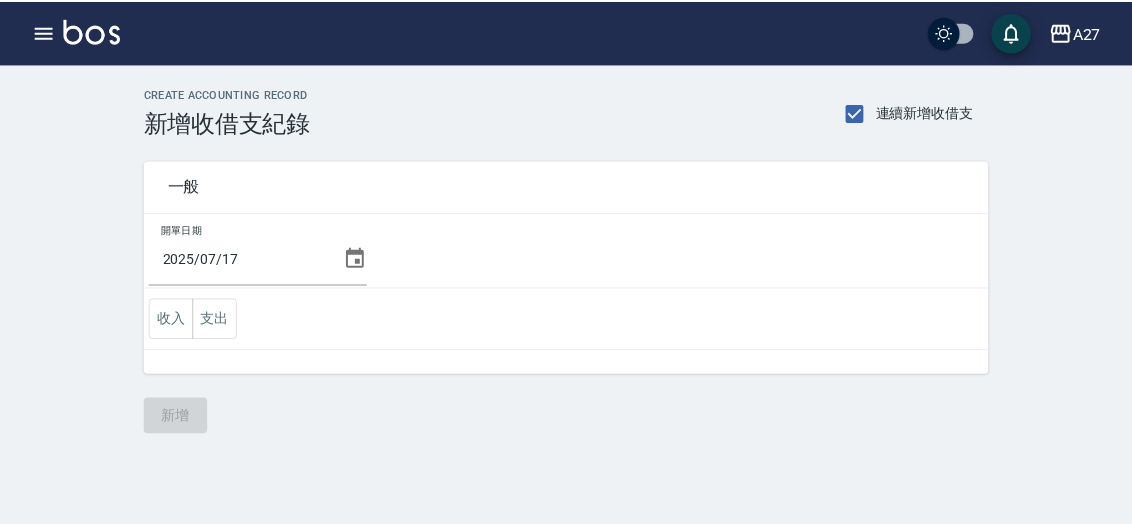 scroll, scrollTop: 0, scrollLeft: 0, axis: both 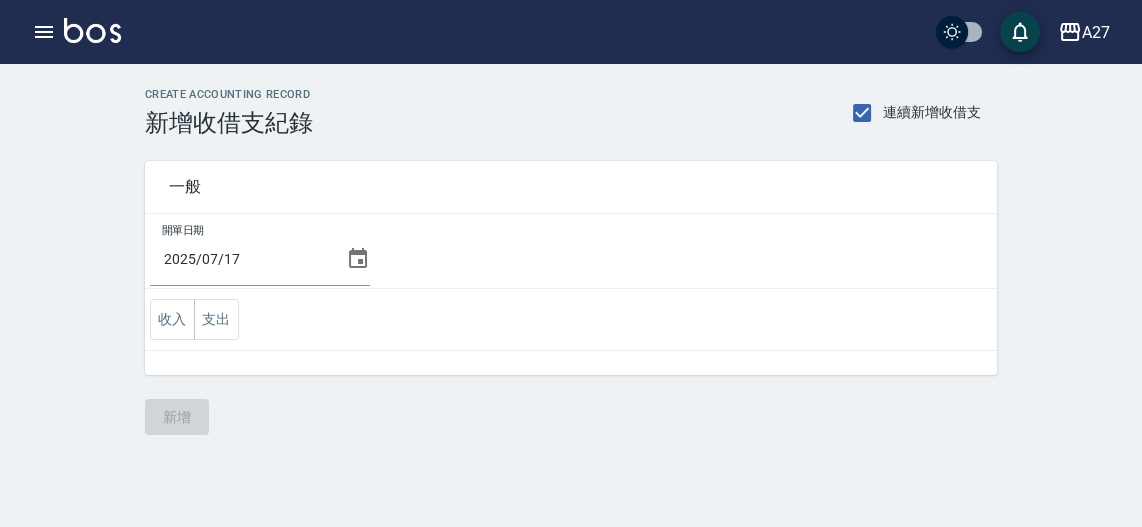 click 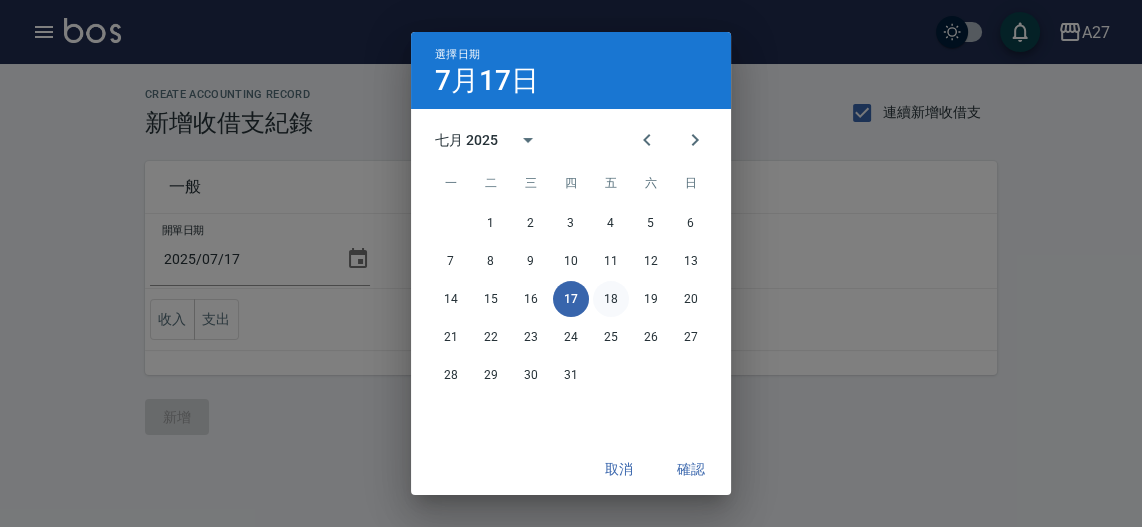 click on "18" at bounding box center (611, 299) 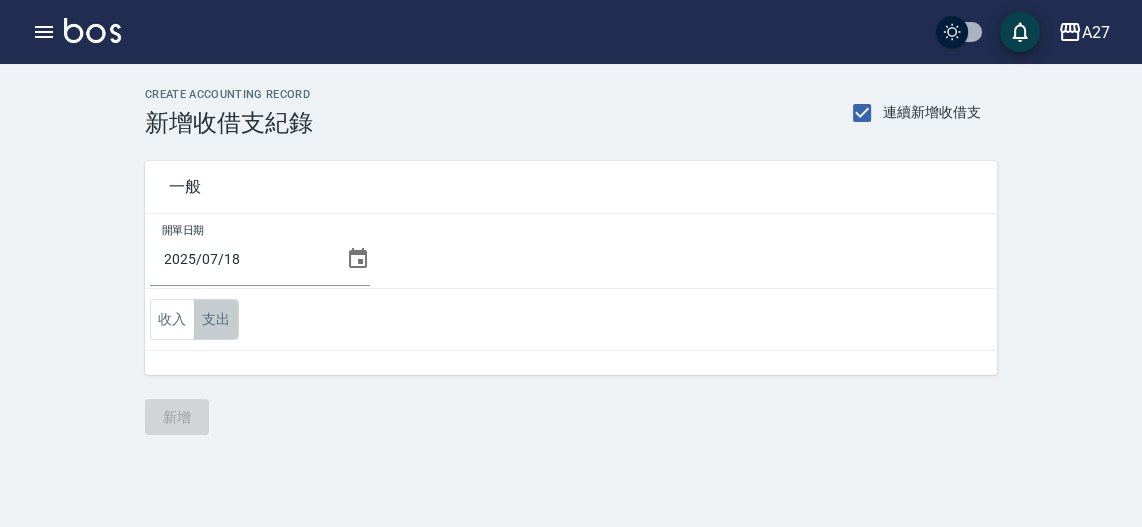 click on "支出" at bounding box center (216, 319) 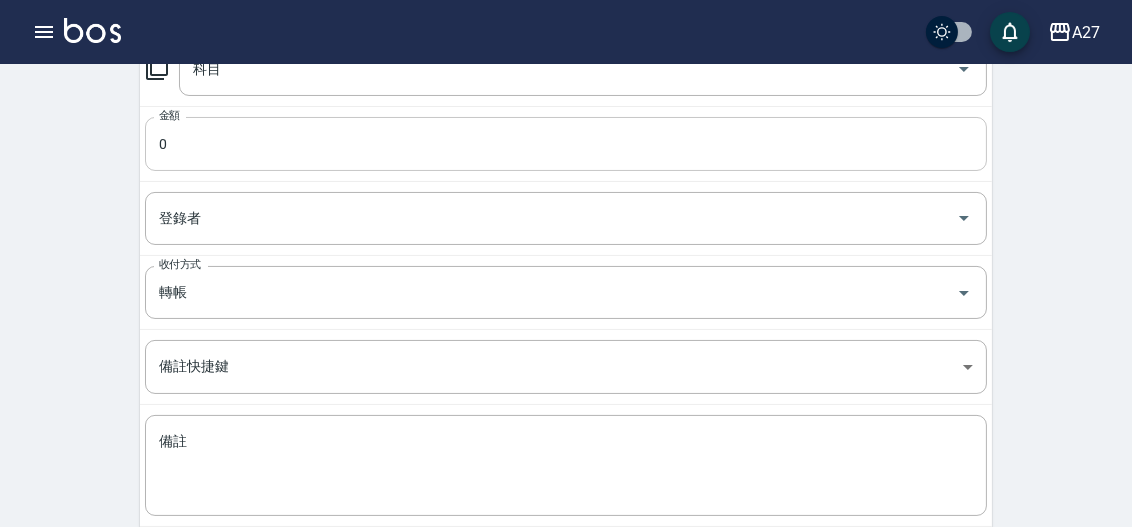 scroll, scrollTop: 239, scrollLeft: 0, axis: vertical 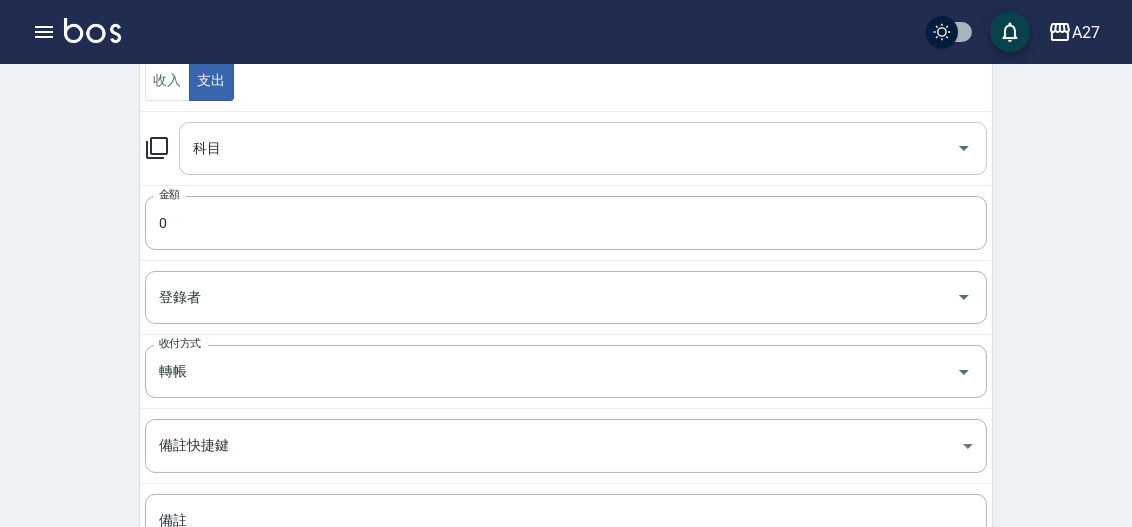 click on "科目" at bounding box center (568, 148) 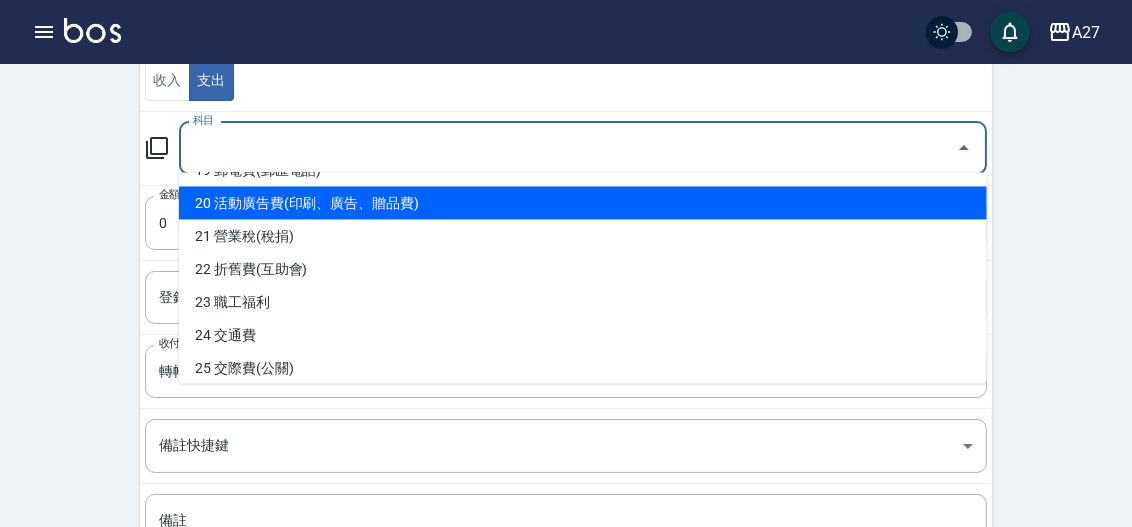 scroll, scrollTop: 727, scrollLeft: 0, axis: vertical 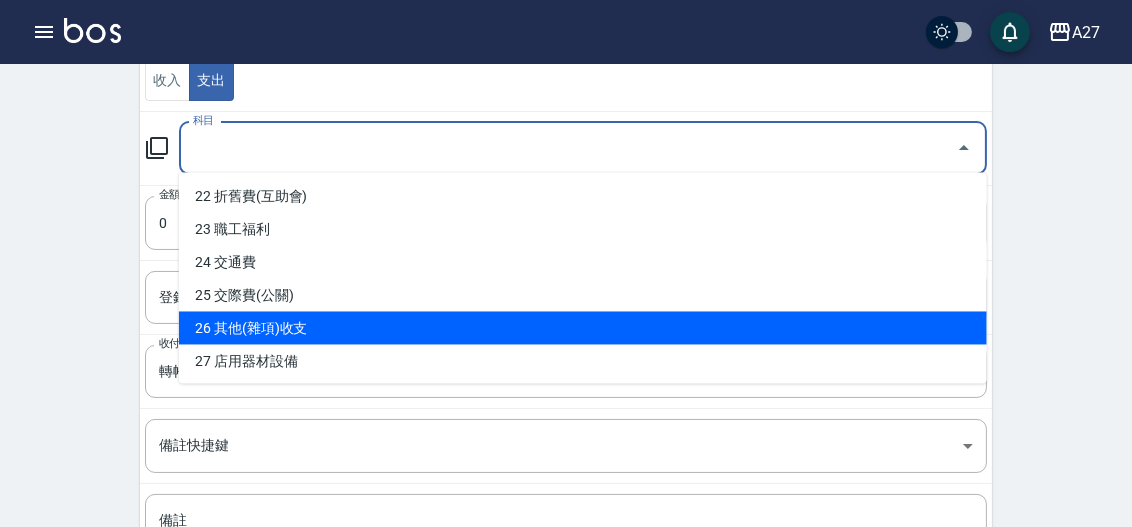 click on "26 其他(雜項)收支" at bounding box center [583, 328] 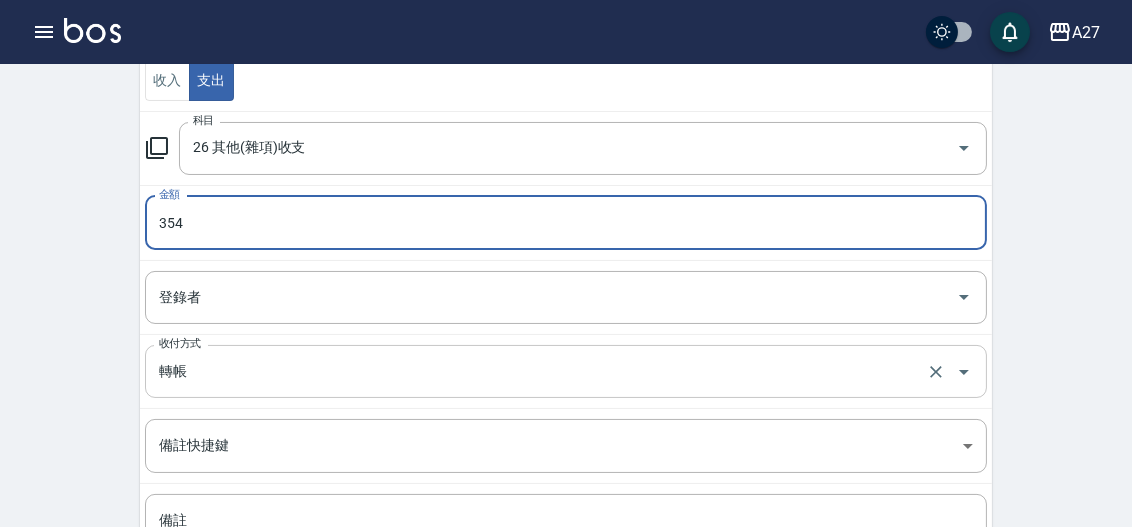 type on "354" 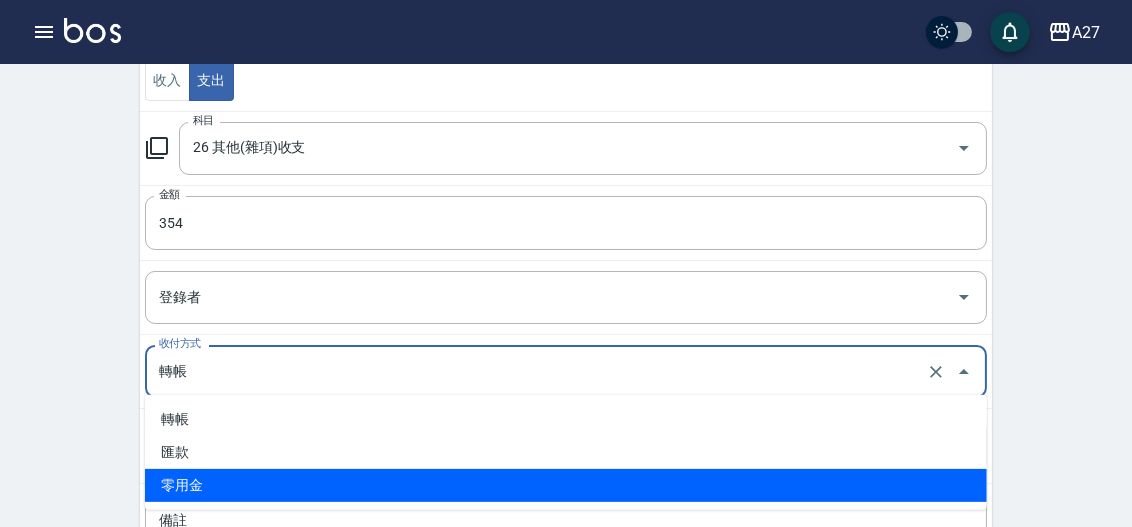 click on "零用金" at bounding box center (566, 485) 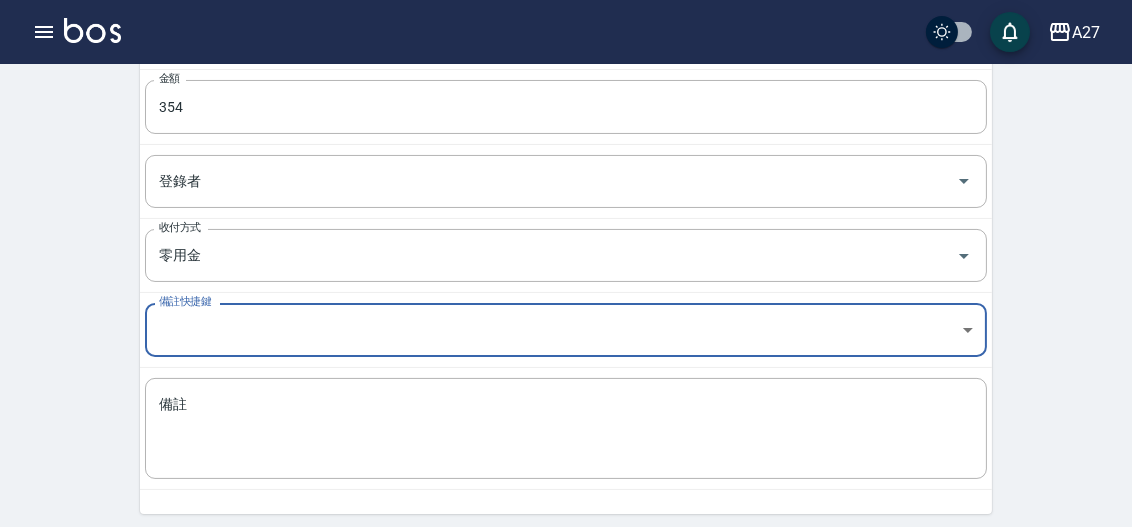 scroll, scrollTop: 421, scrollLeft: 0, axis: vertical 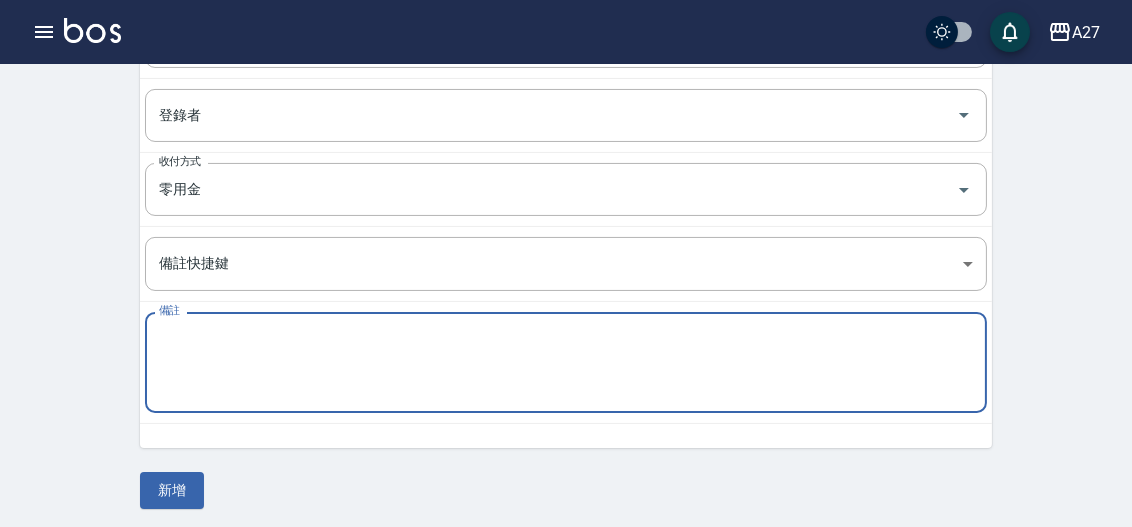 drag, startPoint x: 227, startPoint y: 288, endPoint x: 230, endPoint y: 343, distance: 55.081757 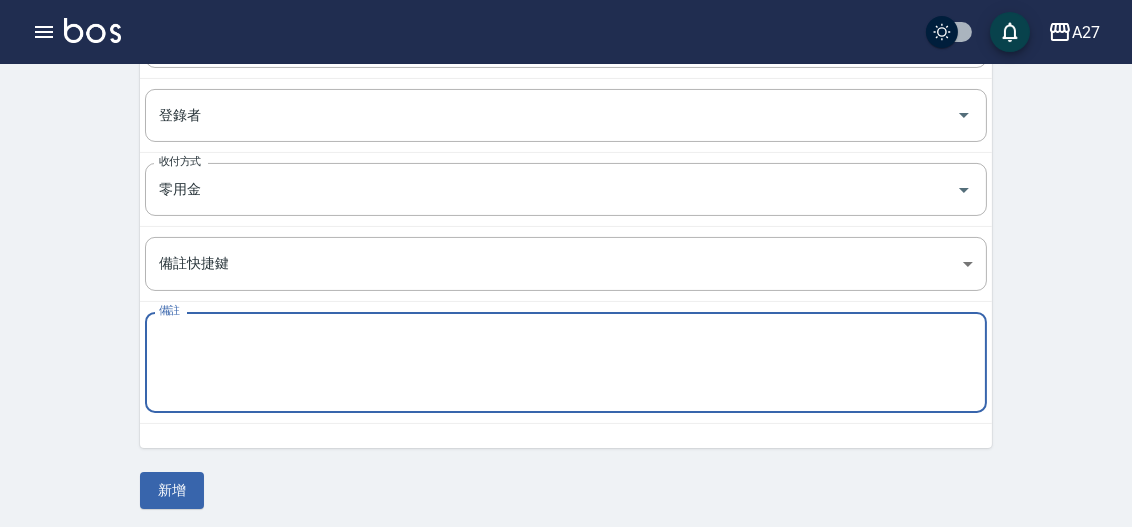 paste on "零用金()" 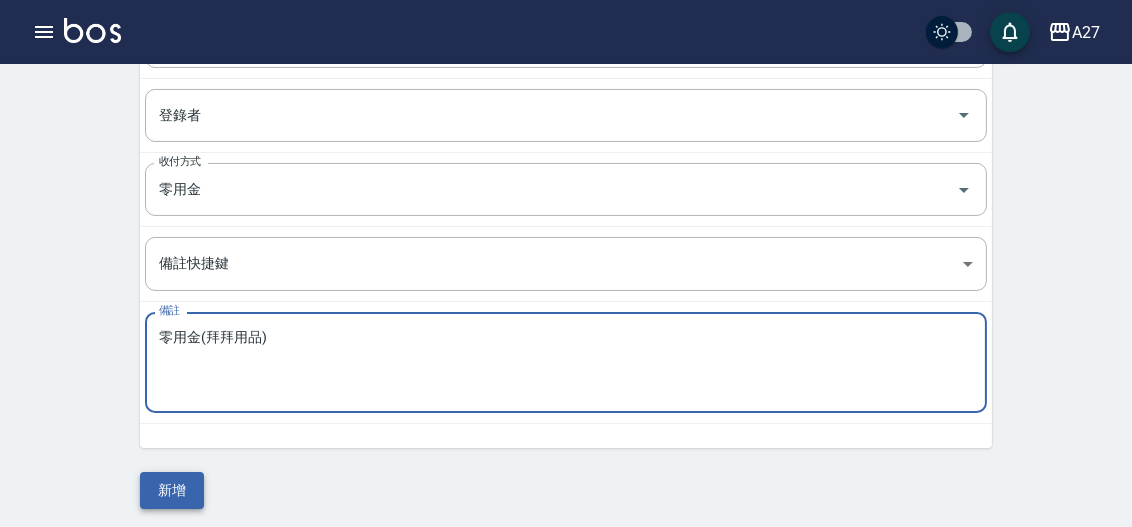 type on "零用金(拜拜用品)" 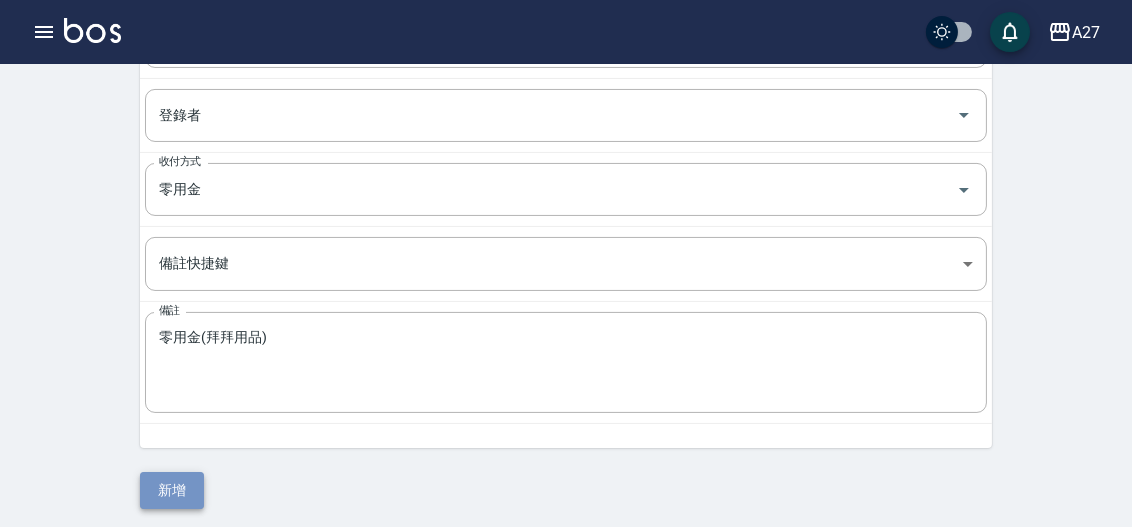 click on "新增" at bounding box center [172, 490] 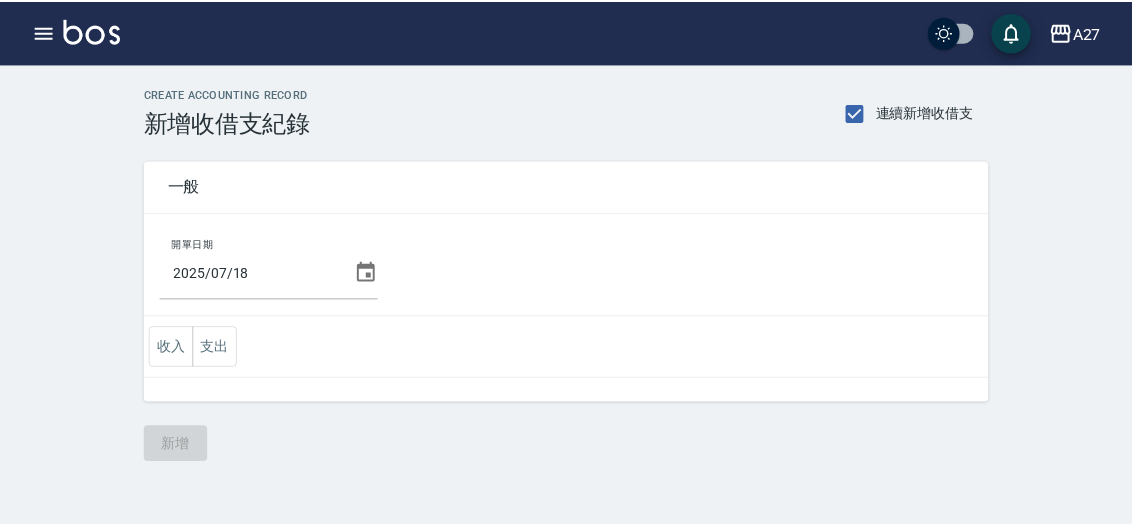 scroll, scrollTop: 0, scrollLeft: 0, axis: both 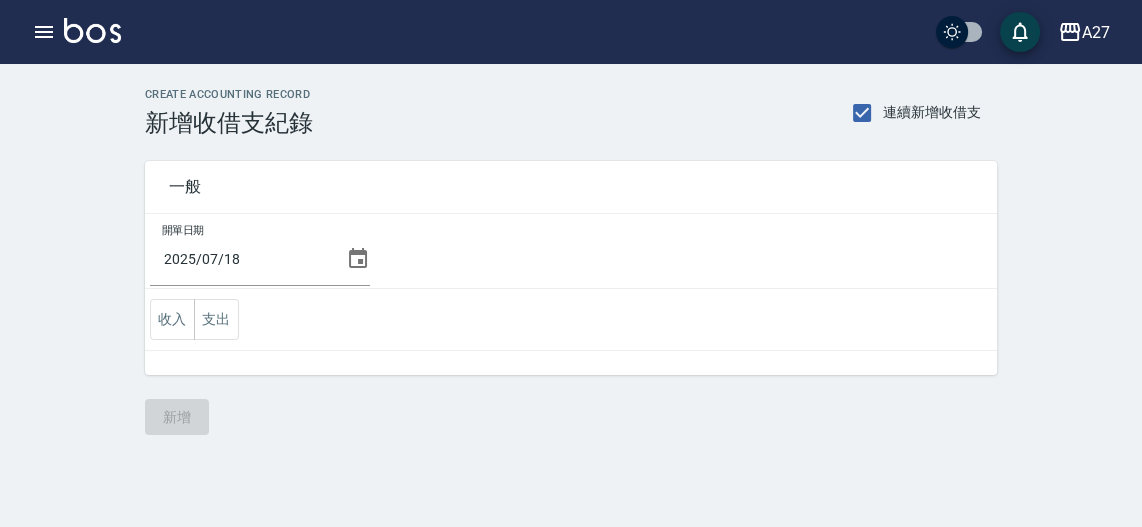 click 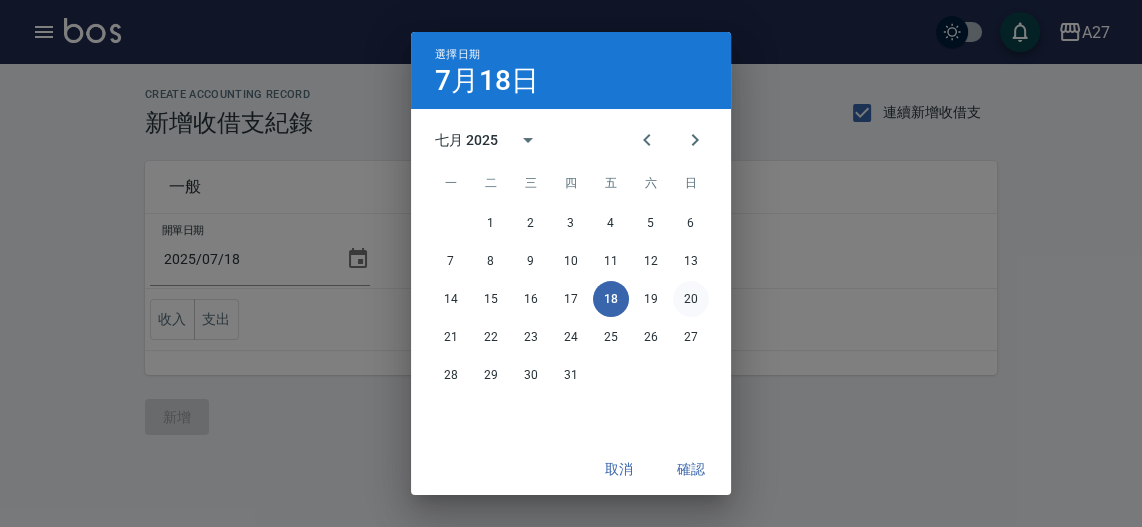 click on "20" at bounding box center [691, 299] 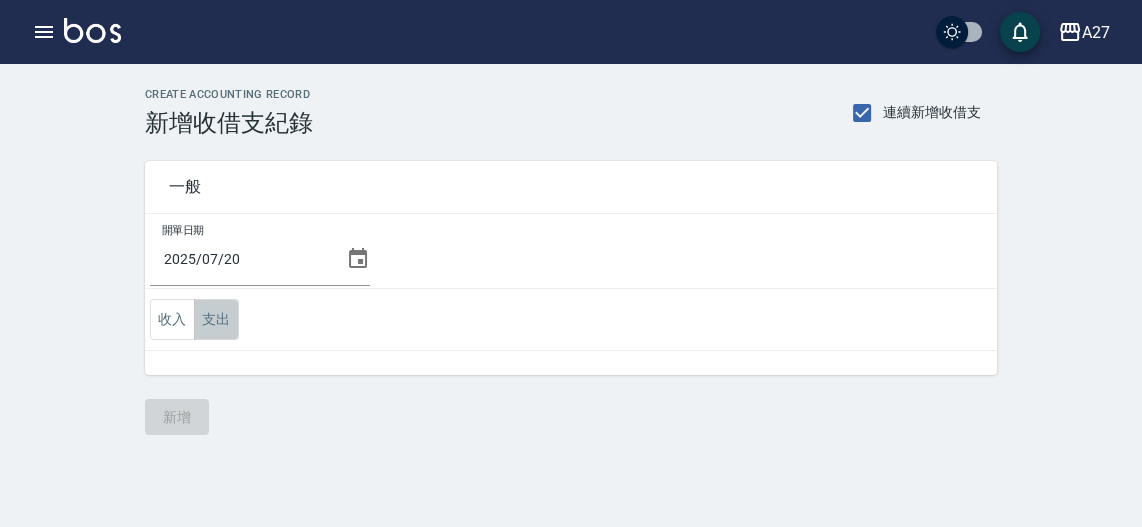 click on "支出" at bounding box center [216, 319] 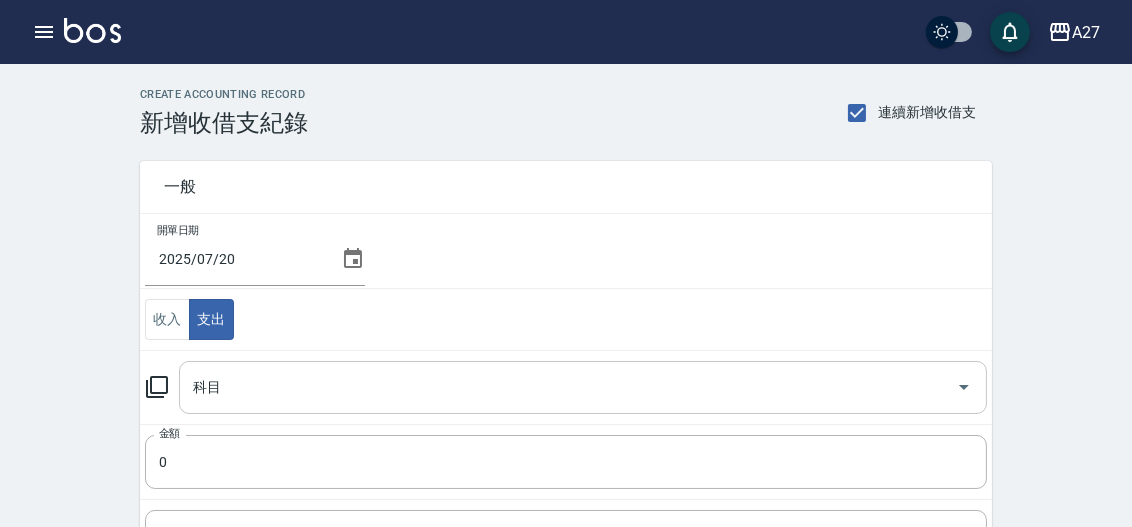 click on "科目" at bounding box center [568, 387] 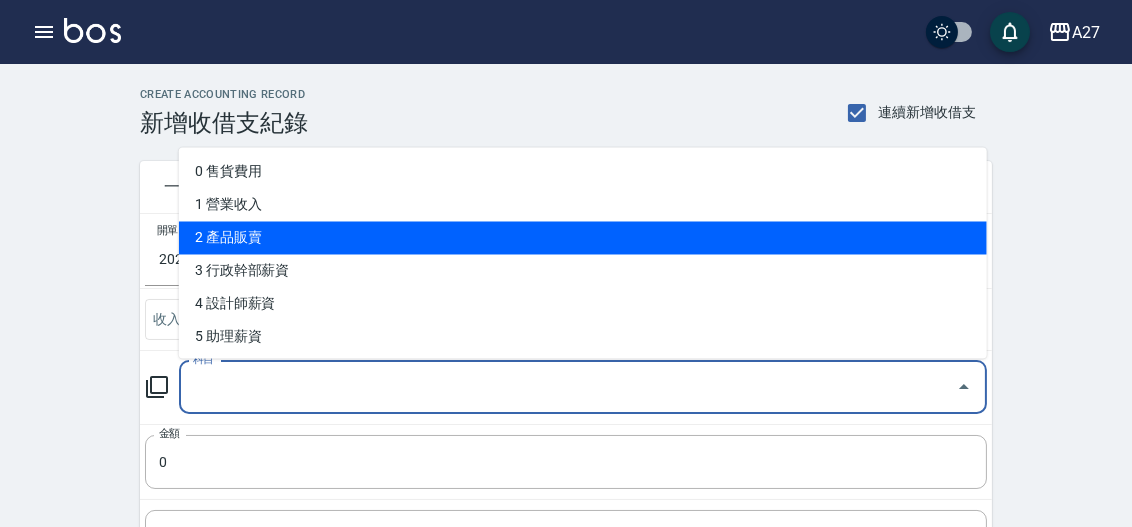 scroll, scrollTop: 363, scrollLeft: 0, axis: vertical 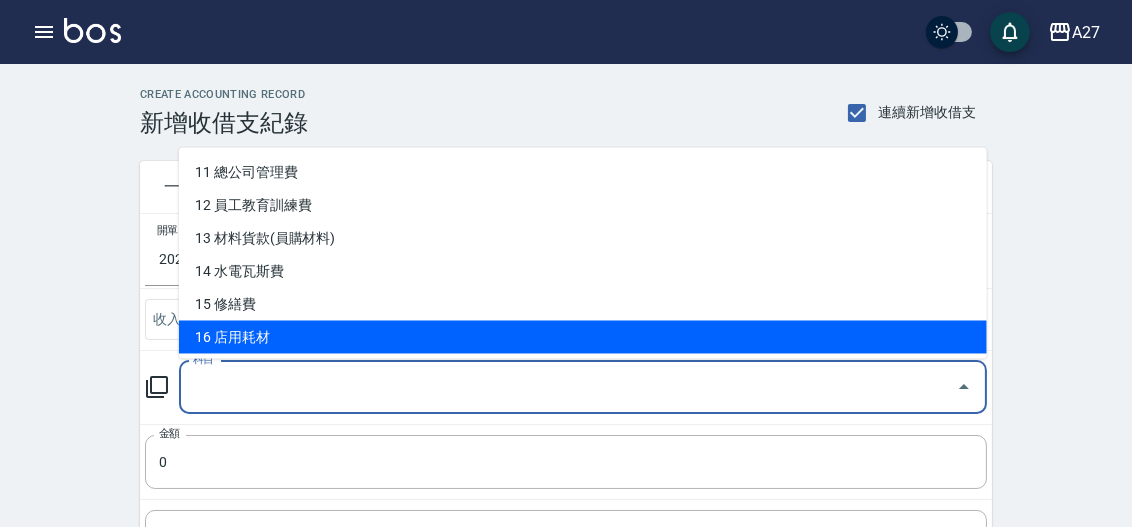 click on "16 店用耗材" at bounding box center [583, 337] 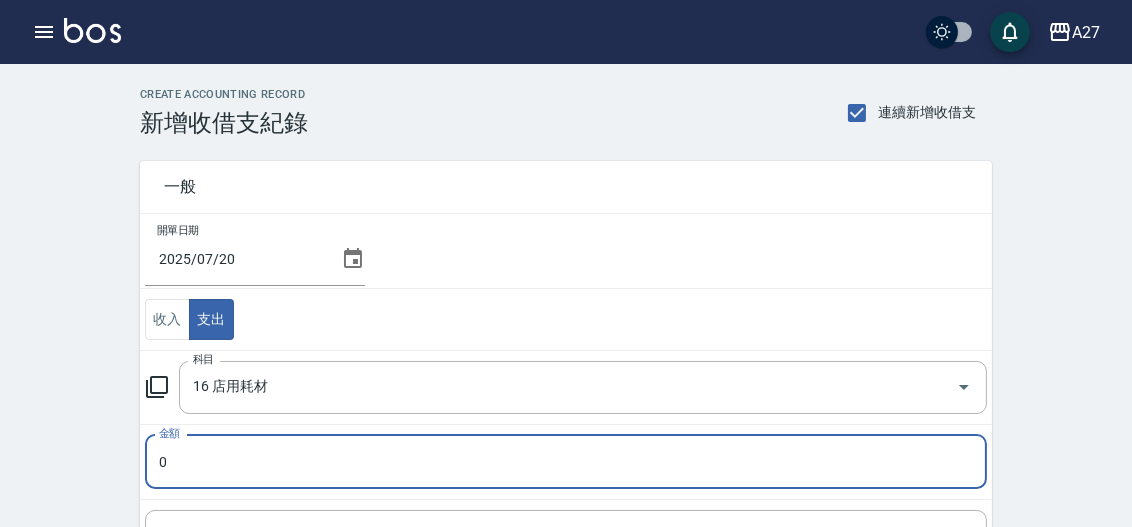type on "16 店用耗材" 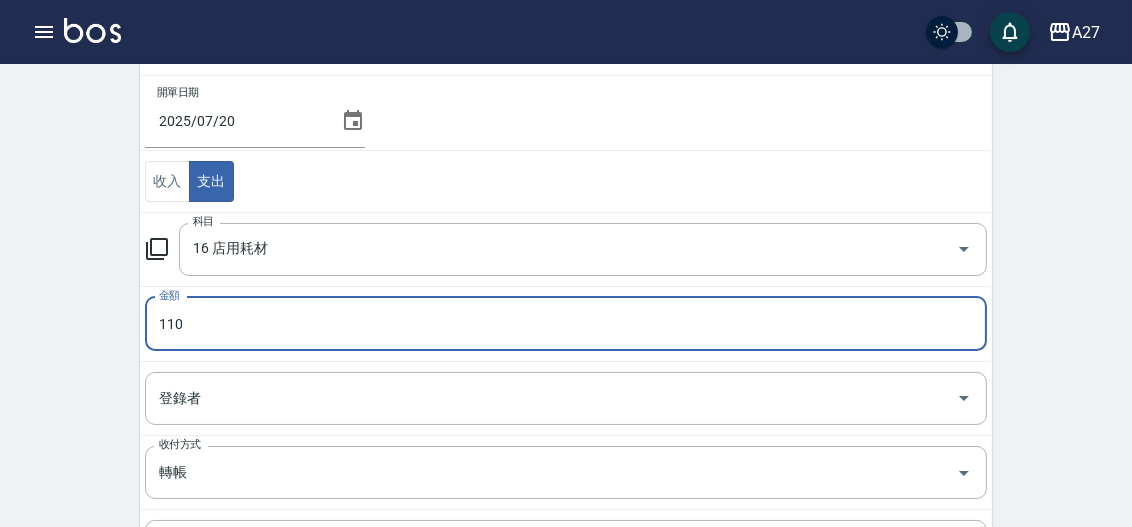 scroll, scrollTop: 363, scrollLeft: 0, axis: vertical 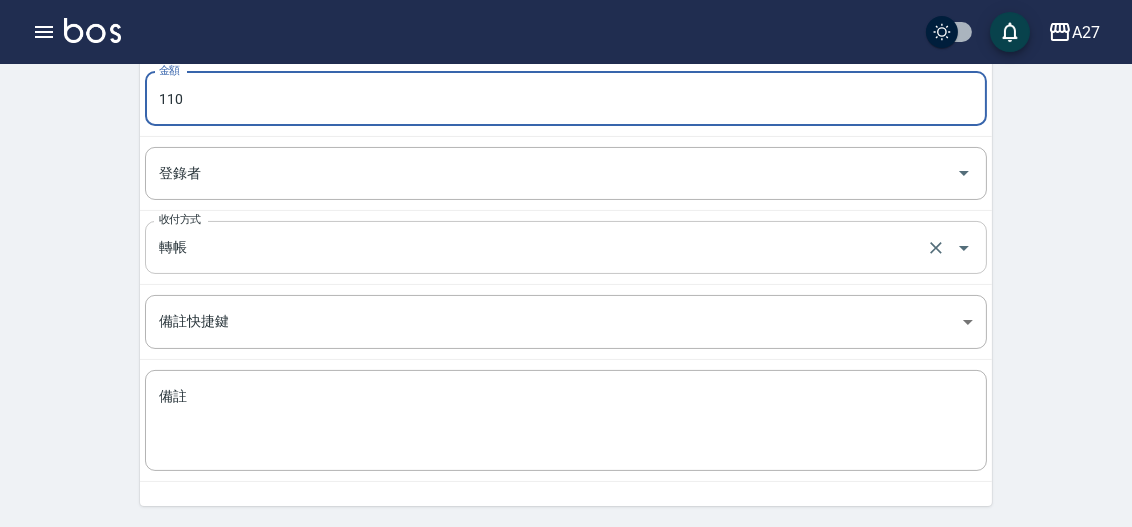 type on "110" 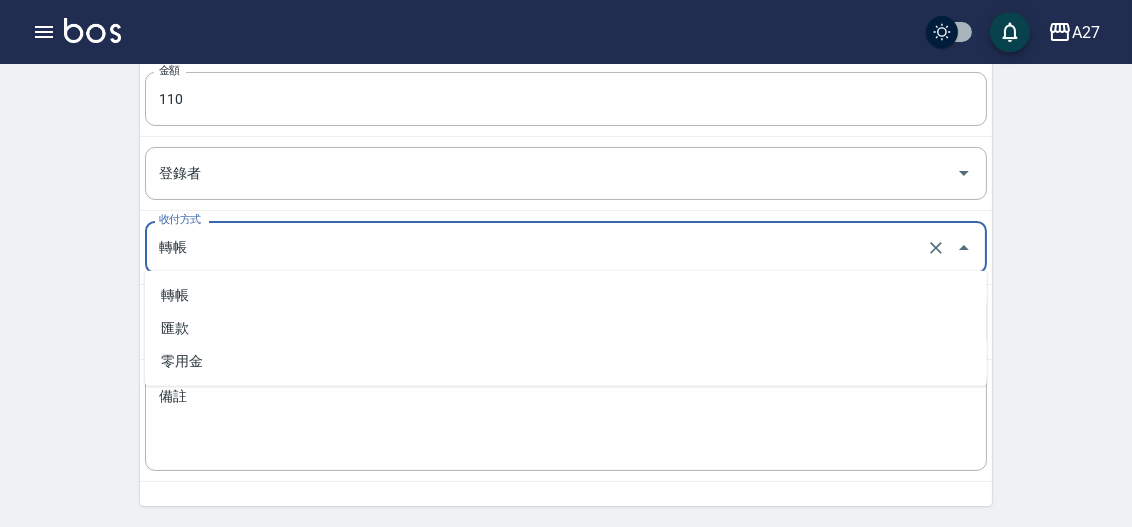 click on "轉帳" at bounding box center [538, 247] 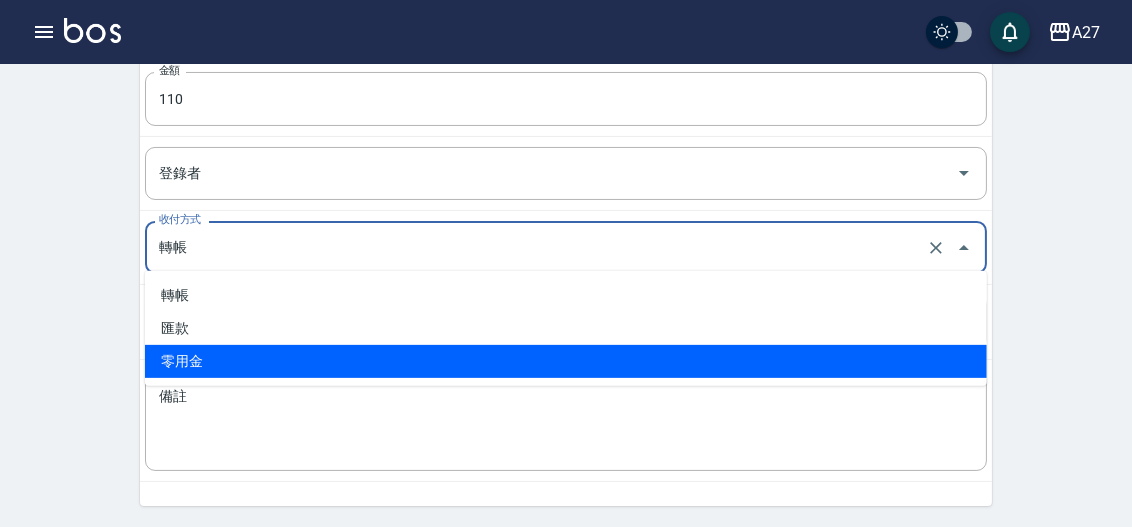 click on "零用金" at bounding box center [566, 361] 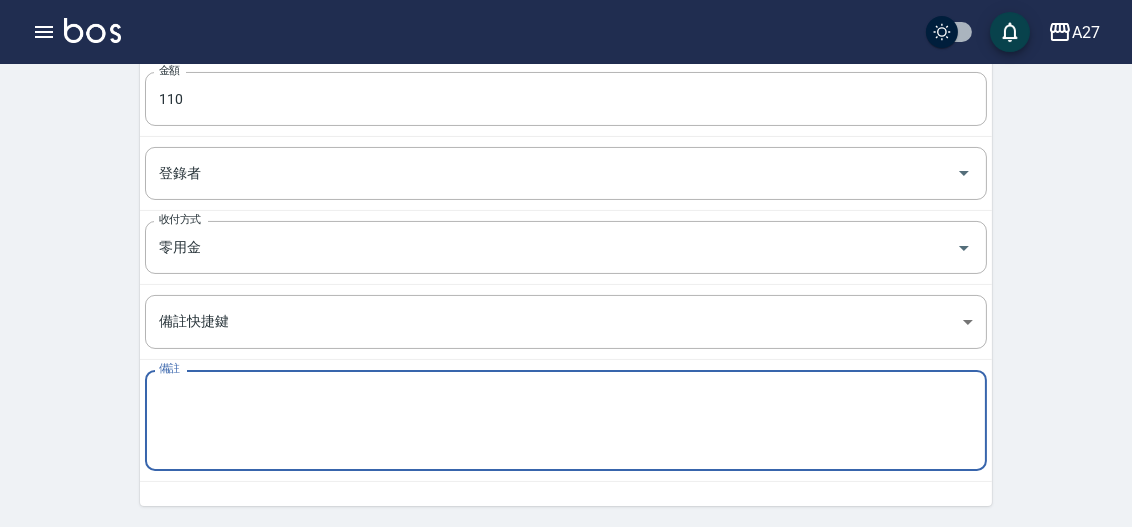 paste on "零用金()" 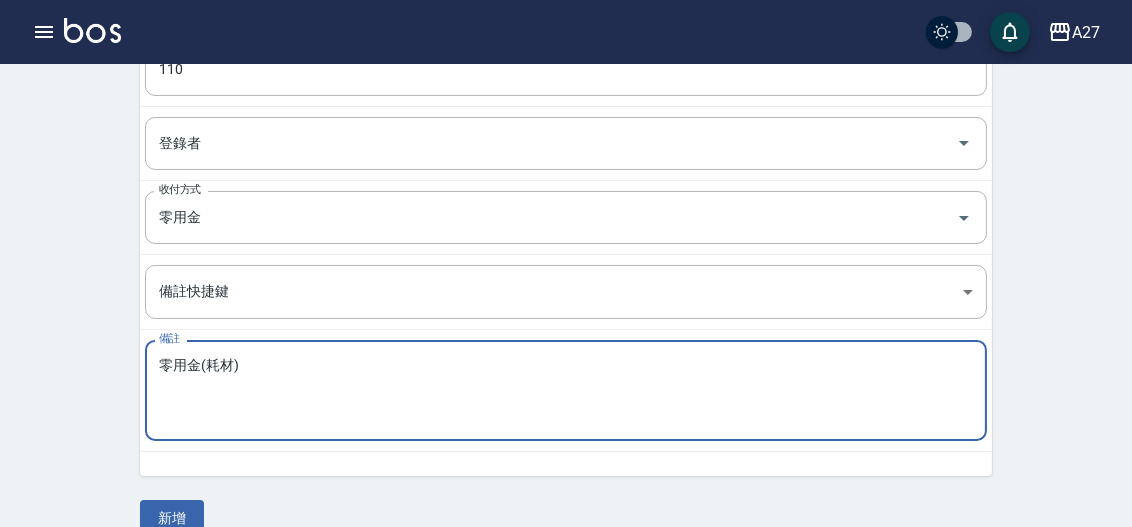 scroll, scrollTop: 421, scrollLeft: 0, axis: vertical 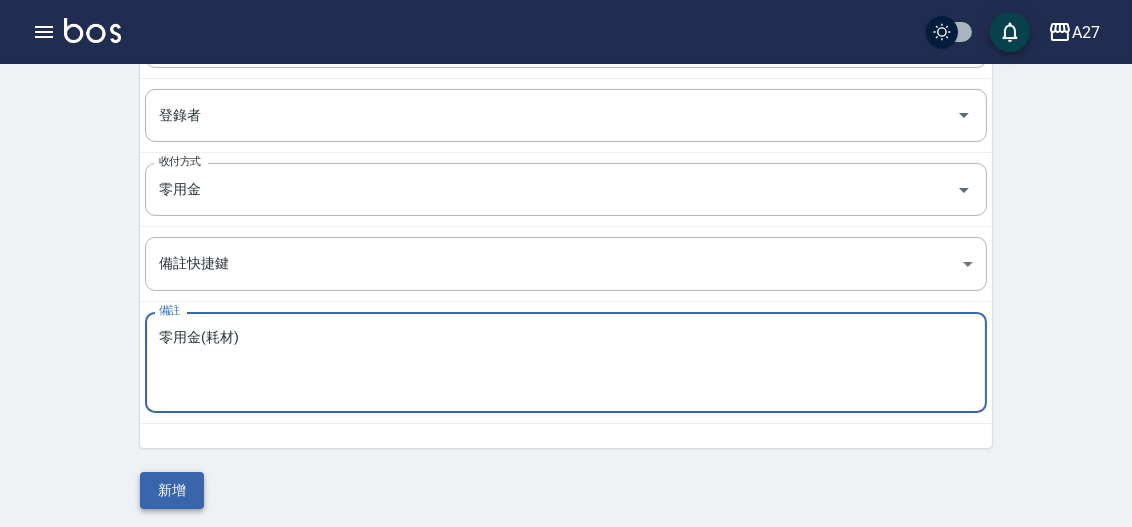 type on "零用金(耗材)" 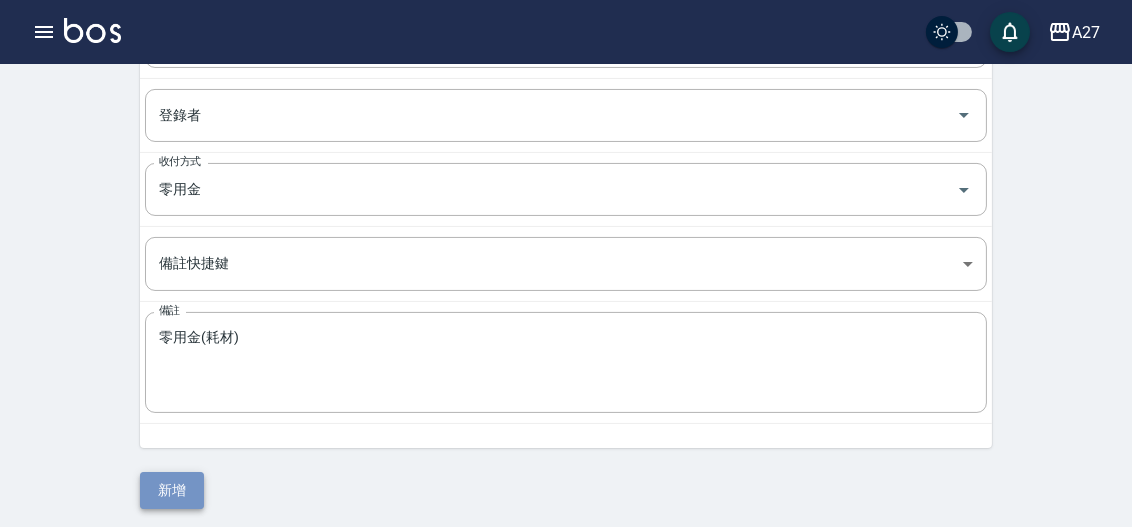 click on "新增" at bounding box center (172, 490) 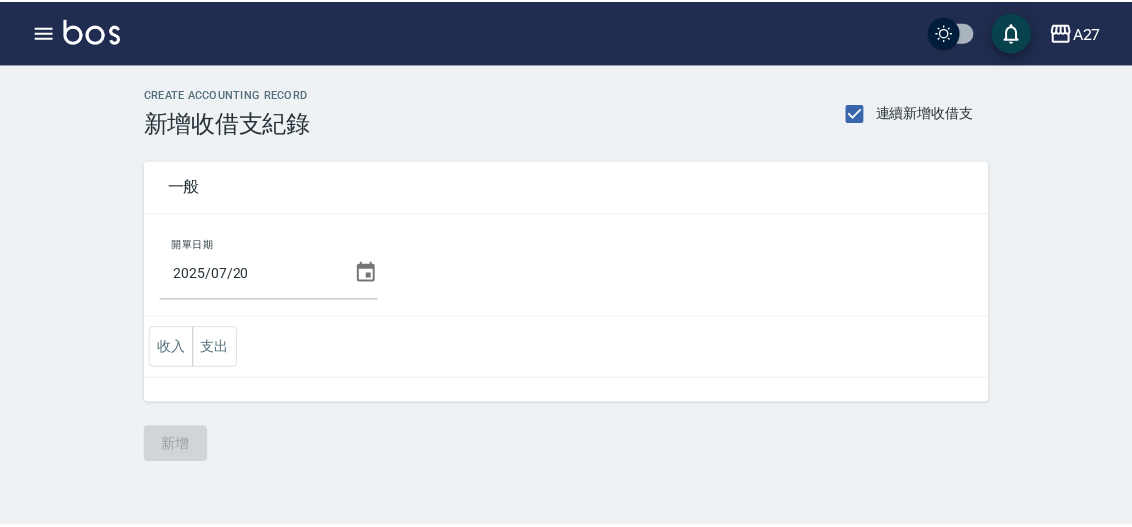 scroll, scrollTop: 0, scrollLeft: 0, axis: both 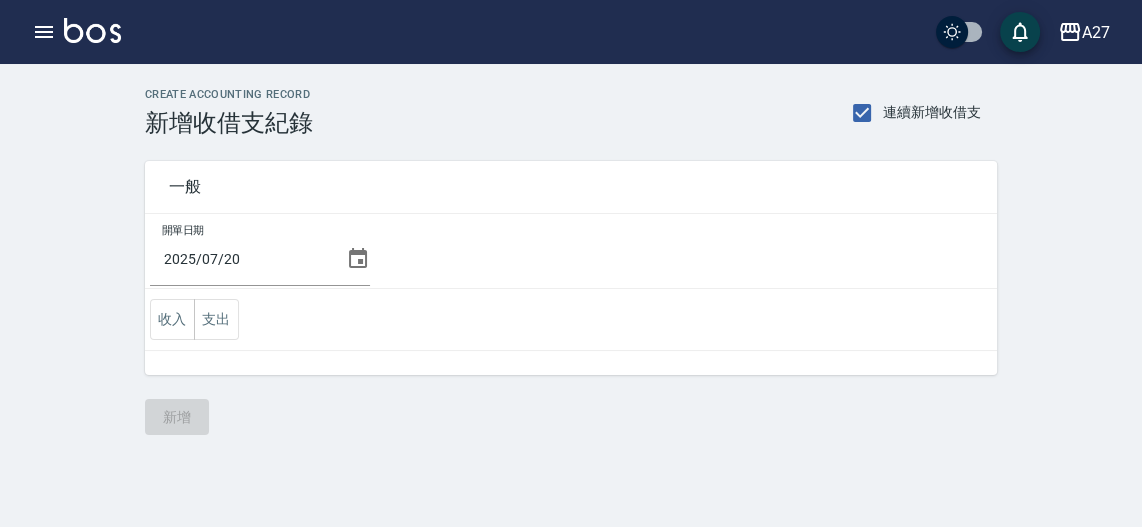 click 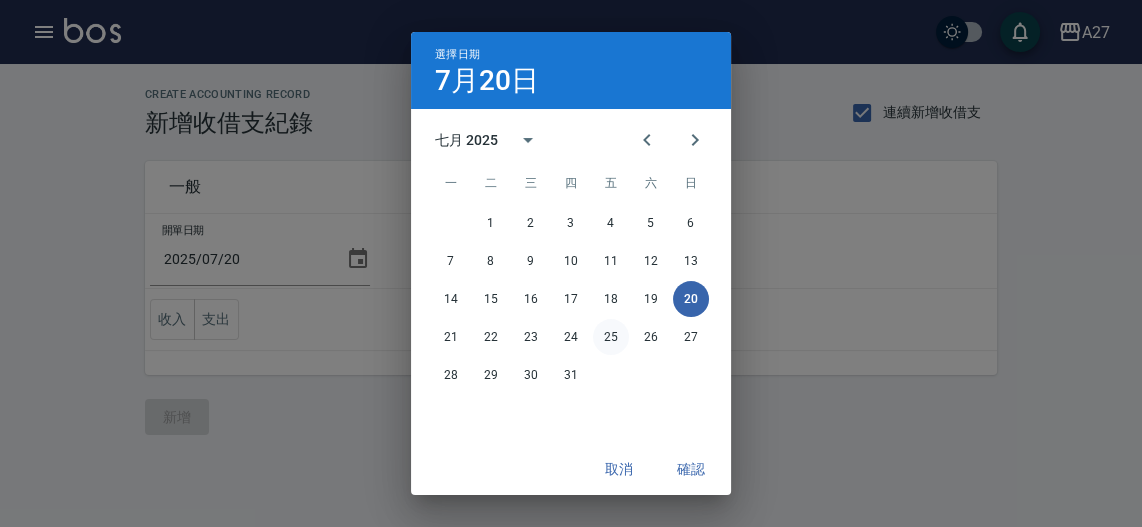click on "25" at bounding box center [611, 337] 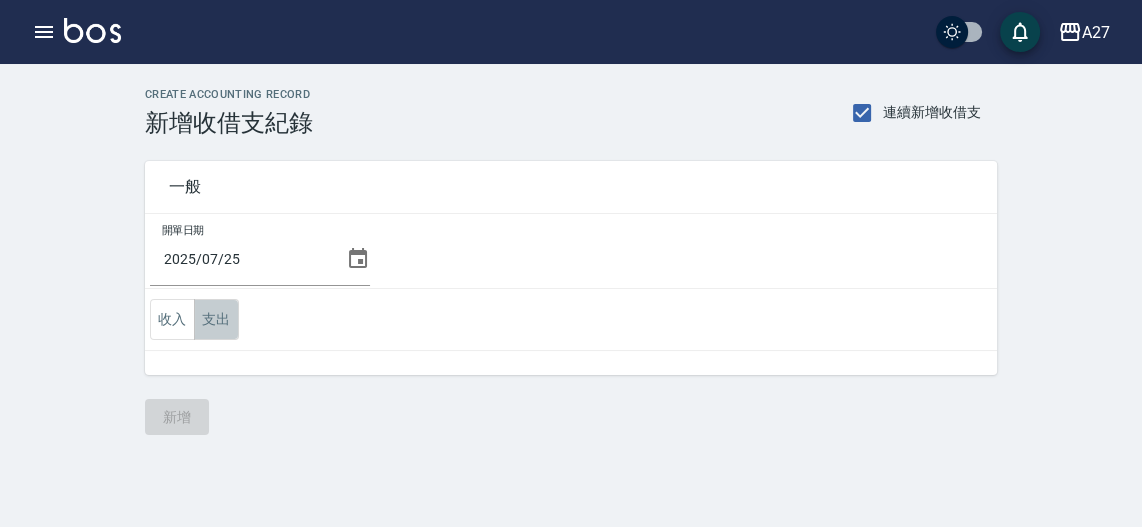 click on "支出" at bounding box center [216, 319] 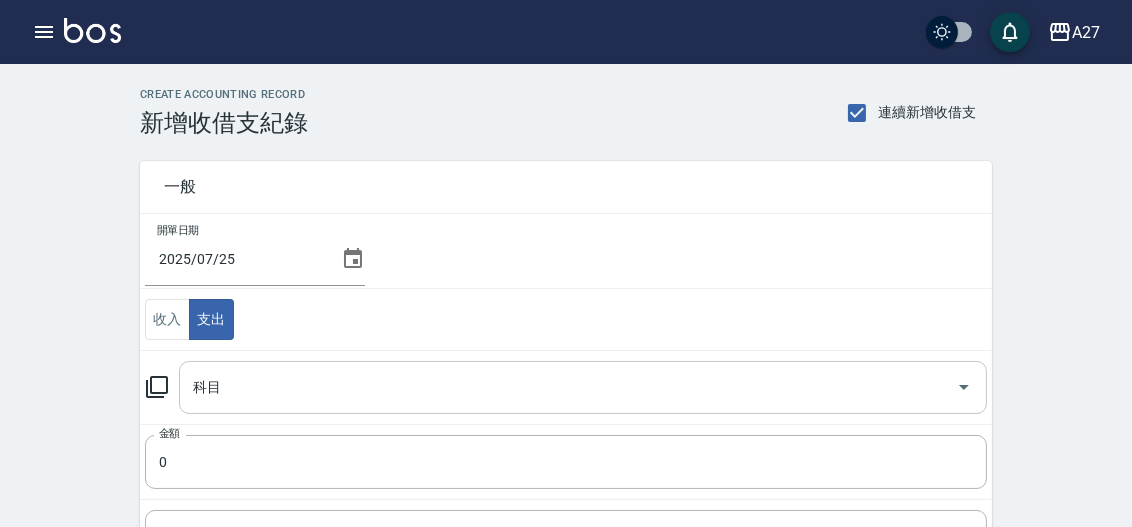 click on "科目" at bounding box center [568, 387] 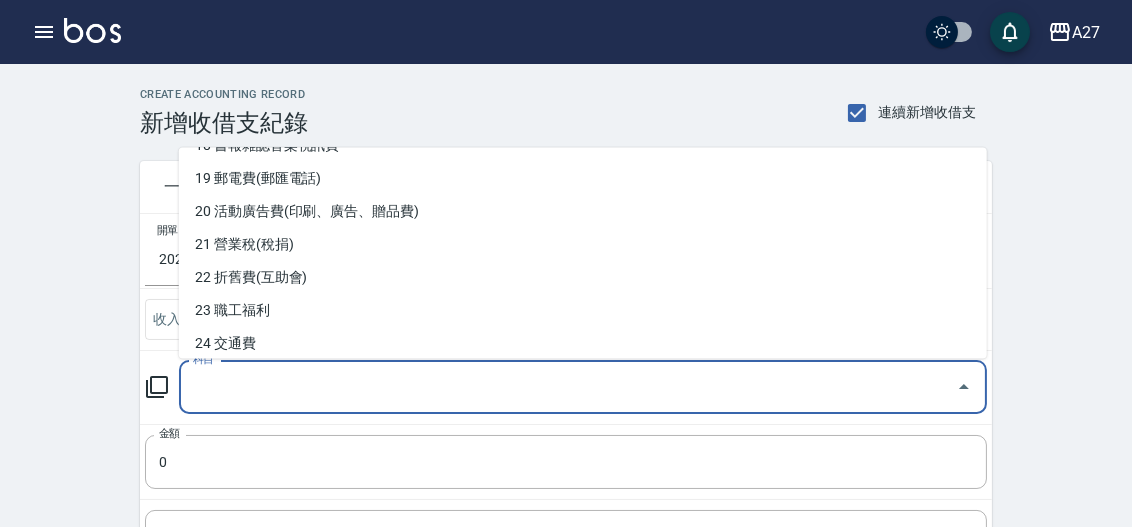 scroll, scrollTop: 727, scrollLeft: 0, axis: vertical 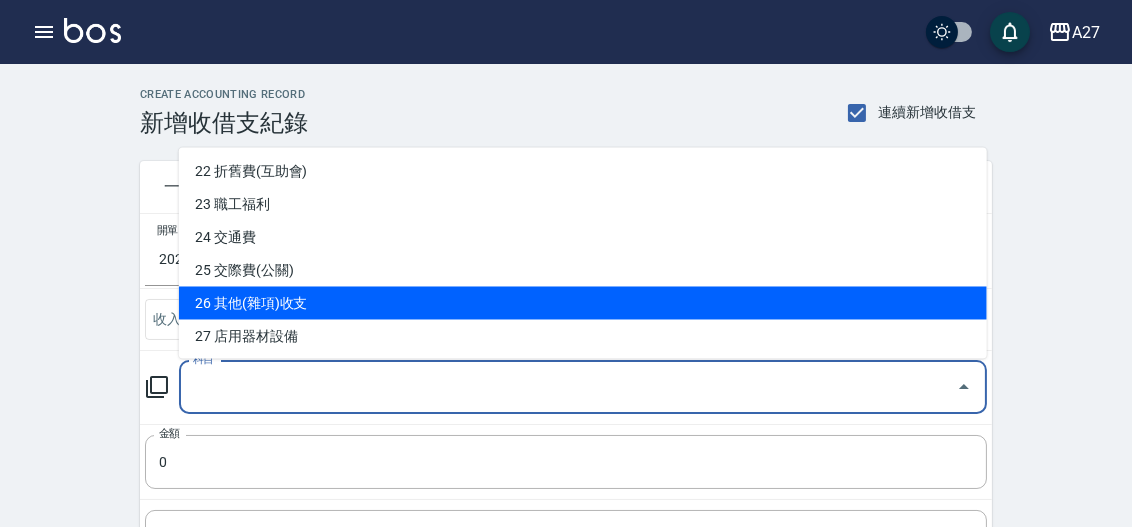 click on "26 其他(雜項)收支" at bounding box center [583, 303] 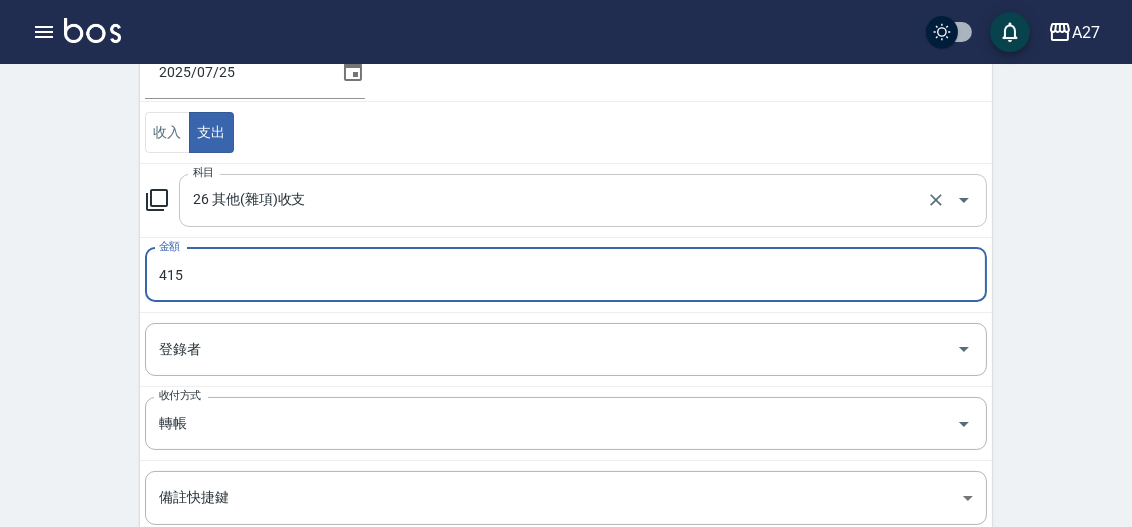 scroll, scrollTop: 421, scrollLeft: 0, axis: vertical 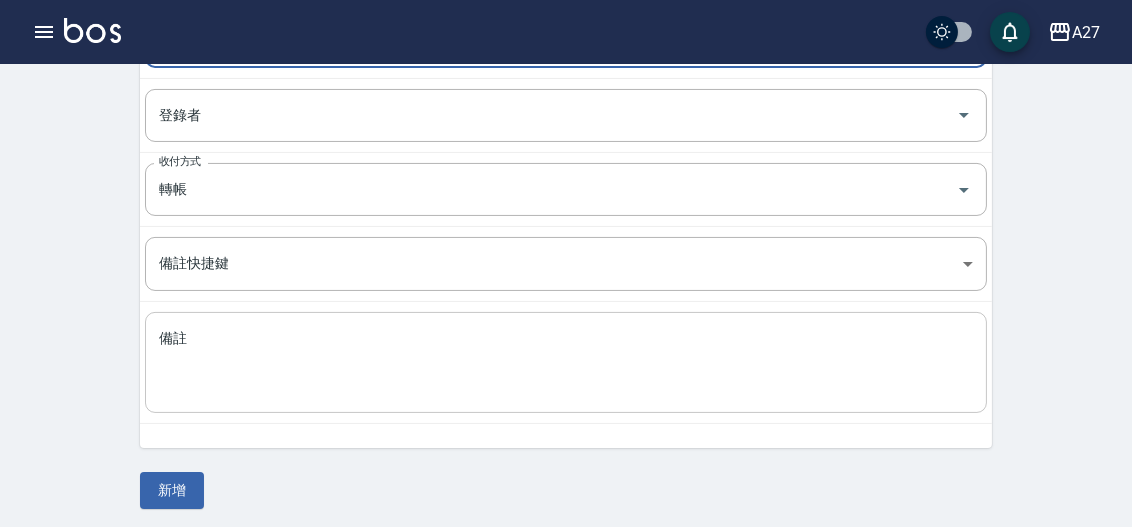 type on "415" 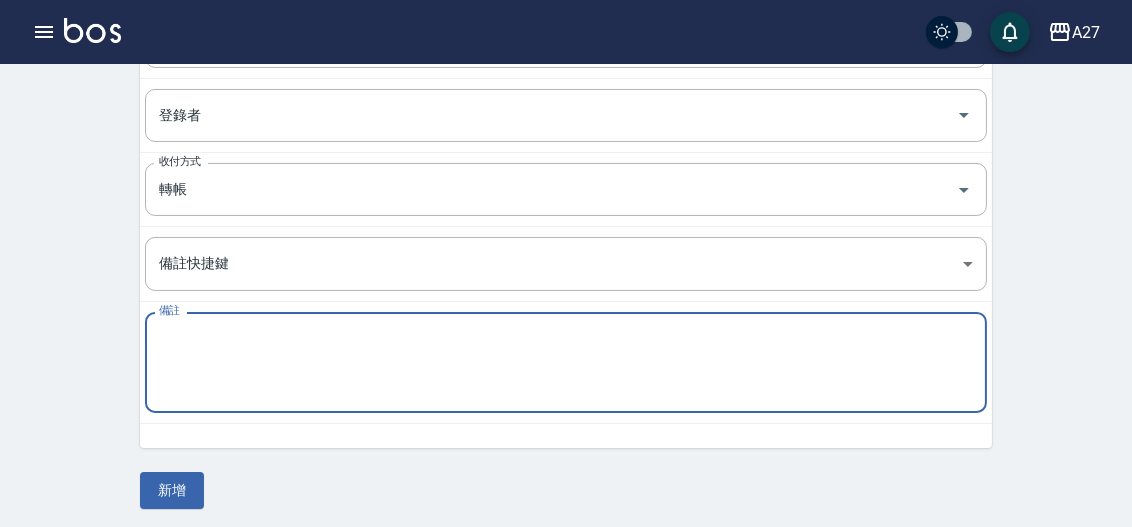 paste on "零用金()" 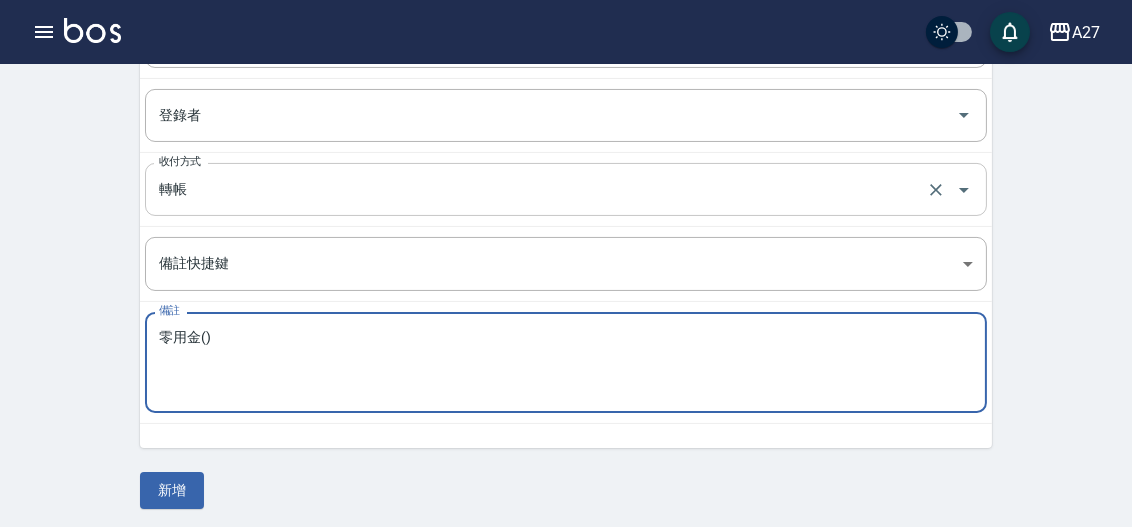 type on "零用金()" 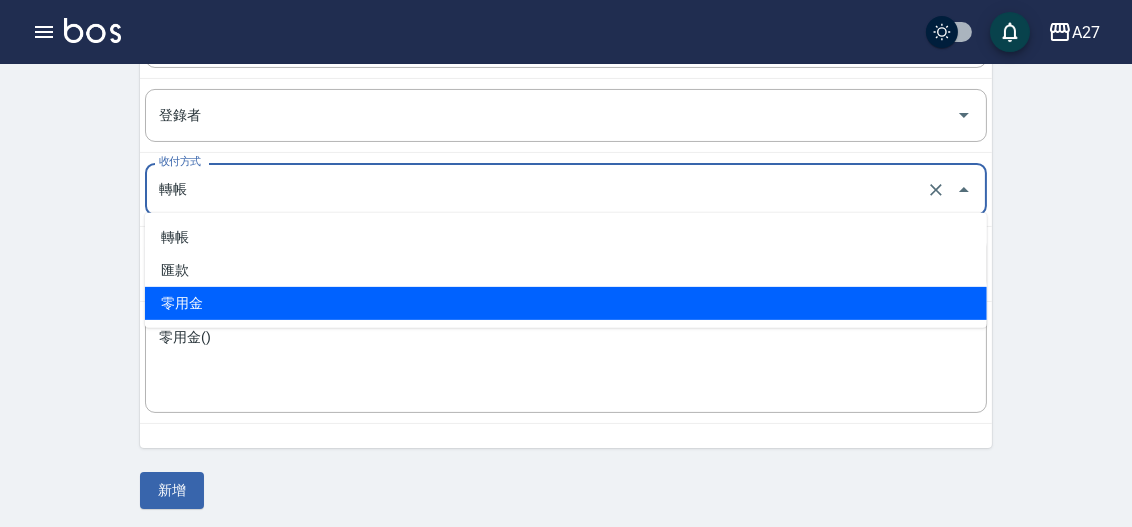 click on "零用金" at bounding box center (566, 303) 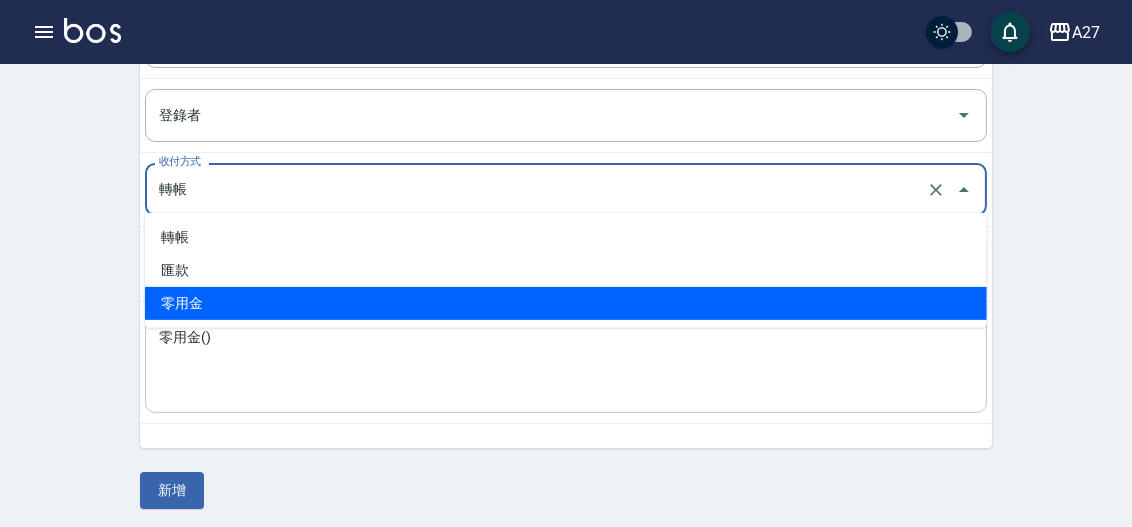 type on "零用金" 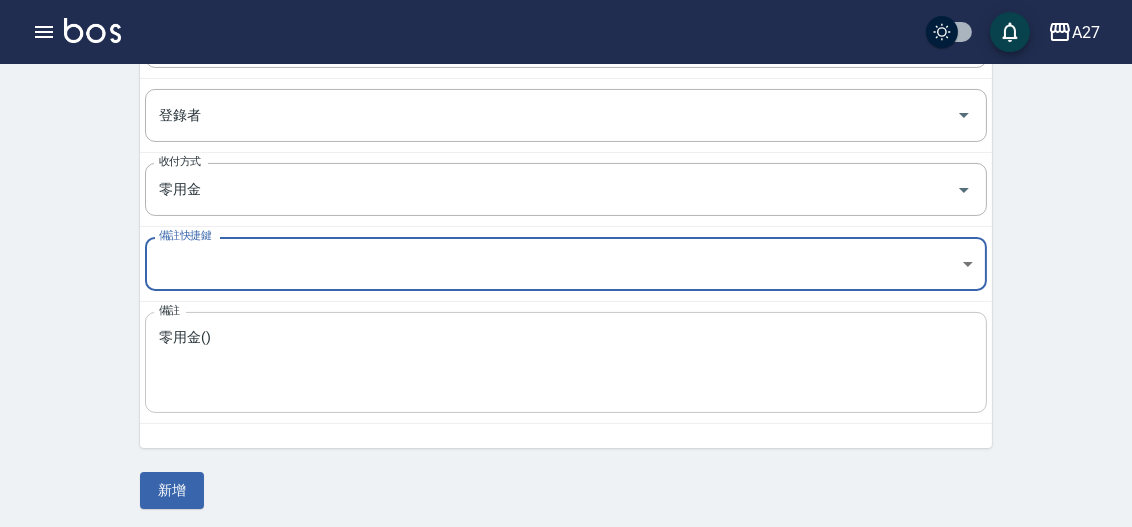 click on "零用金()" at bounding box center [566, 363] 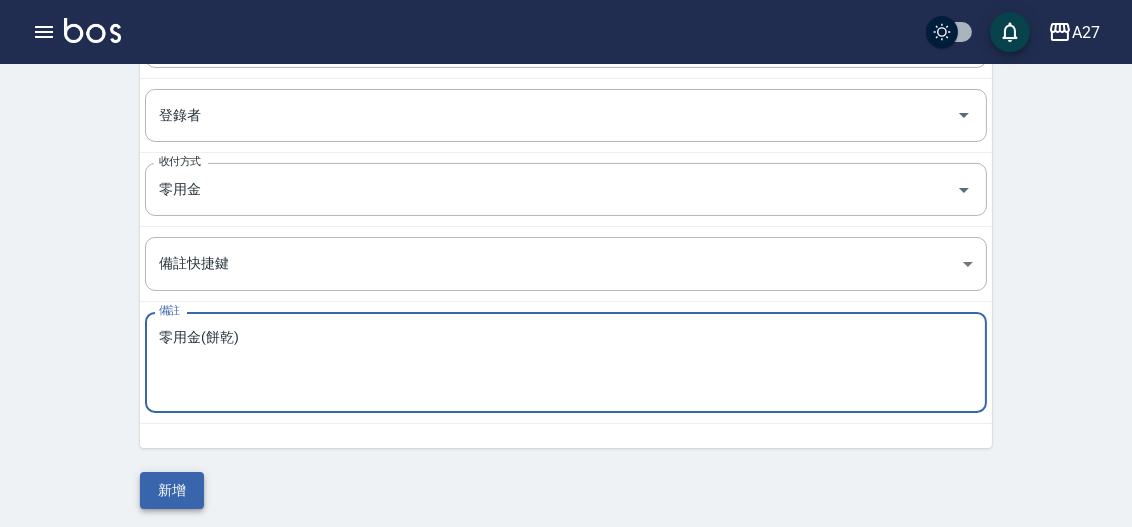 type on "零用金(餅乾)" 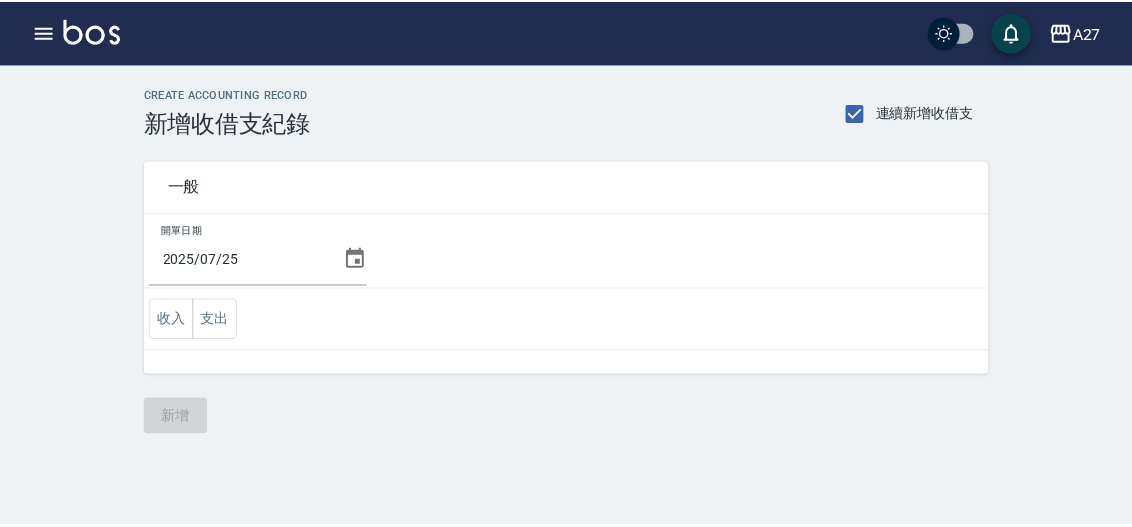 scroll, scrollTop: 0, scrollLeft: 0, axis: both 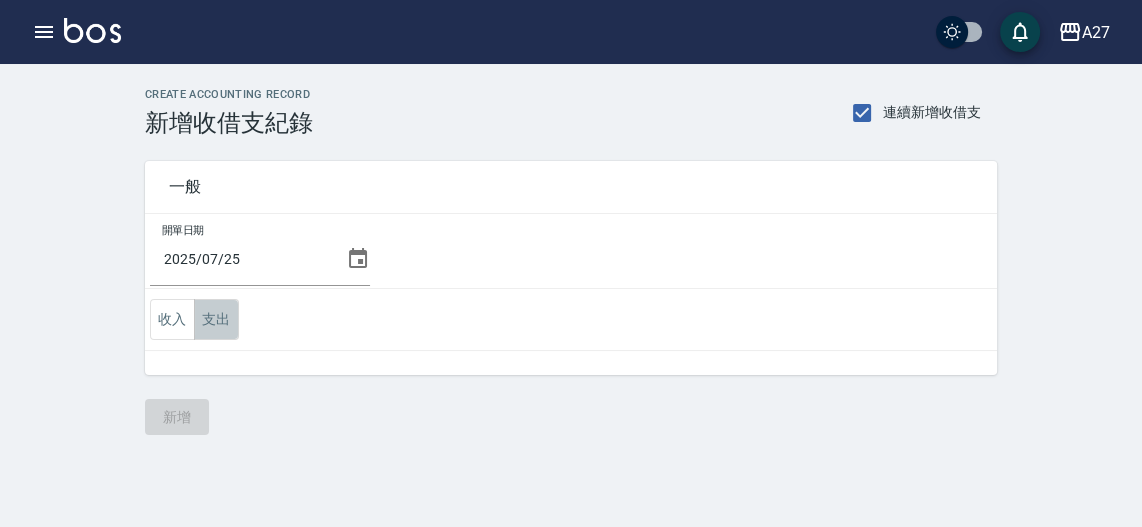 click on "支出" at bounding box center (216, 319) 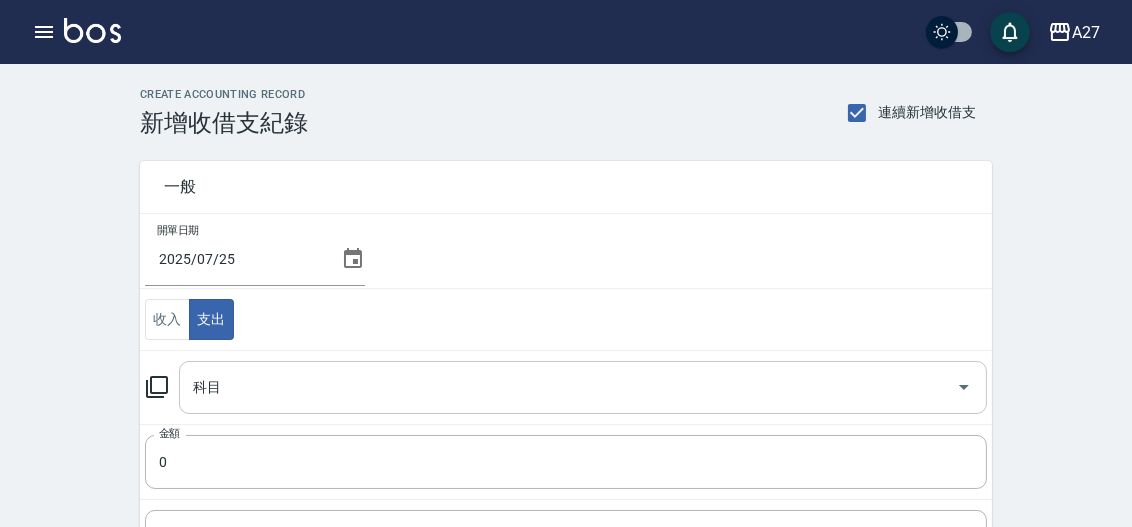 click on "科目" at bounding box center (568, 387) 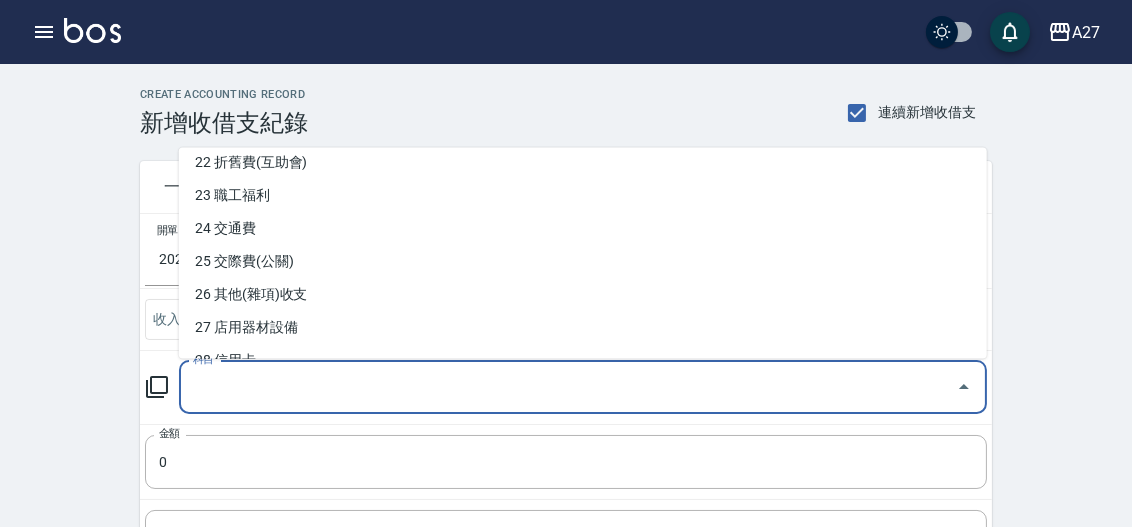 scroll, scrollTop: 818, scrollLeft: 0, axis: vertical 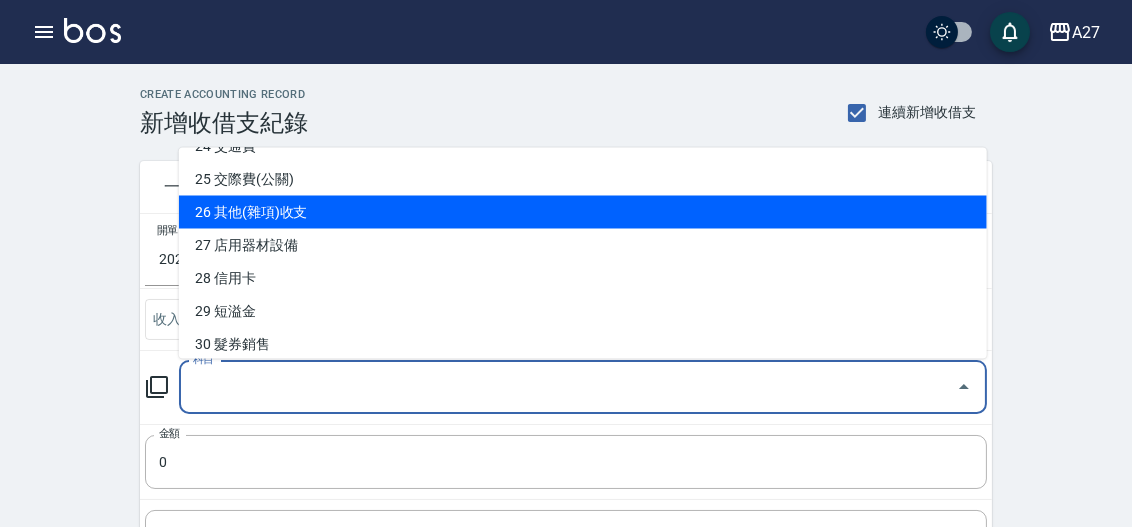 click on "26 其他(雜項)收支" at bounding box center (583, 212) 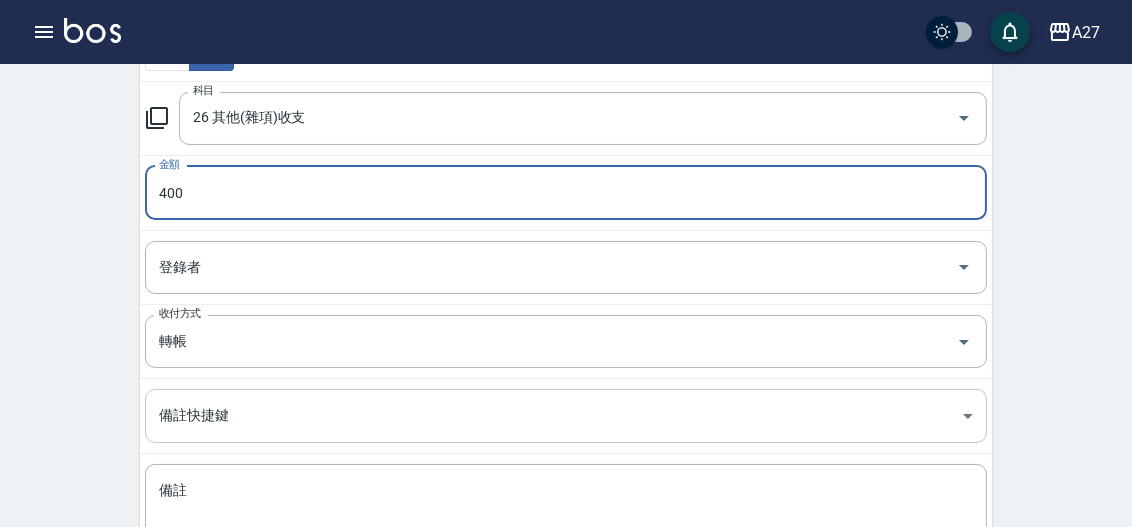 scroll, scrollTop: 272, scrollLeft: 0, axis: vertical 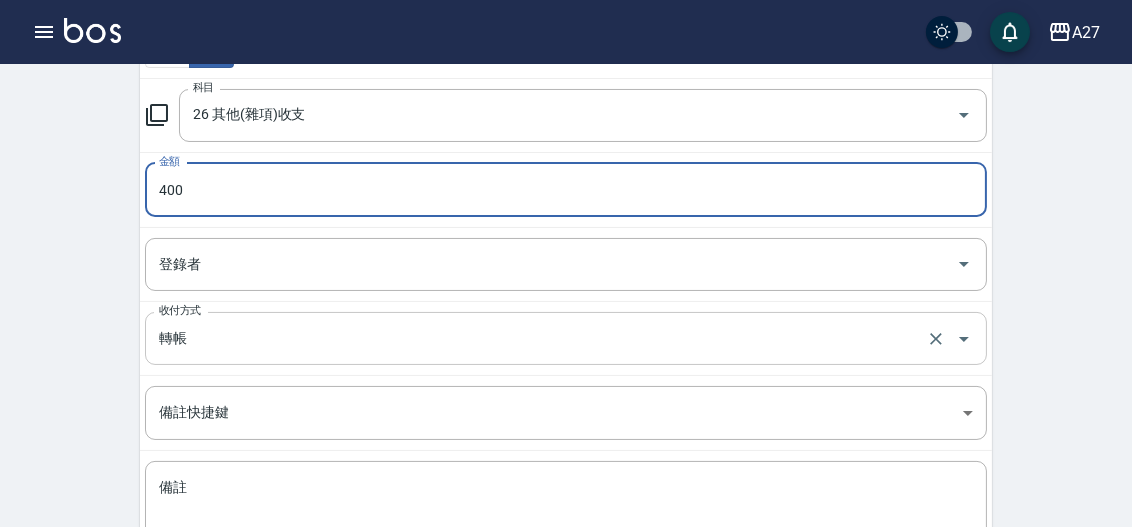 type on "400" 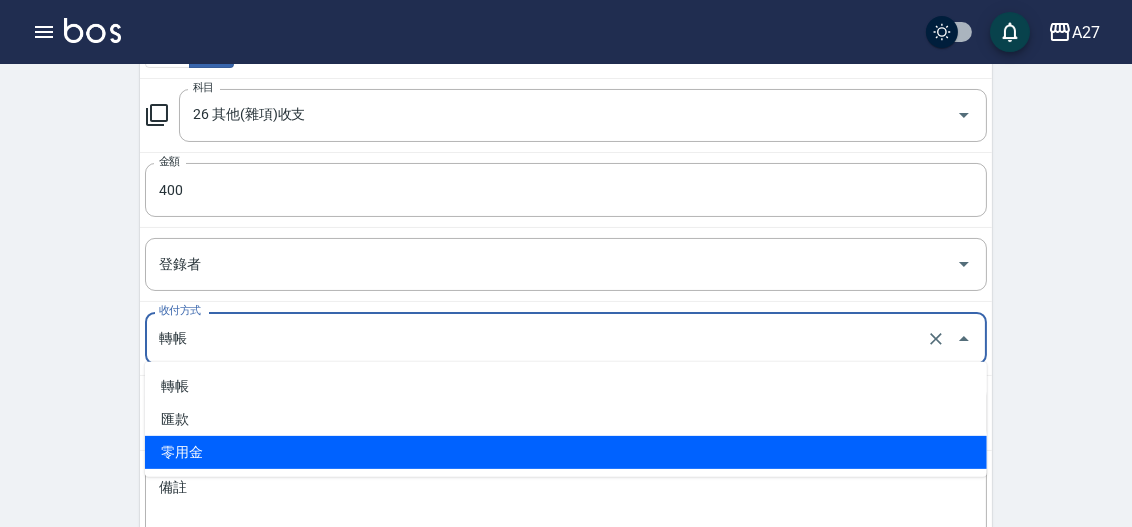click on "零用金" at bounding box center [566, 452] 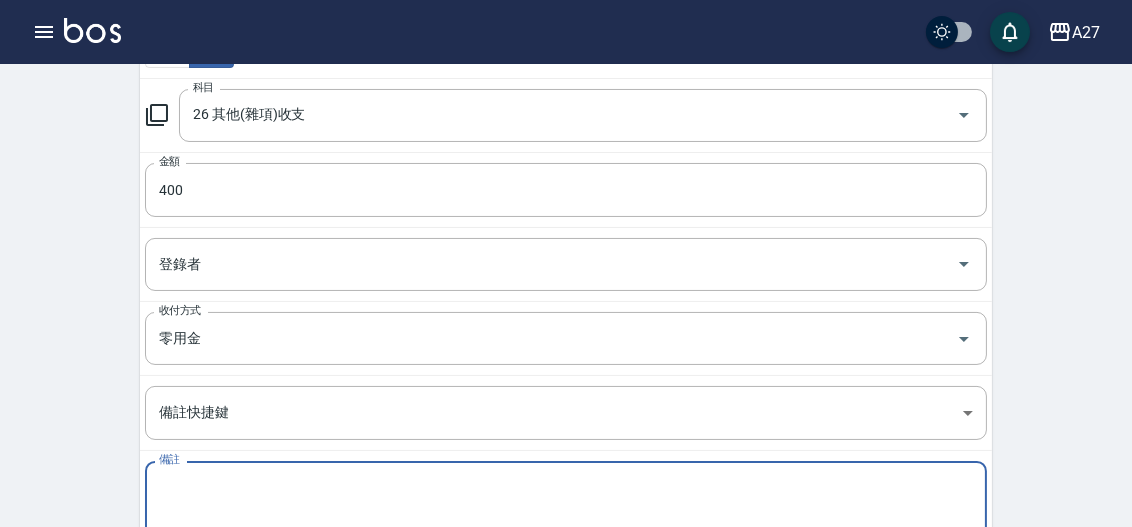 paste on "零用金()" 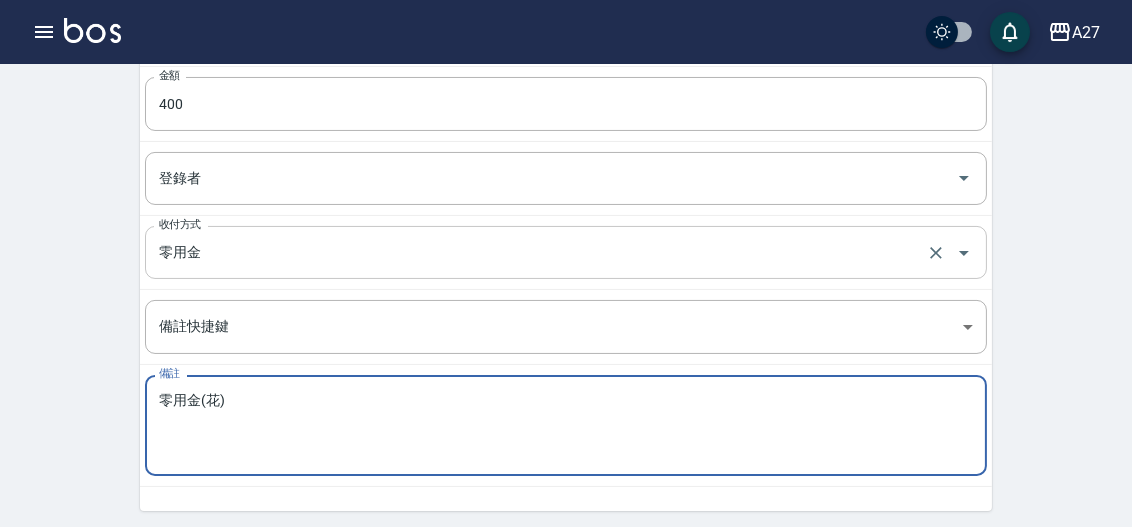 scroll, scrollTop: 421, scrollLeft: 0, axis: vertical 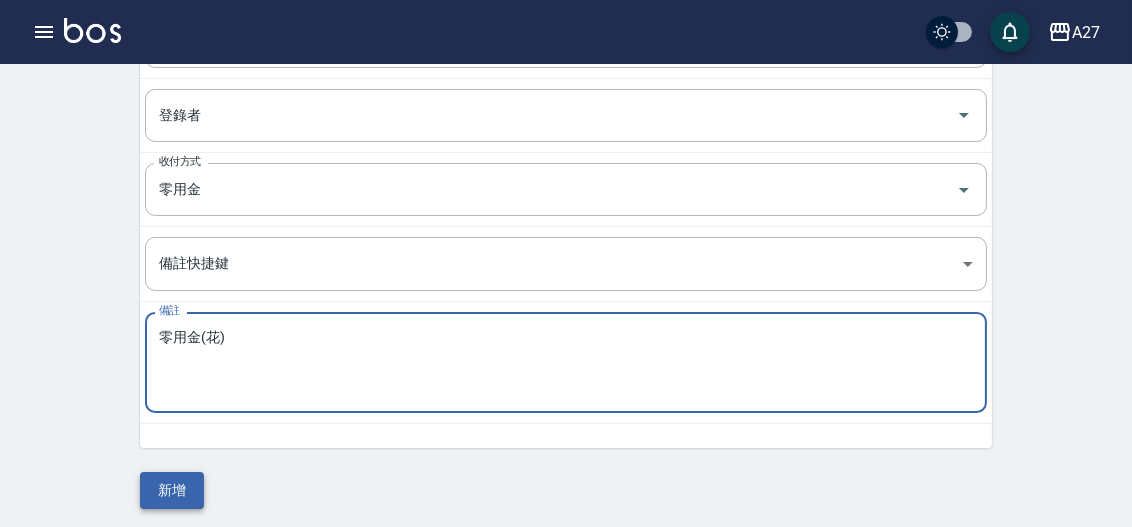 type on "零用金(花)" 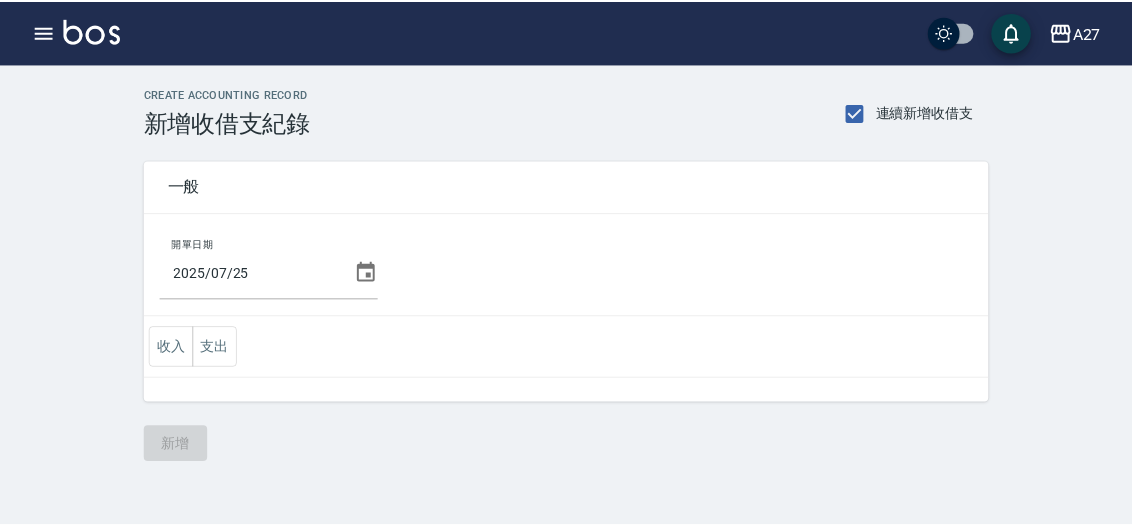 scroll, scrollTop: 0, scrollLeft: 0, axis: both 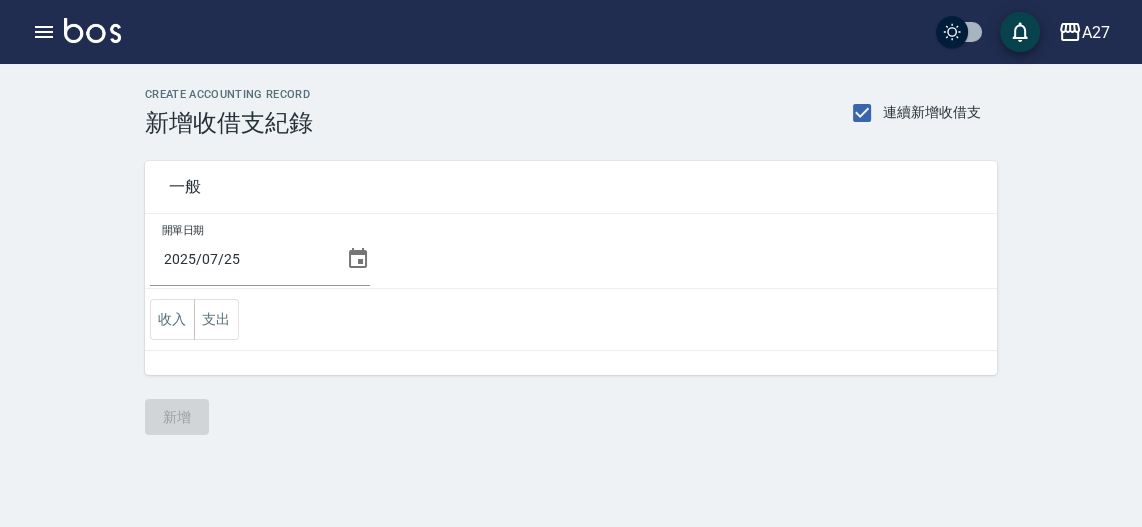 click 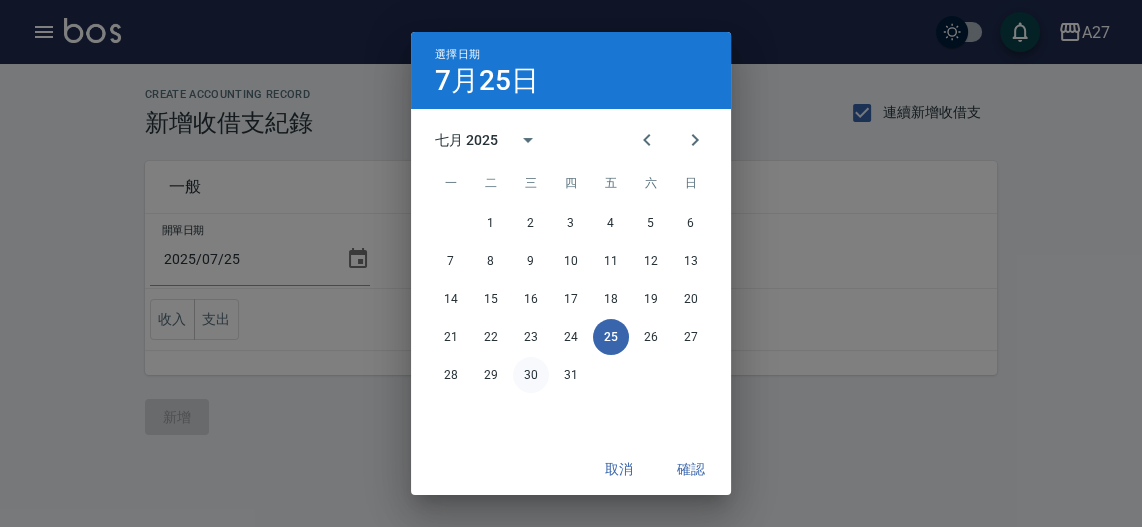 click on "30" at bounding box center (531, 375) 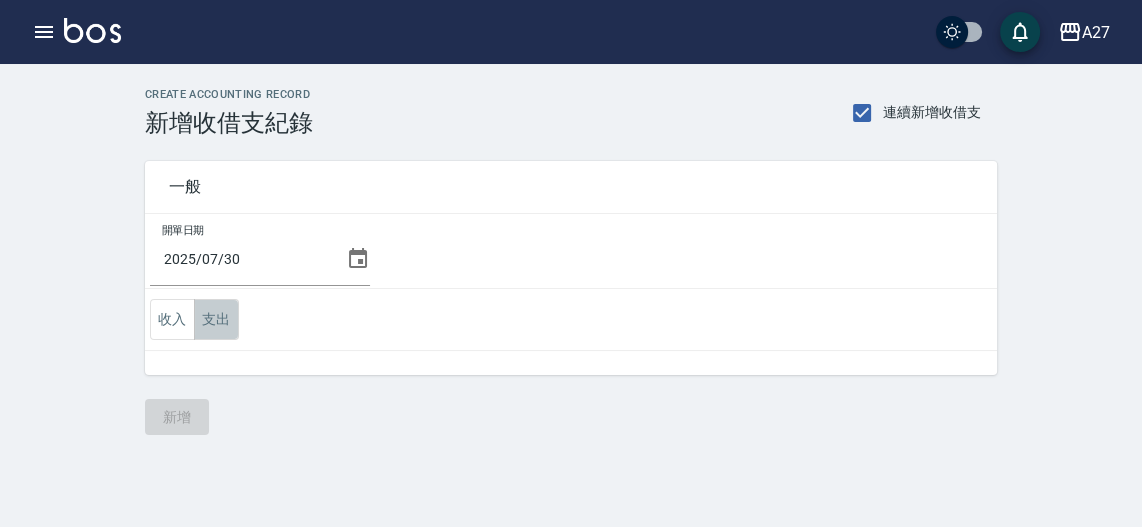 click on "支出" at bounding box center (216, 319) 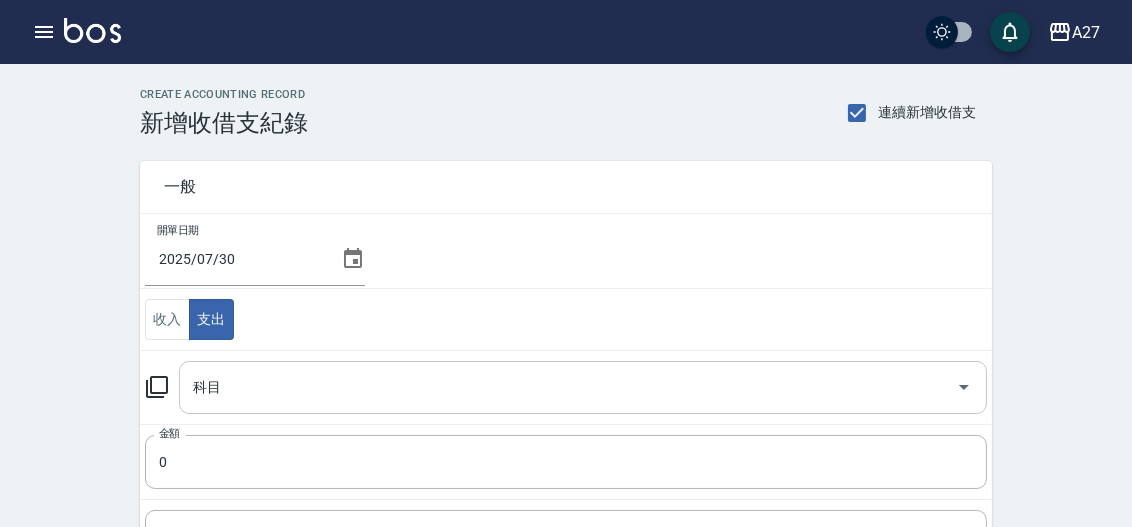 click on "科目" at bounding box center [568, 387] 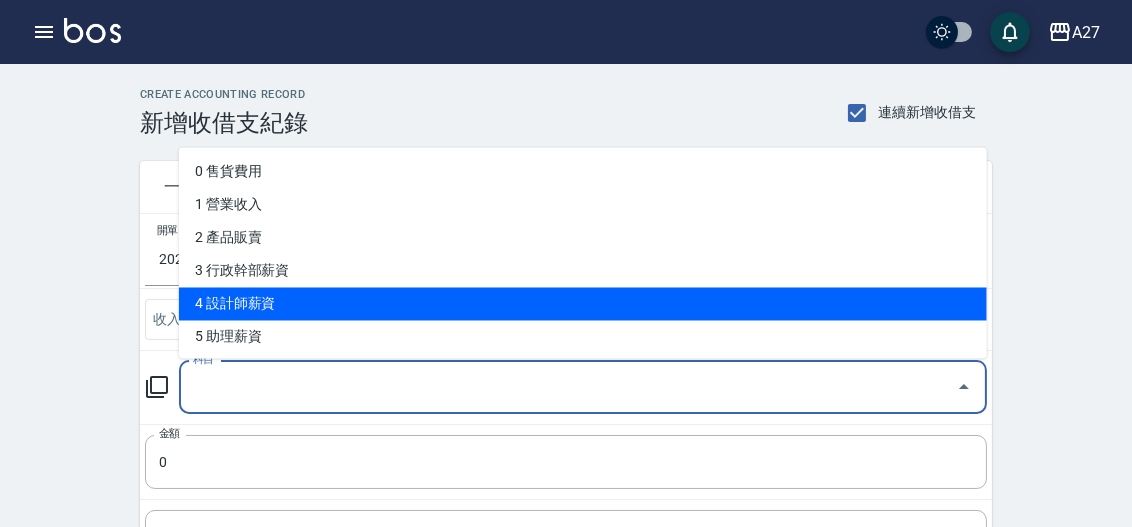 scroll, scrollTop: 363, scrollLeft: 0, axis: vertical 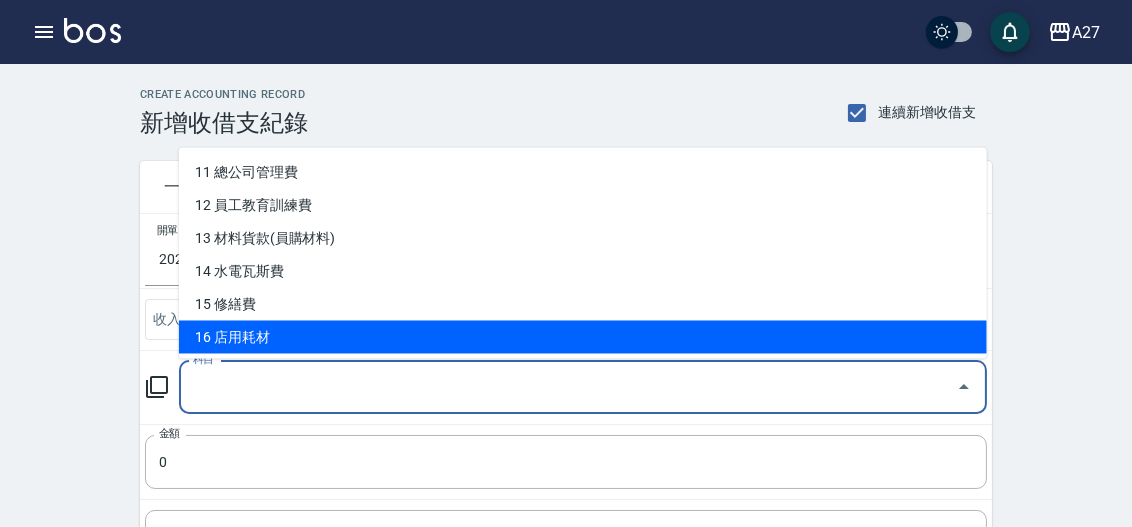 click on "16 店用耗材" at bounding box center [583, 337] 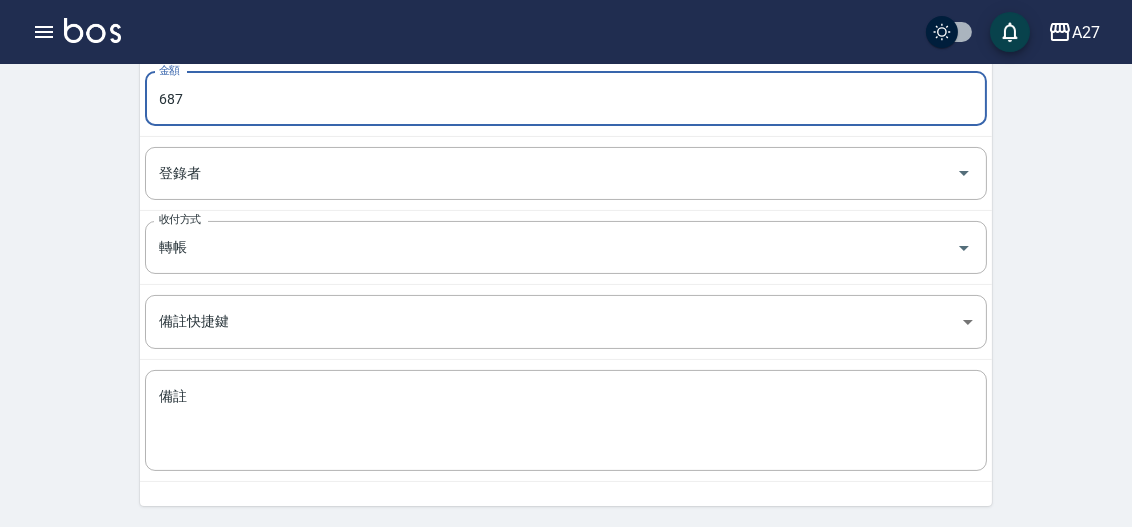 scroll, scrollTop: 363, scrollLeft: 0, axis: vertical 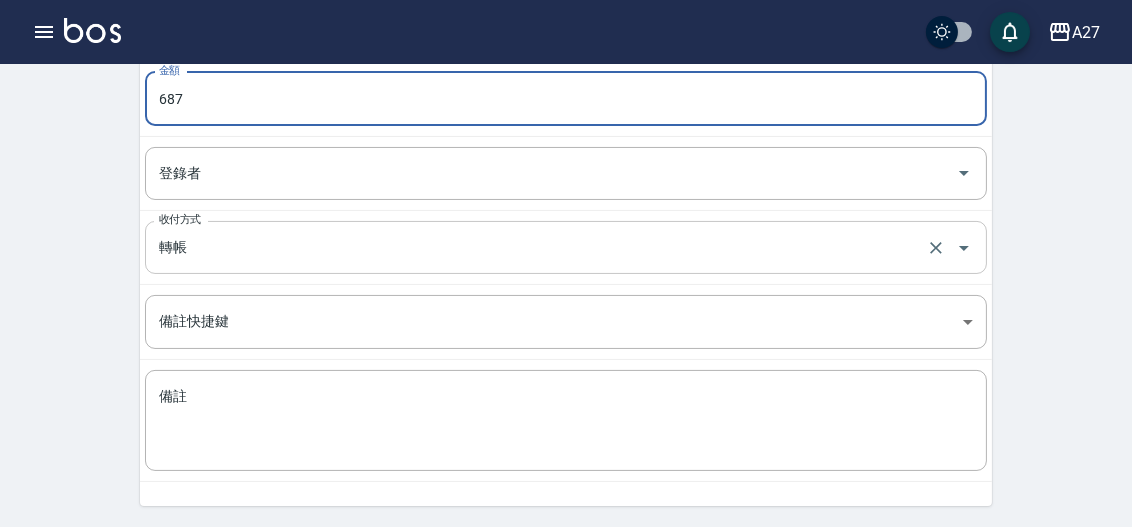 type on "687" 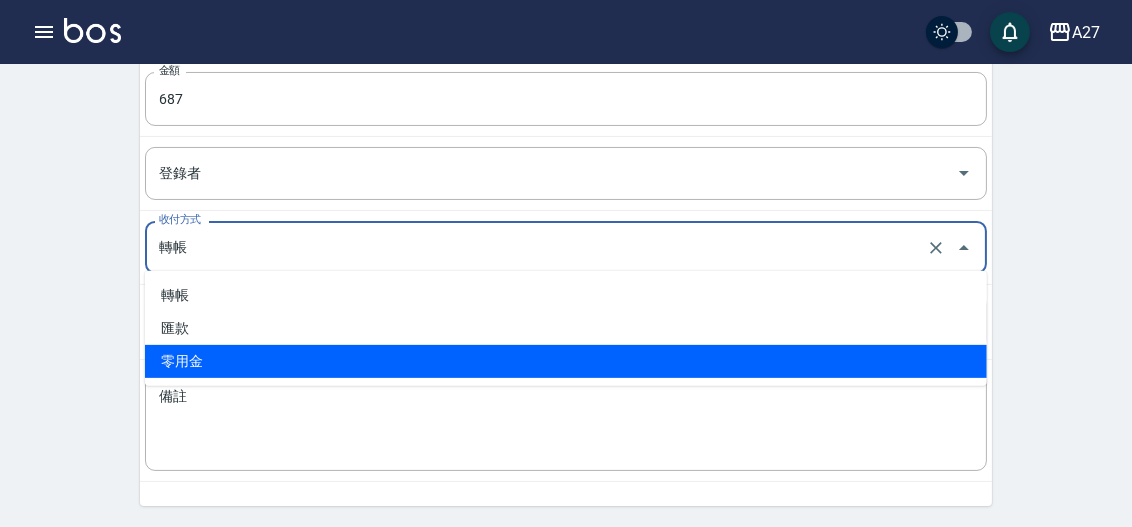 click on "零用金" at bounding box center (566, 361) 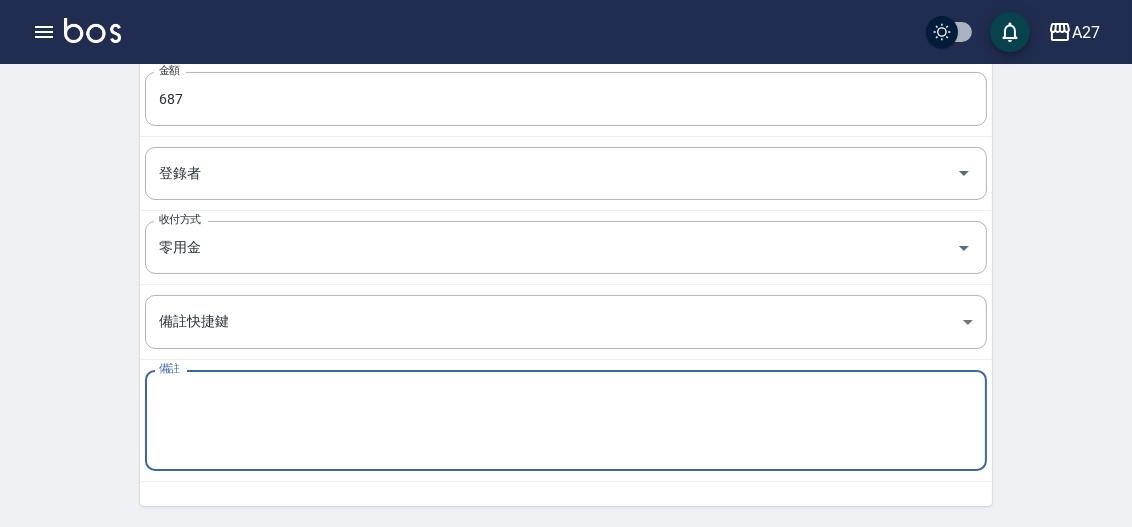 paste on "零用金()" 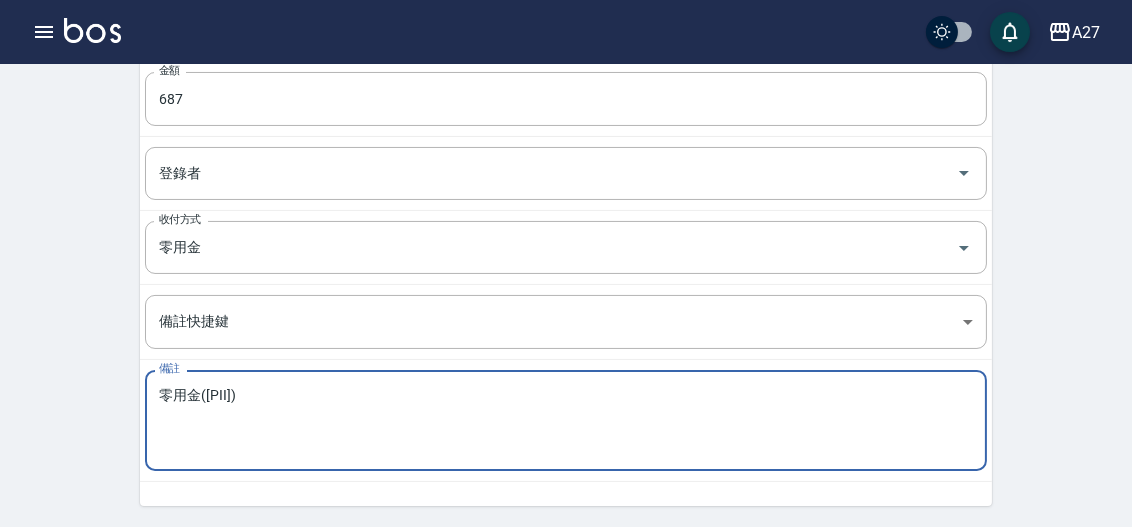 type on "零用金(用品)" 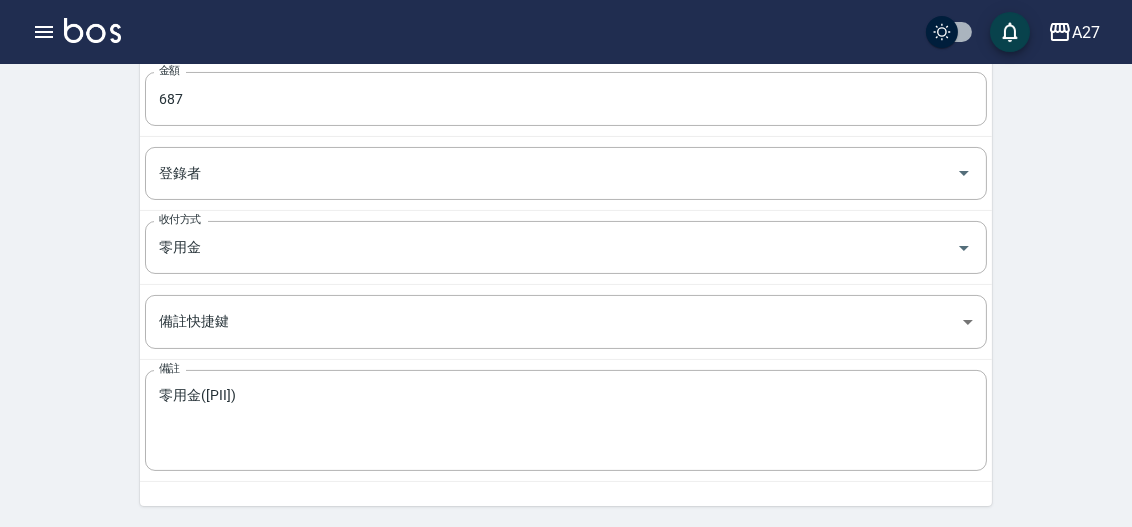 scroll, scrollTop: 421, scrollLeft: 0, axis: vertical 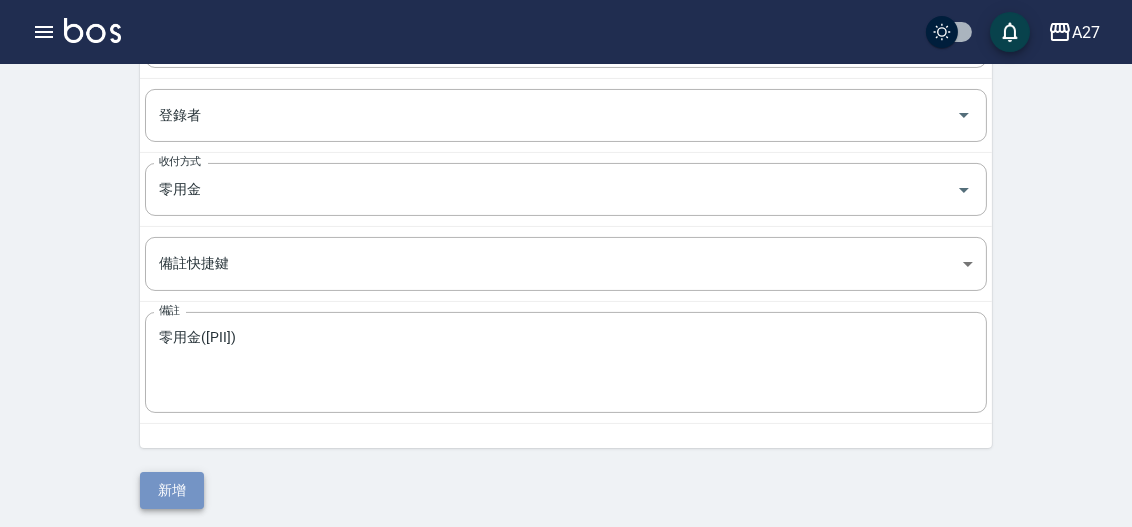 click on "新增" at bounding box center [172, 490] 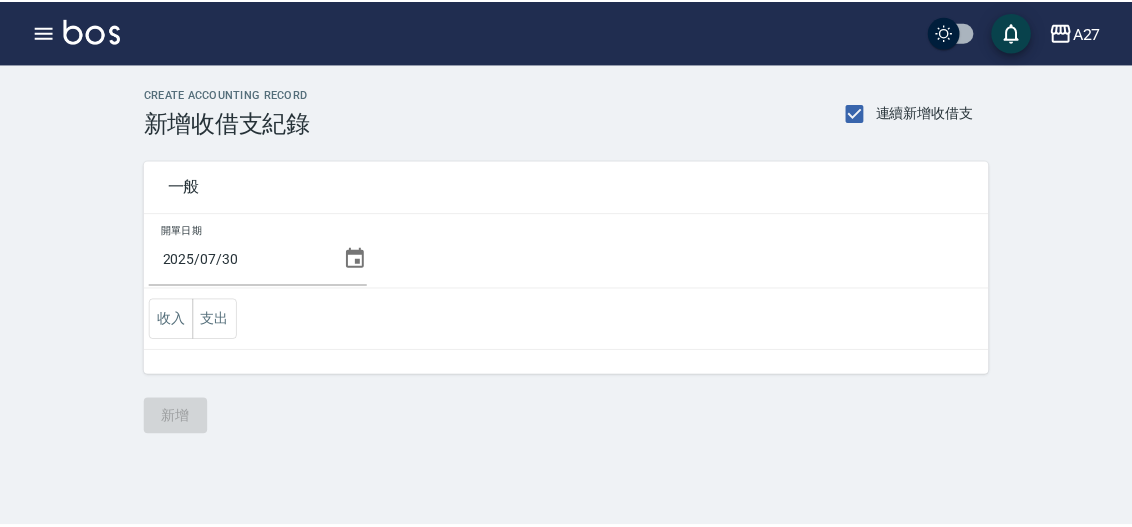 scroll, scrollTop: 0, scrollLeft: 0, axis: both 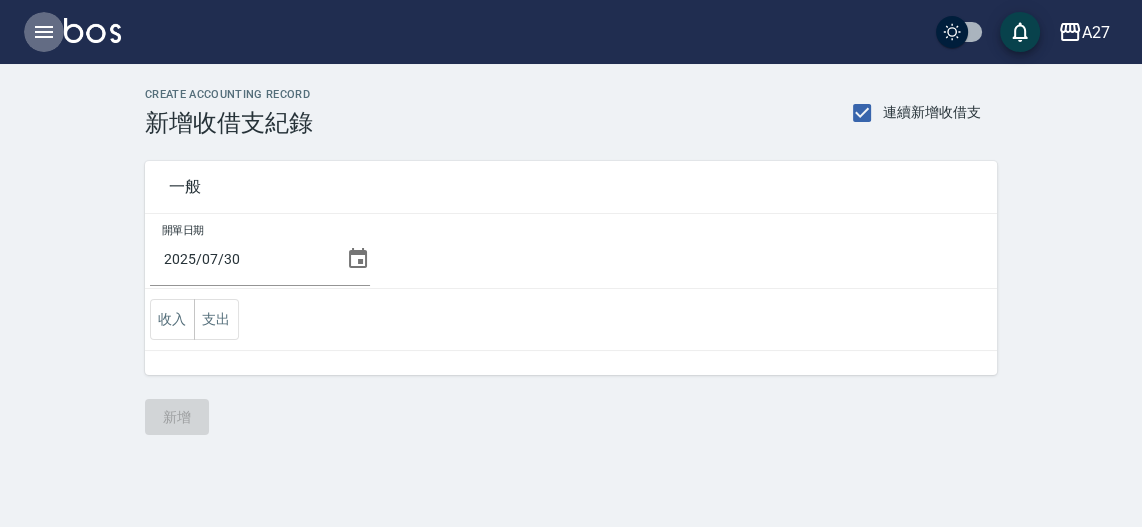 click 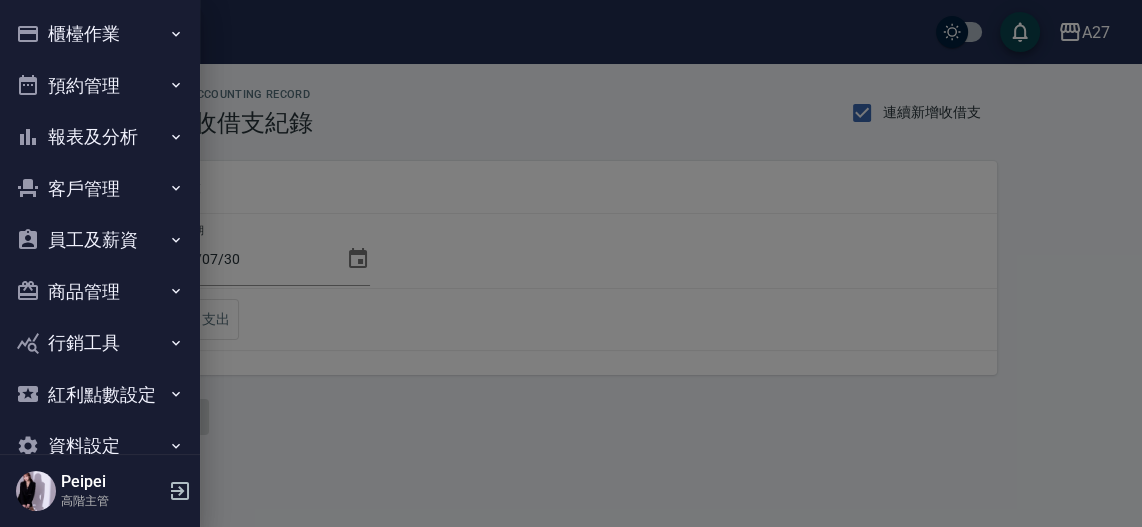 click on "櫃檯作業" at bounding box center (100, 34) 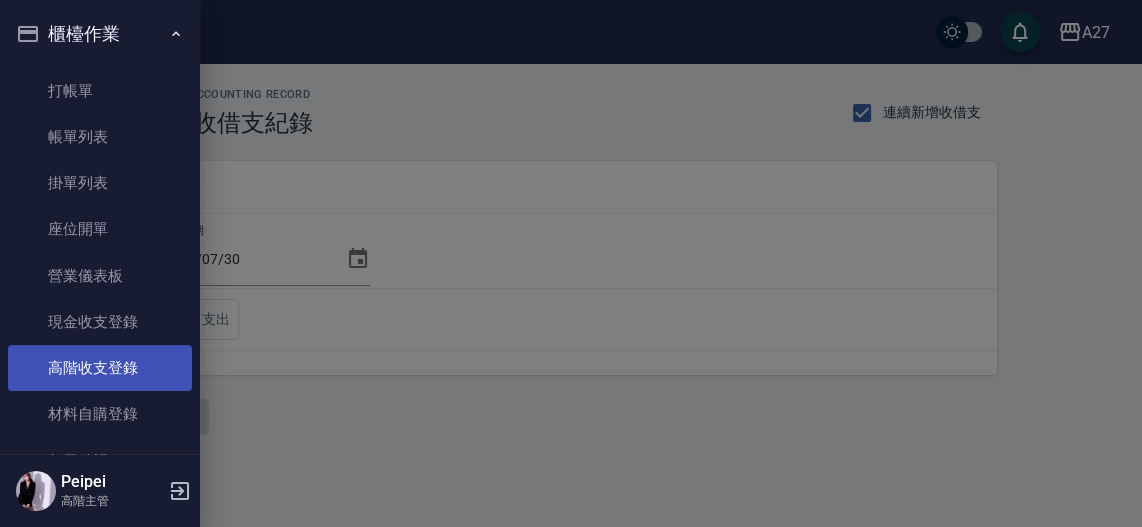 click on "高階收支登錄" at bounding box center (100, 368) 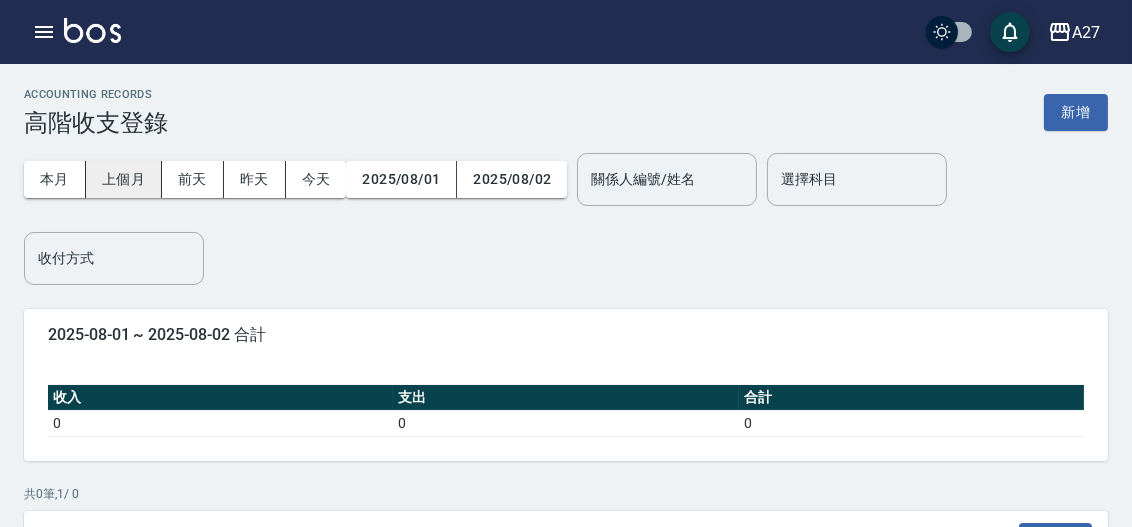 click on "上個月" at bounding box center [124, 179] 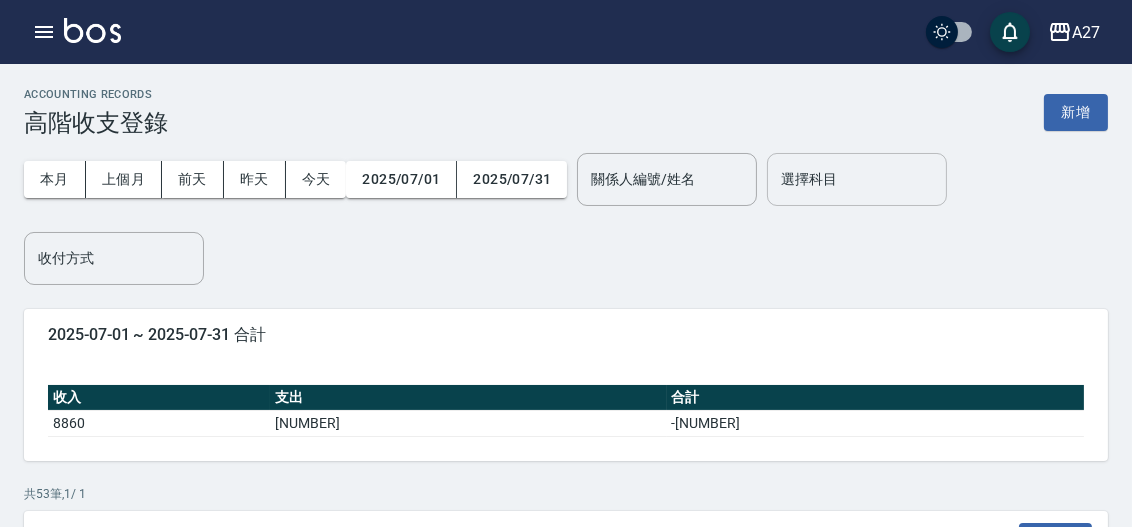 click on "選擇科目" at bounding box center [857, 179] 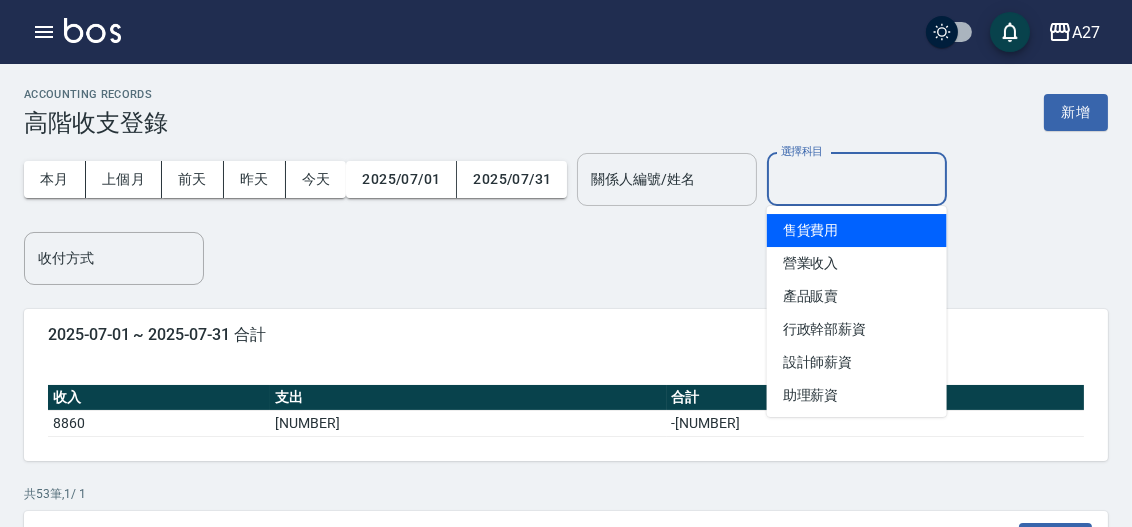 click on "關係人編號/姓名" at bounding box center (667, 179) 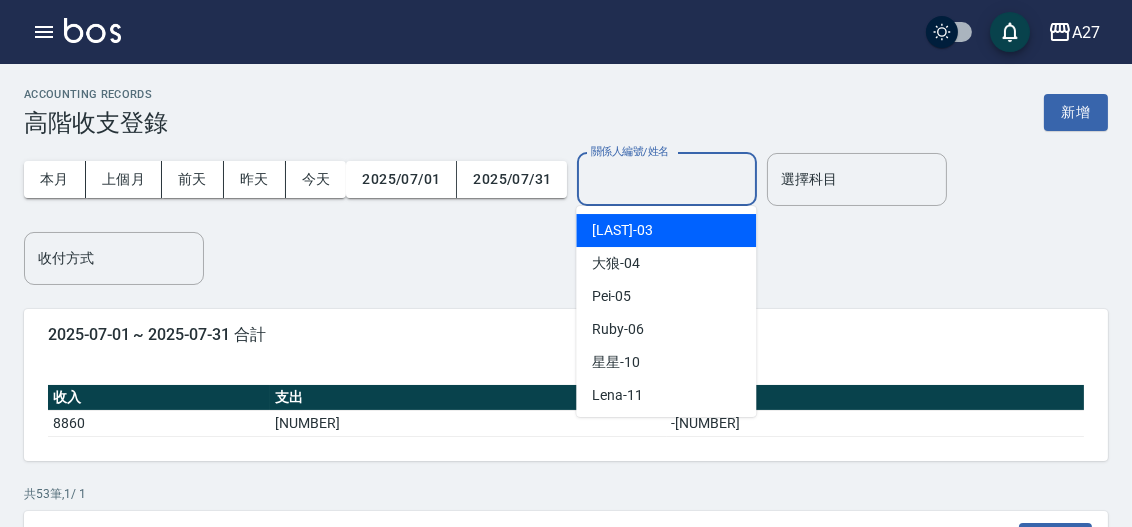 click on "關係人編號/姓名" at bounding box center (667, 179) 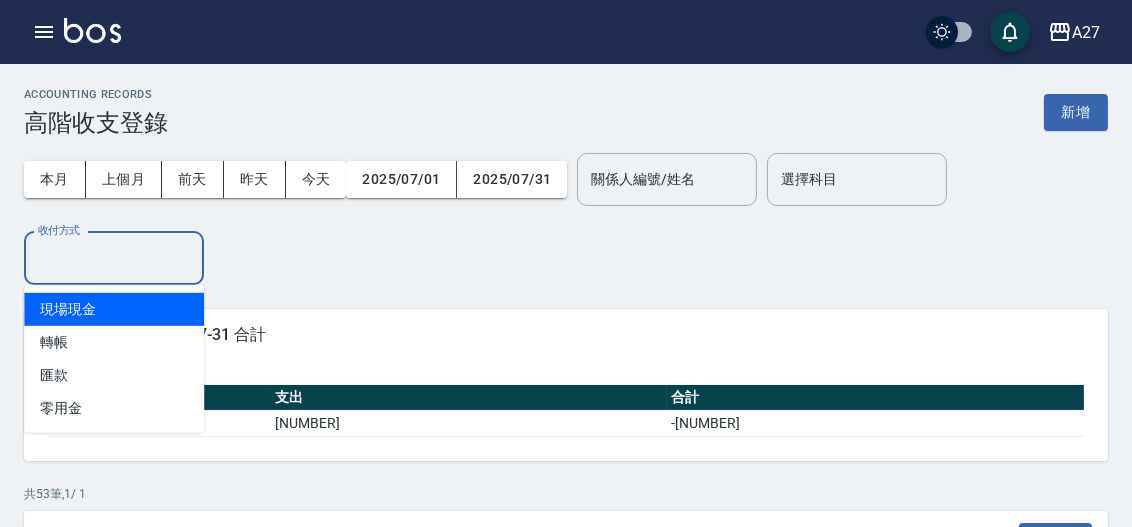 click on "收付方式" at bounding box center [114, 258] 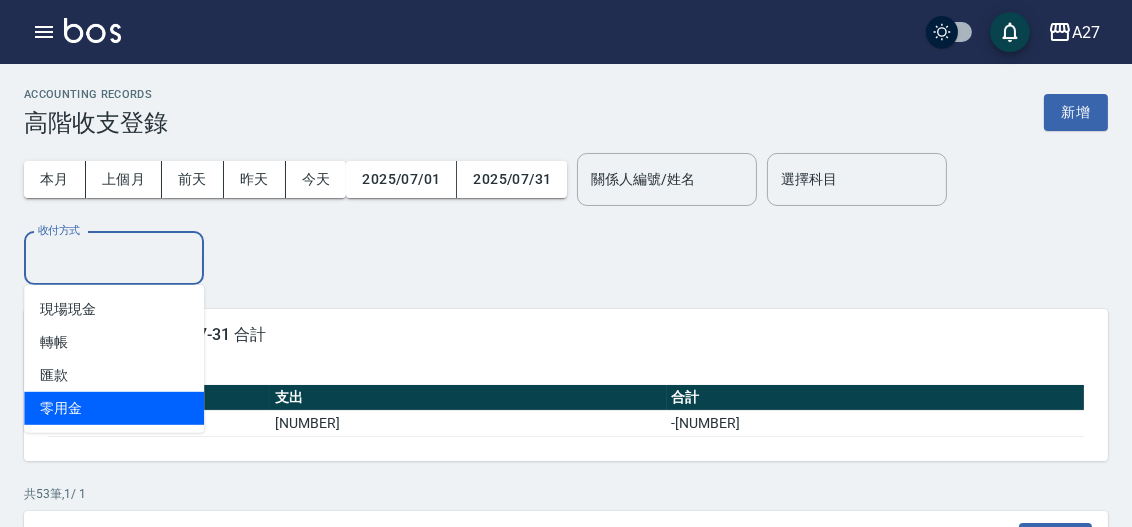 click on "零用金" at bounding box center (114, 408) 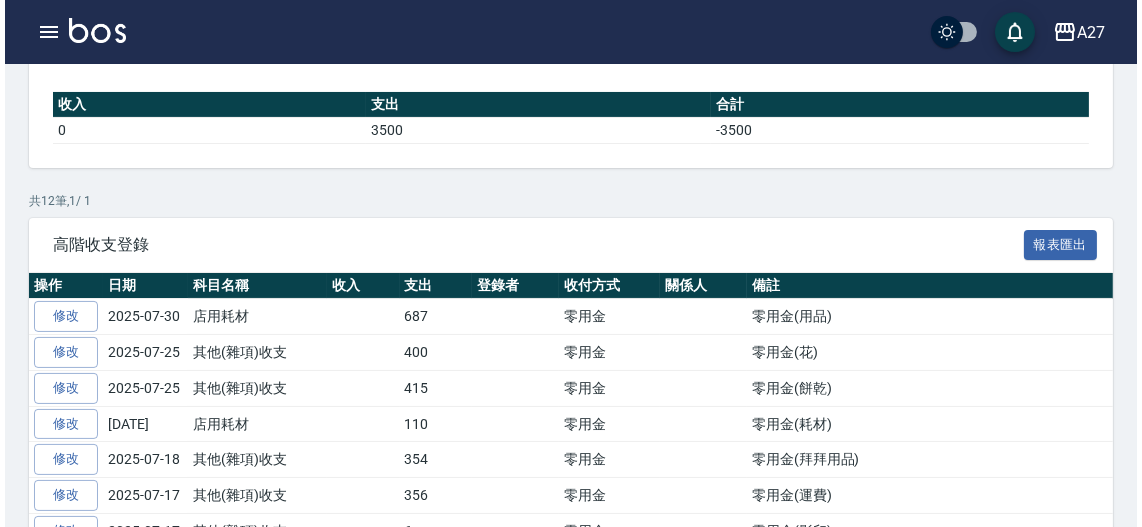 scroll, scrollTop: 101, scrollLeft: 0, axis: vertical 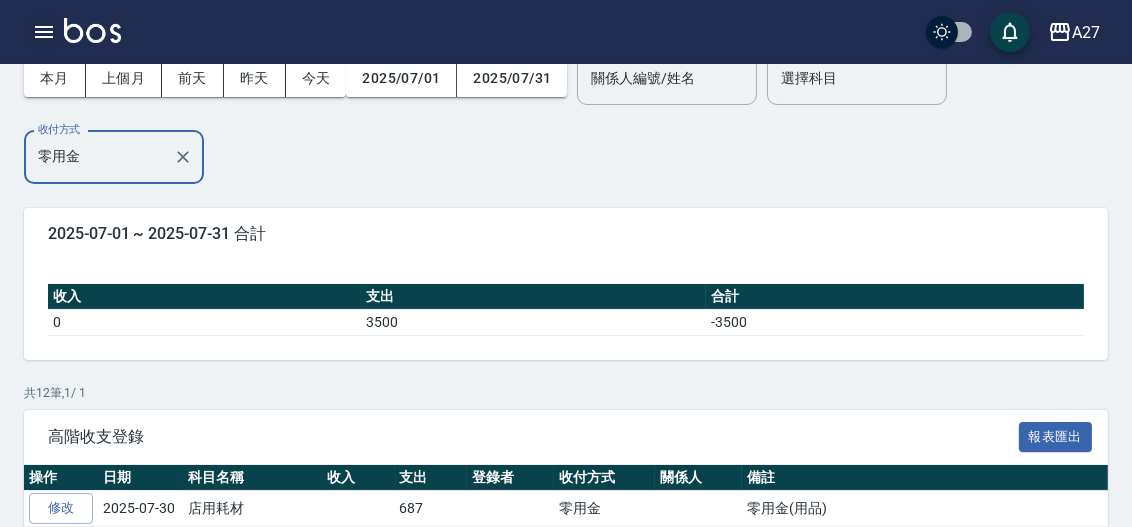 click 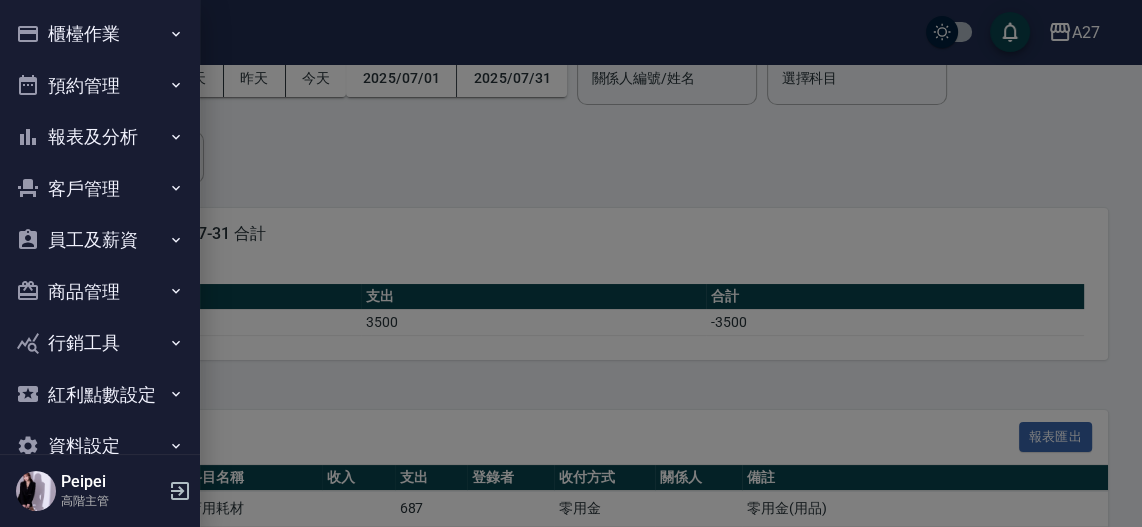 click on "報表及分析" at bounding box center [100, 137] 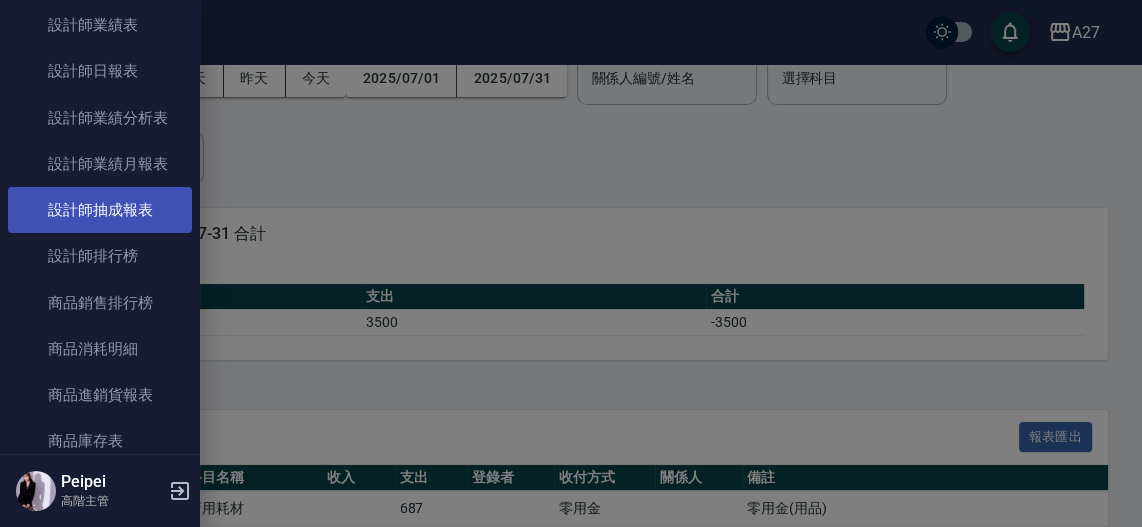 scroll, scrollTop: 818, scrollLeft: 0, axis: vertical 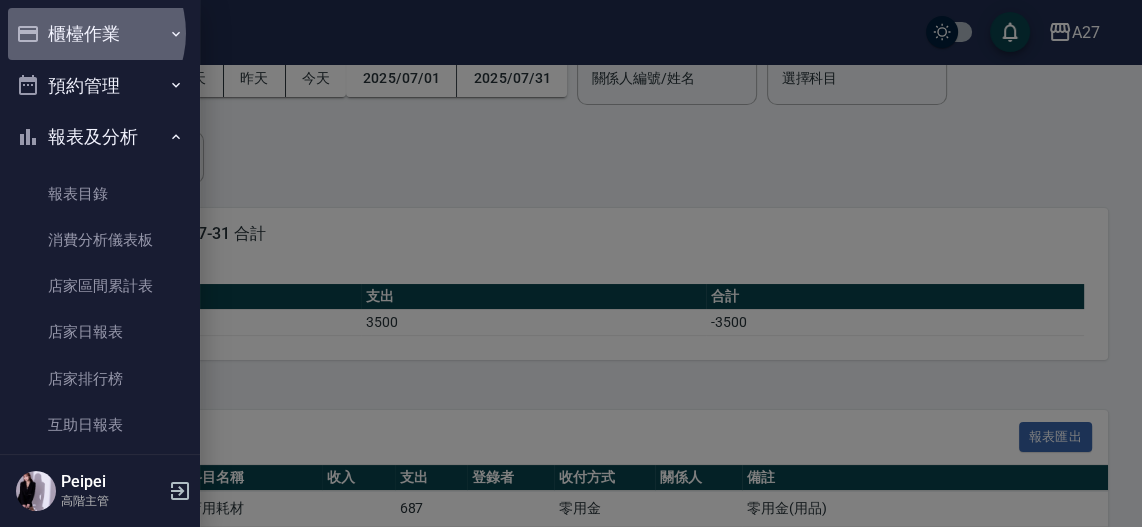 click on "櫃檯作業" at bounding box center (100, 34) 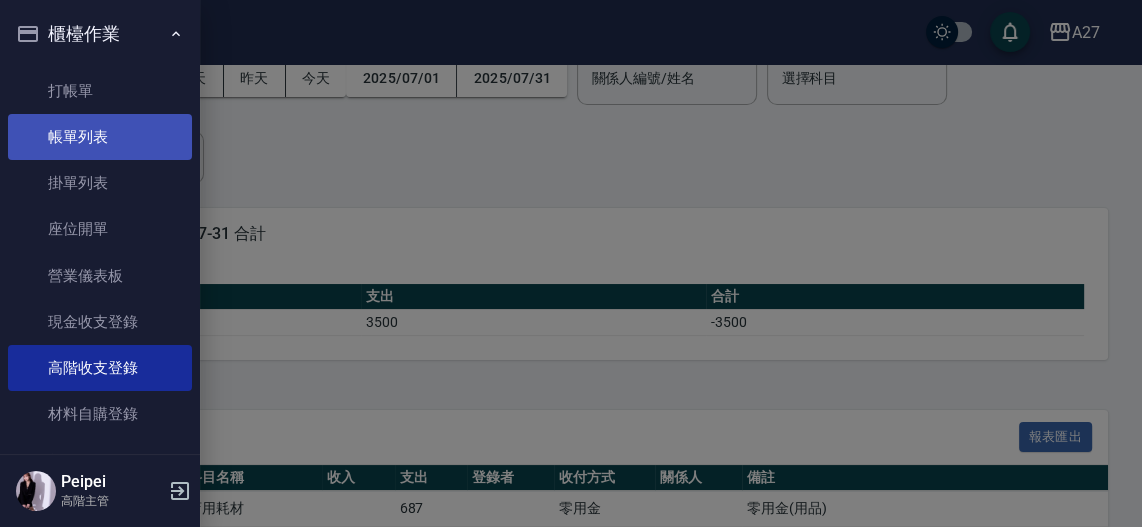 click on "帳單列表" at bounding box center (100, 137) 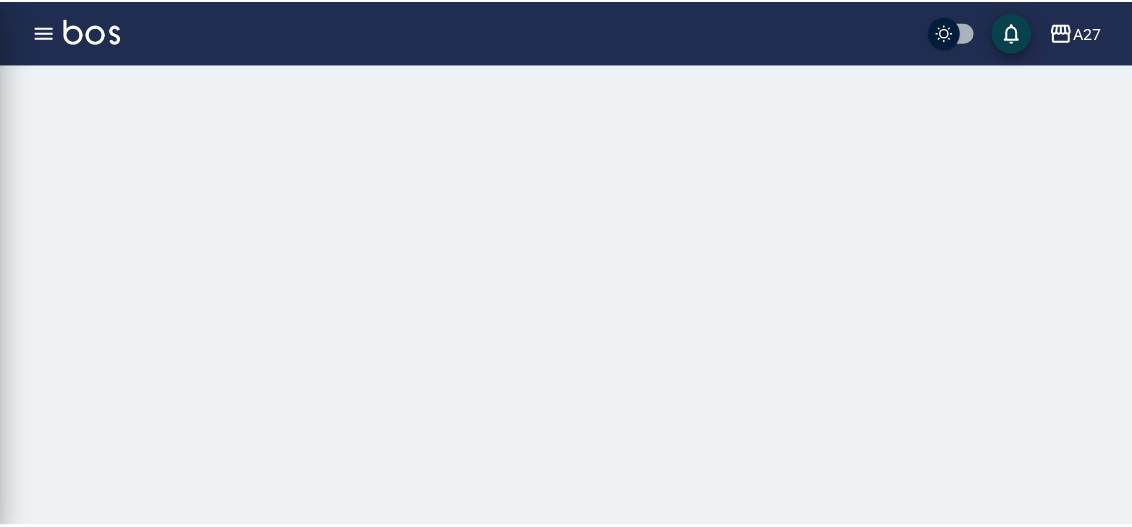scroll, scrollTop: 0, scrollLeft: 0, axis: both 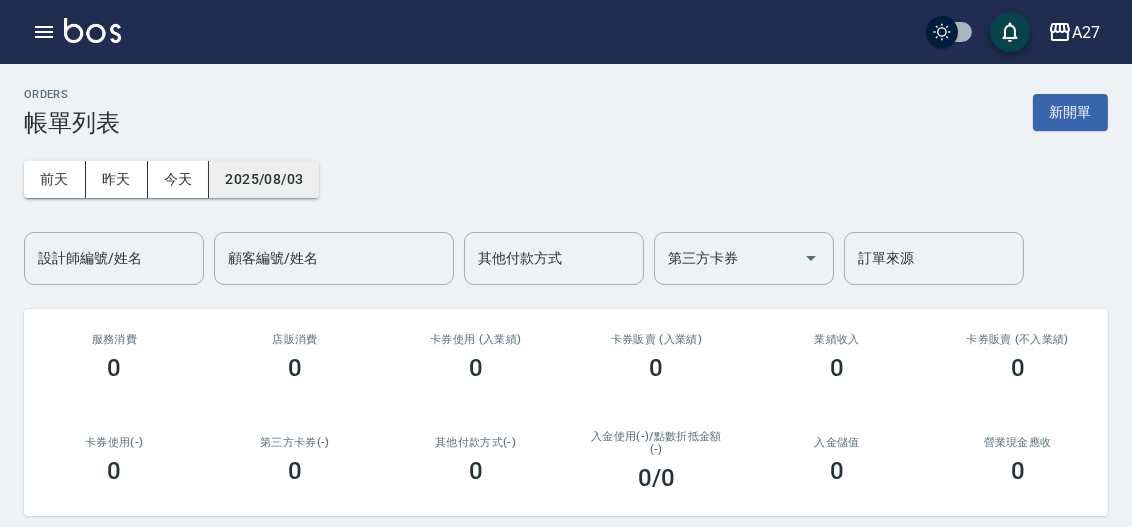 click on "2025/08/03" at bounding box center [264, 179] 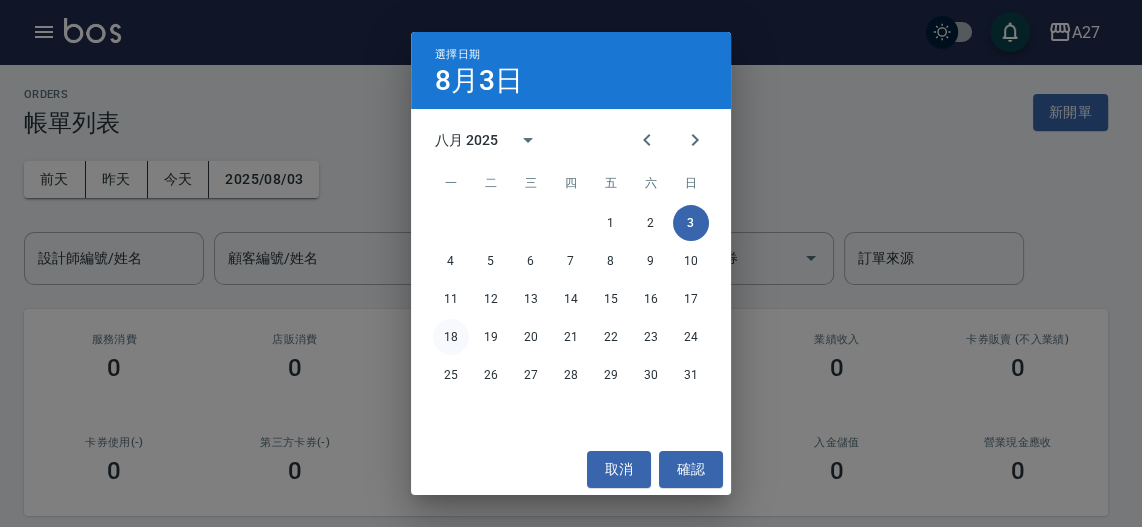 click on "18" at bounding box center (451, 337) 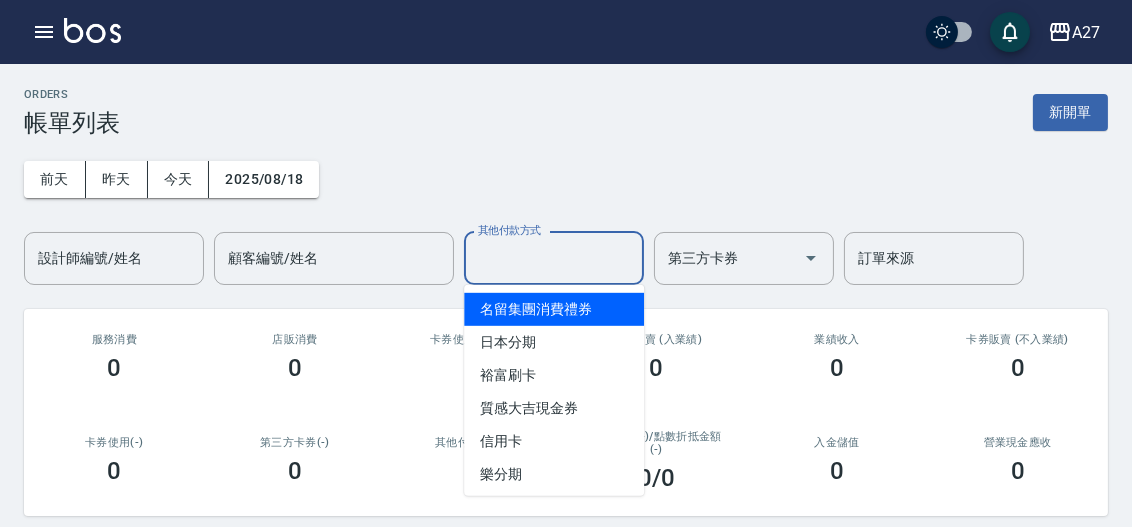 click on "其他付款方式" at bounding box center (554, 258) 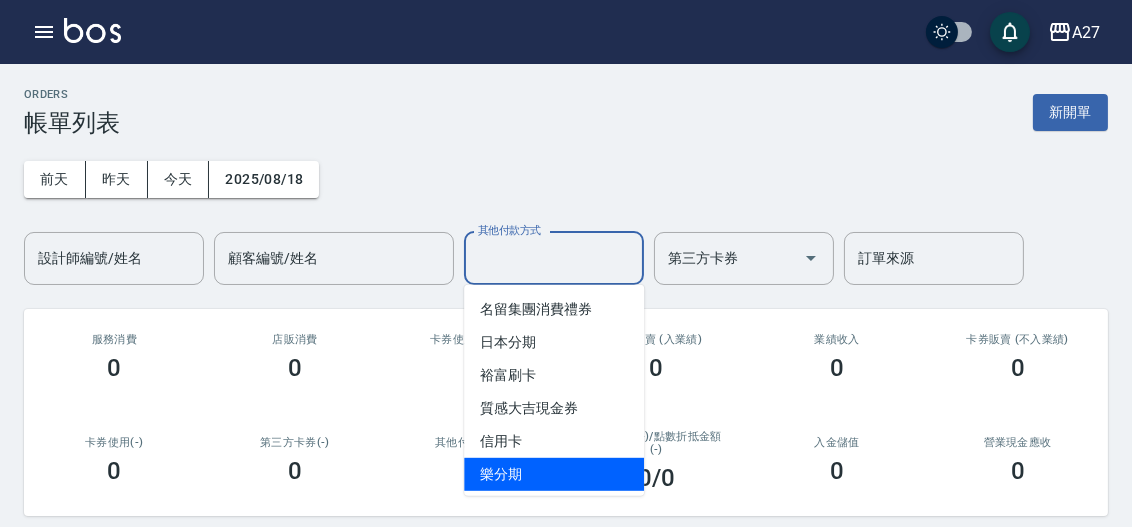 click on "樂分期" at bounding box center (554, 474) 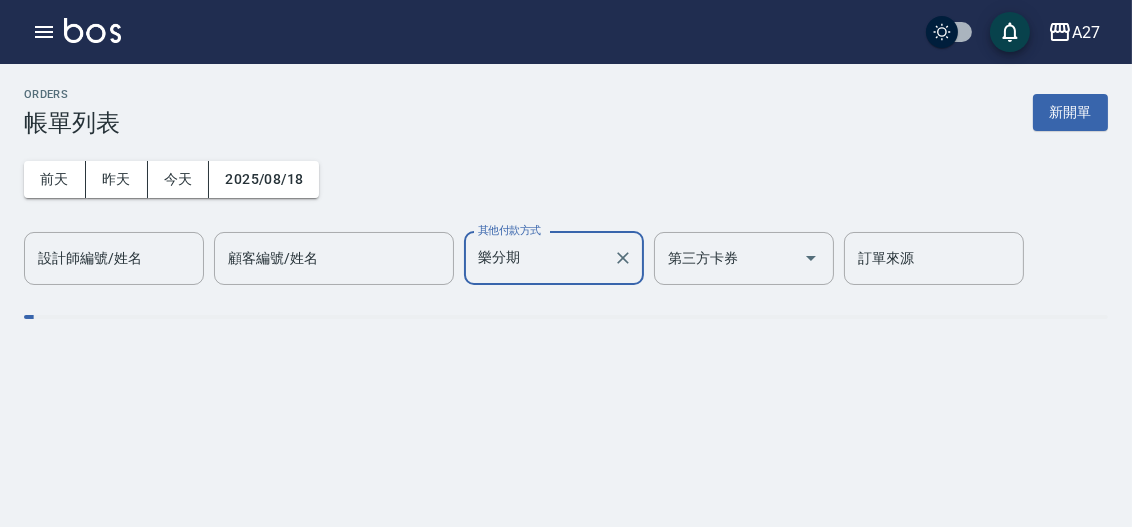 type on "樂分期" 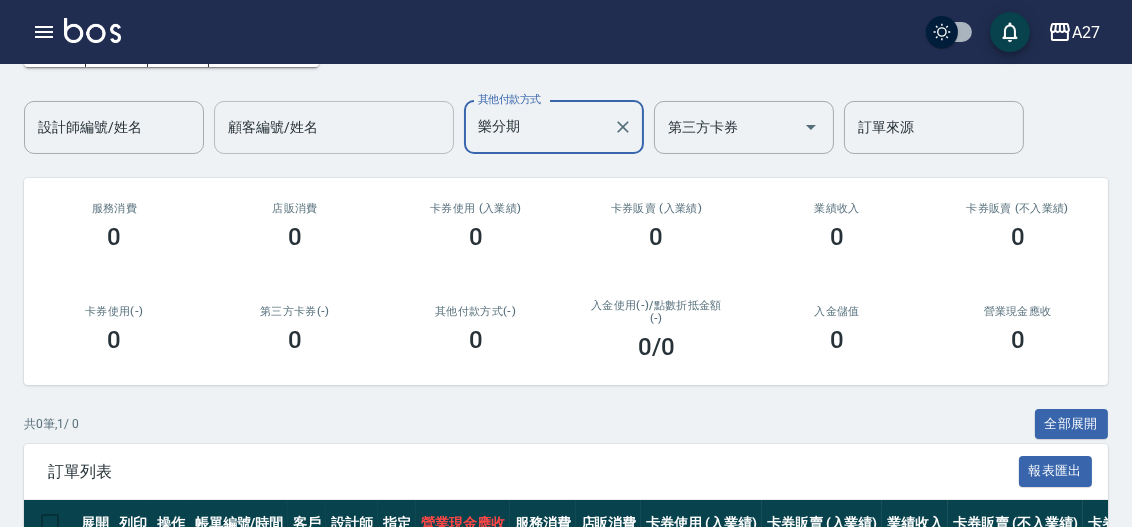 scroll, scrollTop: 0, scrollLeft: 0, axis: both 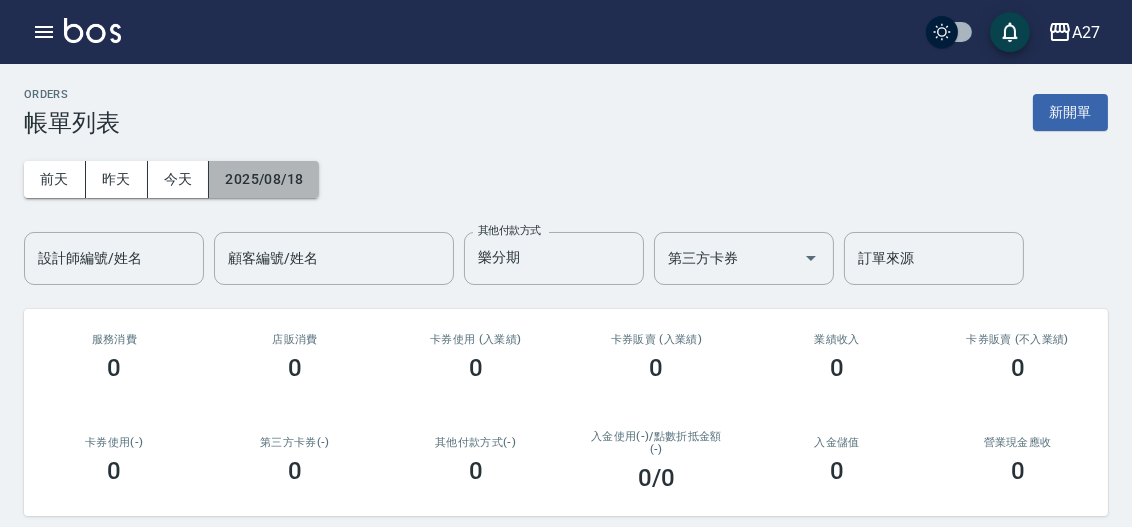 click on "2025/08/18" at bounding box center [264, 179] 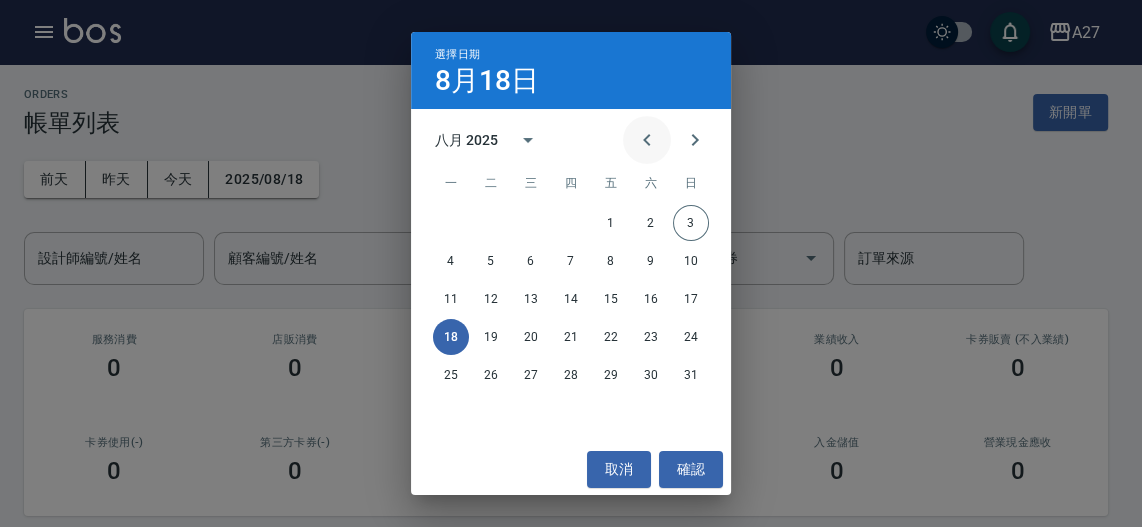 click 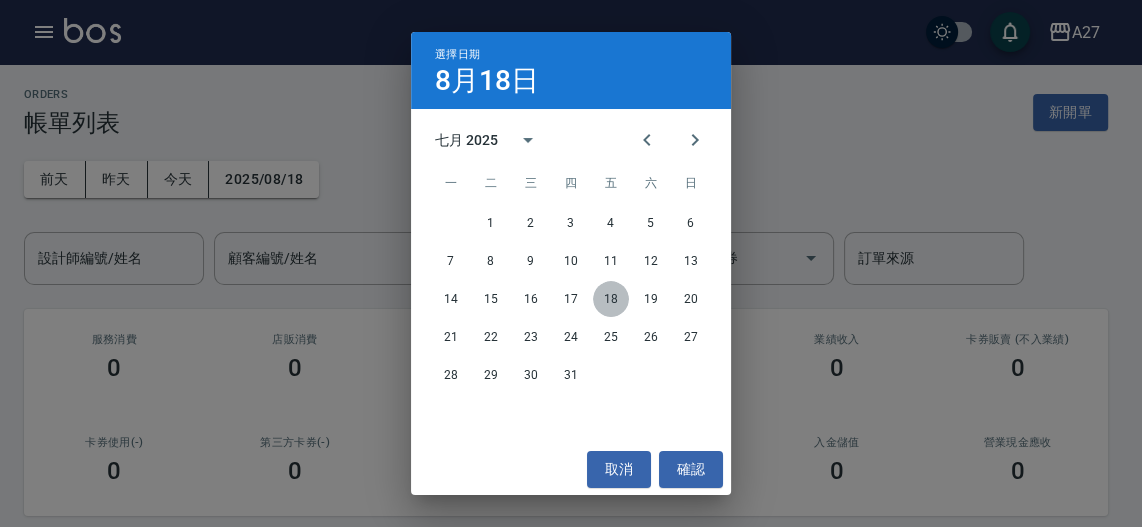 click on "18" at bounding box center [611, 299] 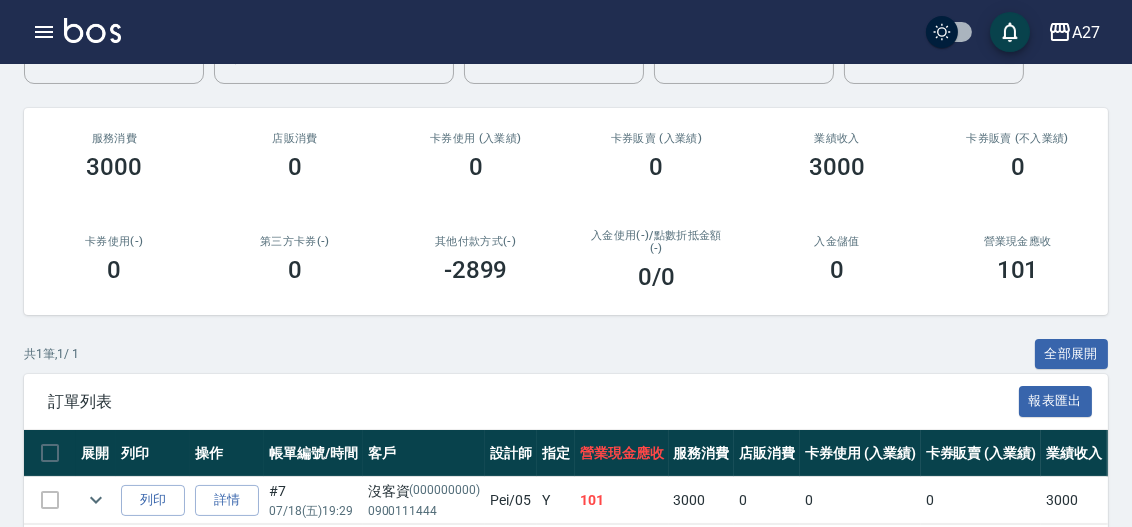 scroll, scrollTop: 289, scrollLeft: 0, axis: vertical 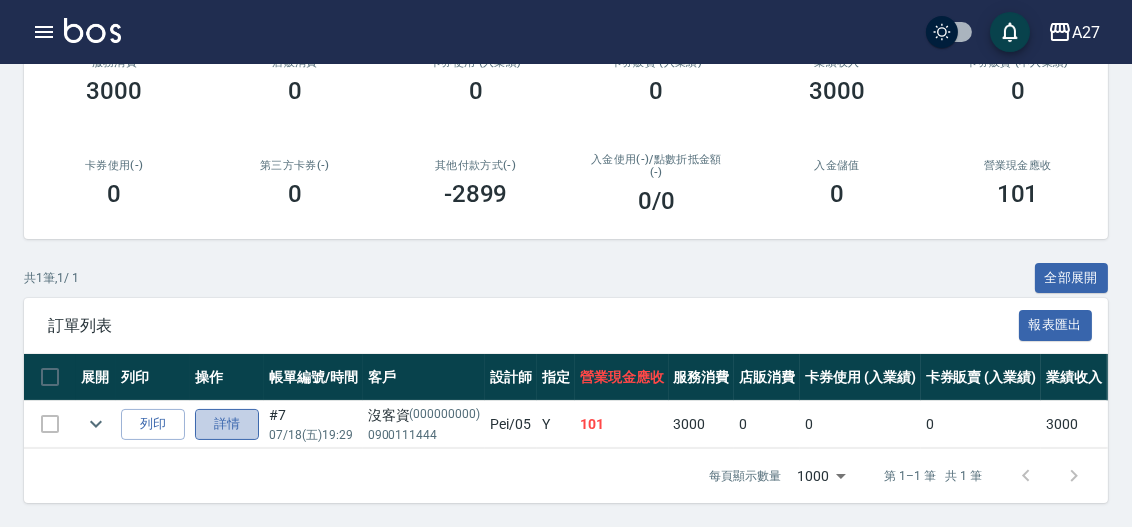 click on "詳情" at bounding box center [227, 424] 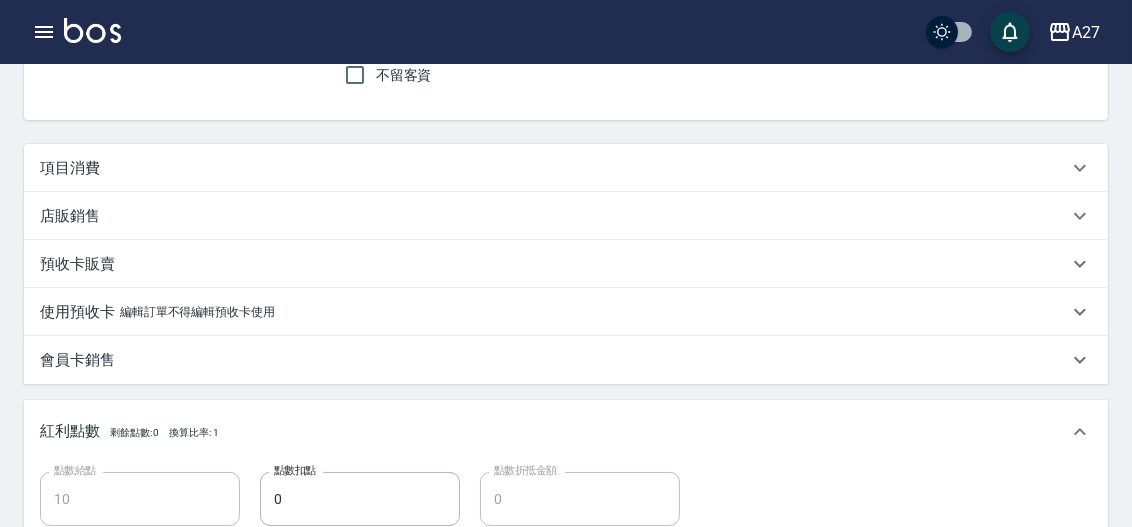 type on "2025/07/18 19:29" 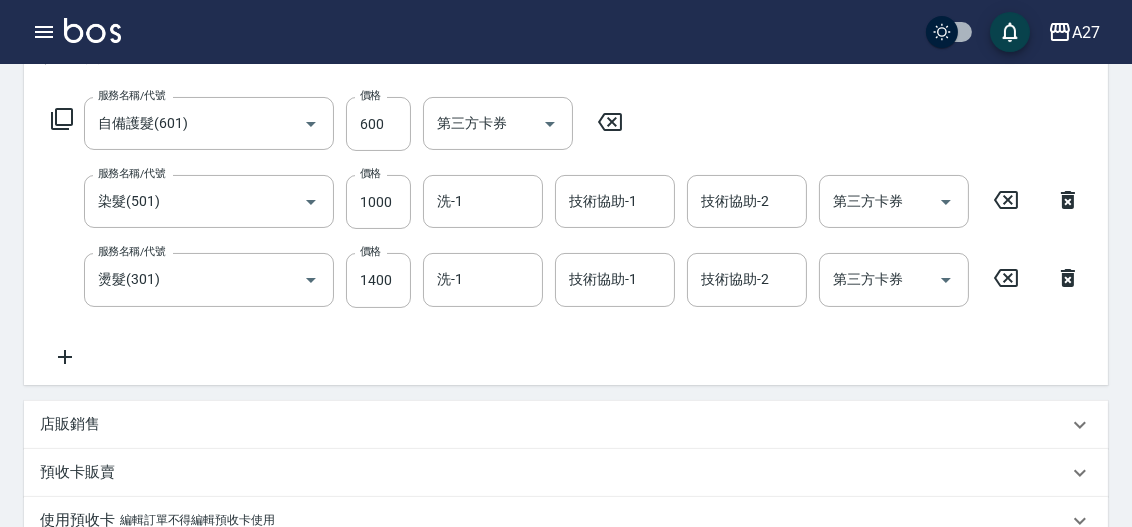 type on "自備護髮(601)" 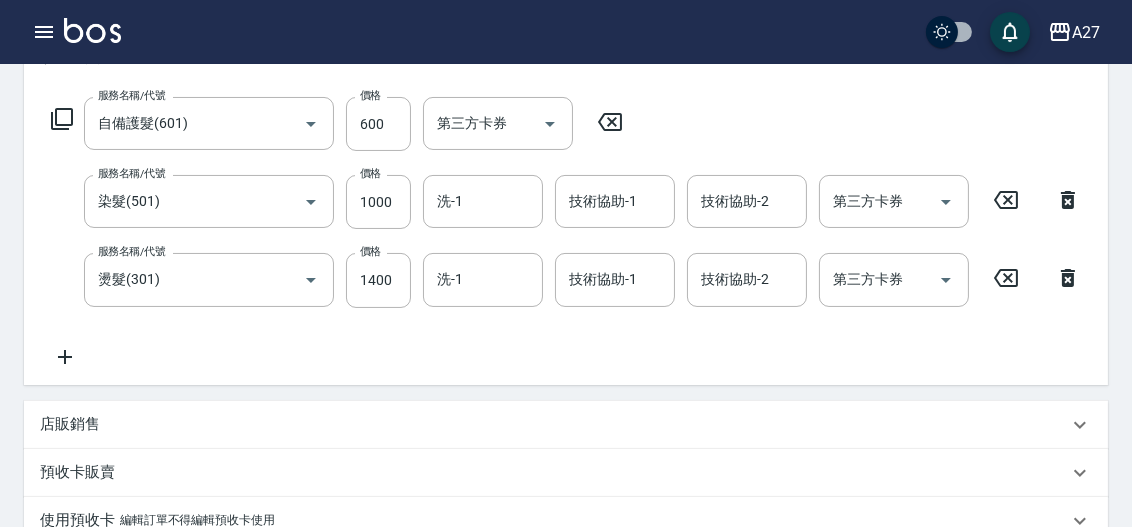 type on "染髮(501)" 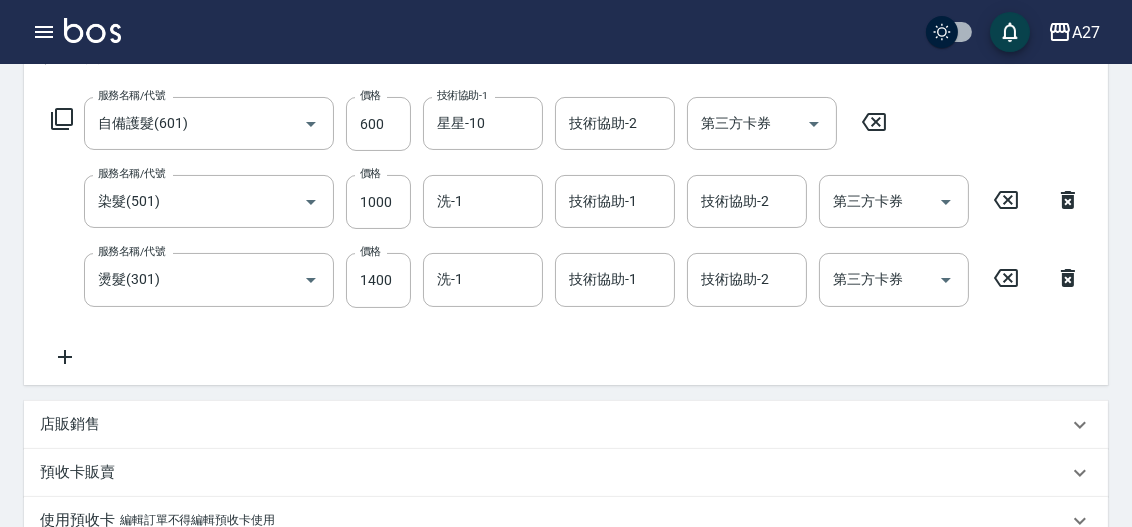 type on "沒客資/0900111444/000000000" 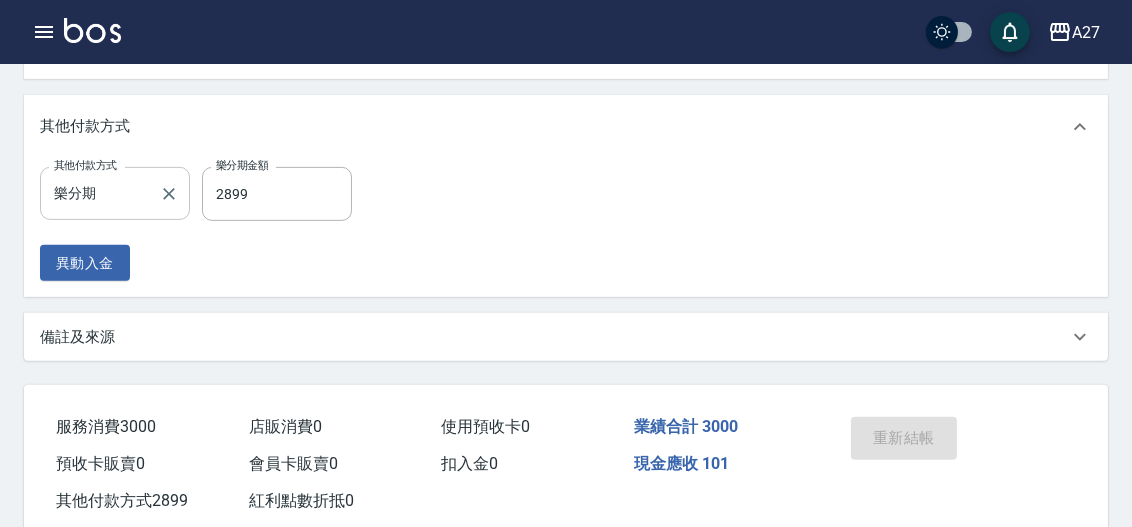 scroll, scrollTop: 970, scrollLeft: 0, axis: vertical 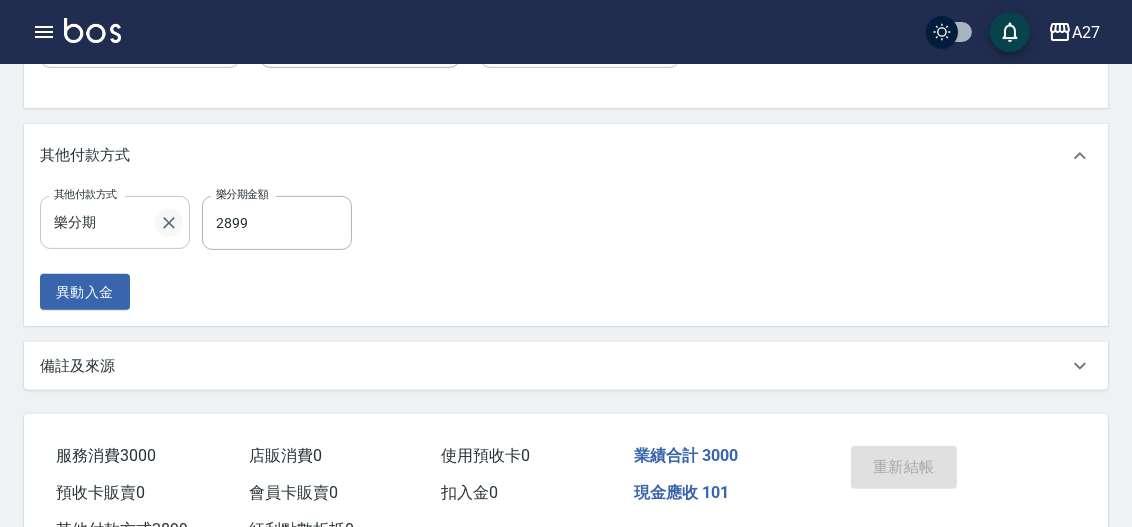 click 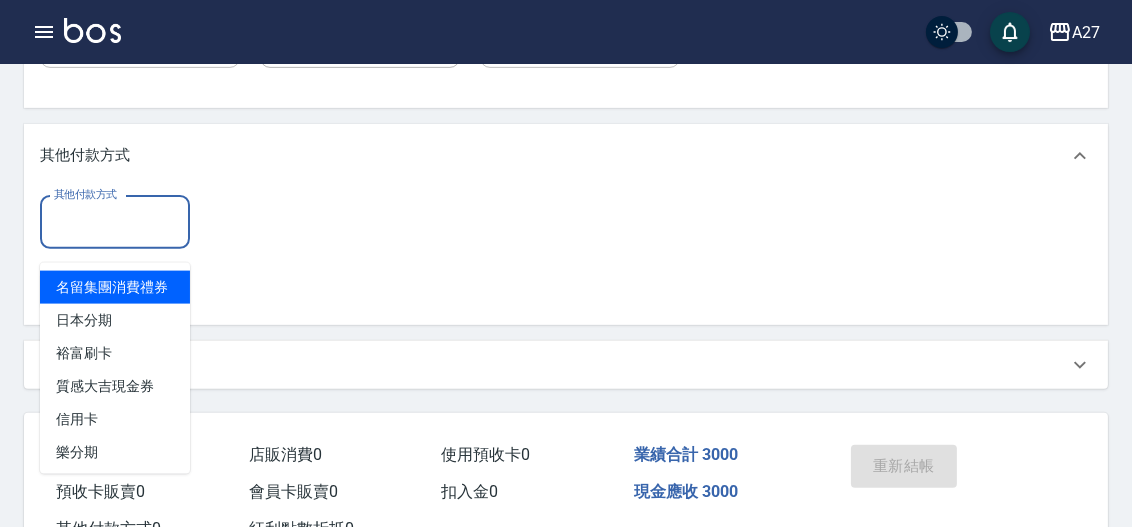 click on "其他付款方式" at bounding box center (115, 222) 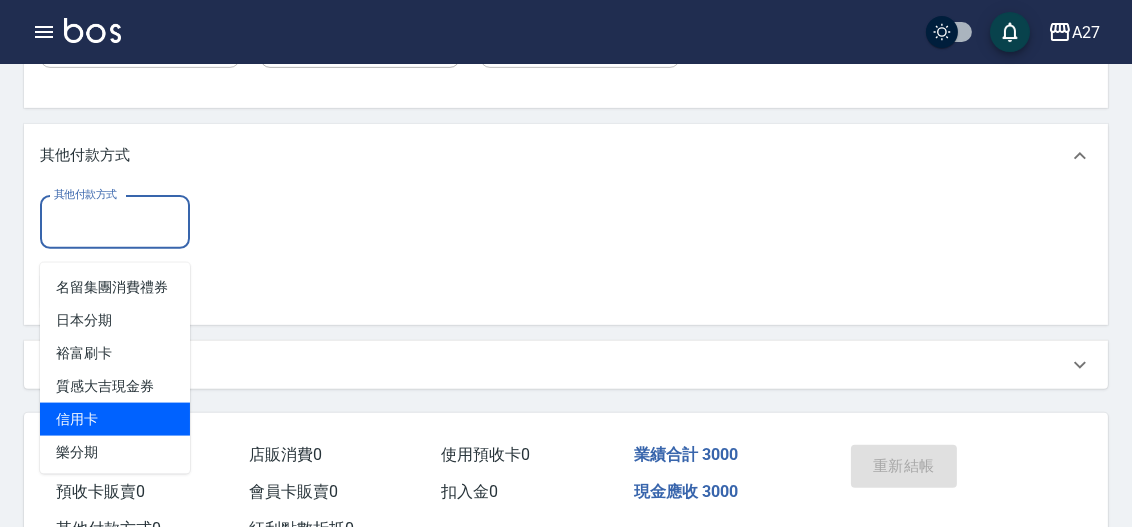 click on "信用卡" at bounding box center [115, 419] 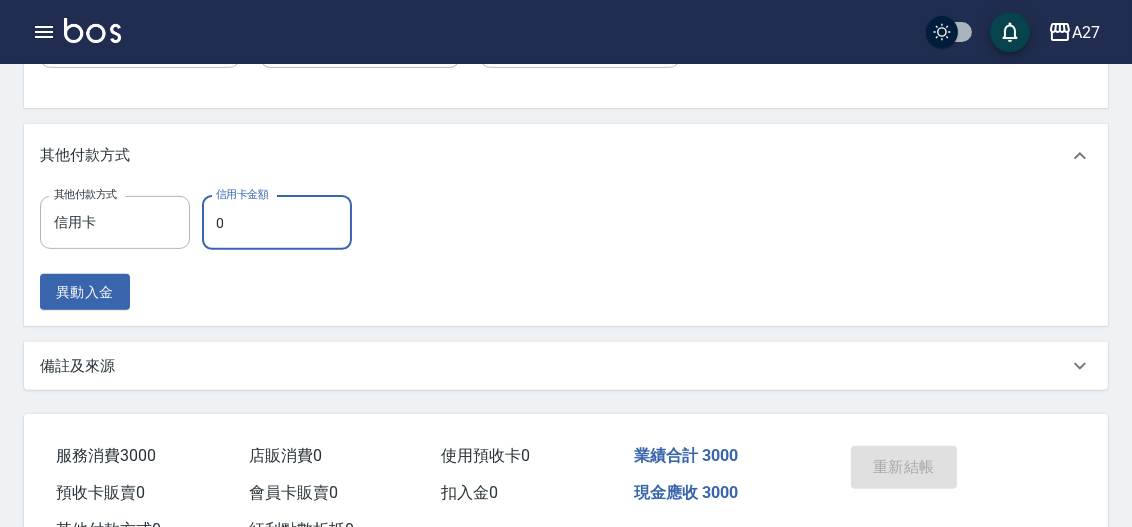 click on "0" at bounding box center [277, 223] 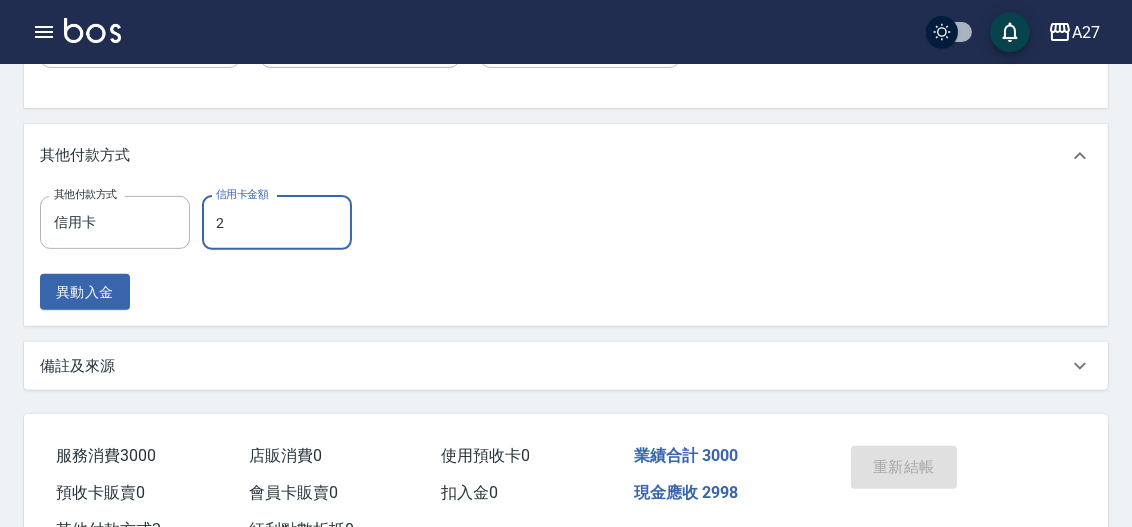 type on "28" 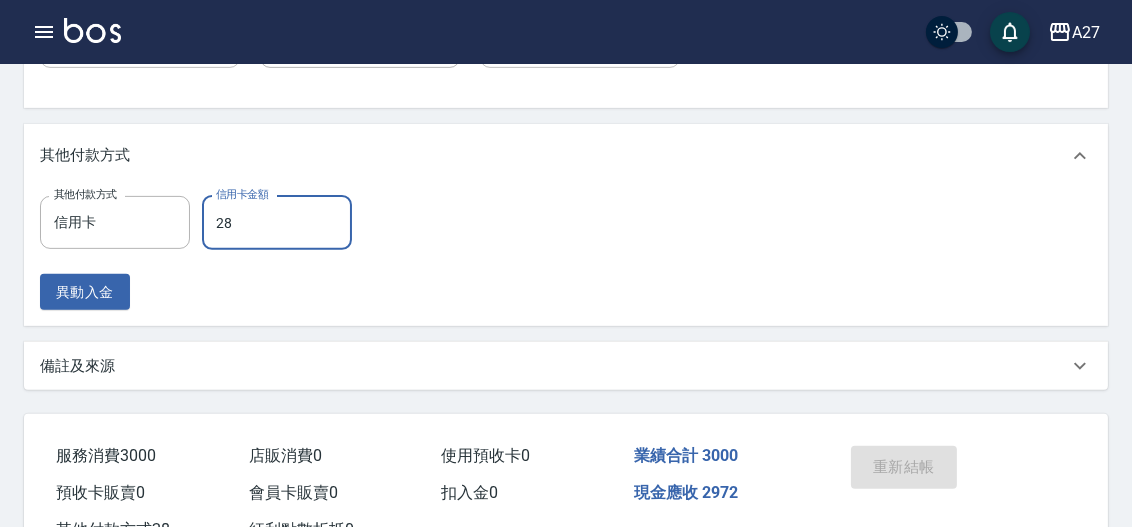 type on "270" 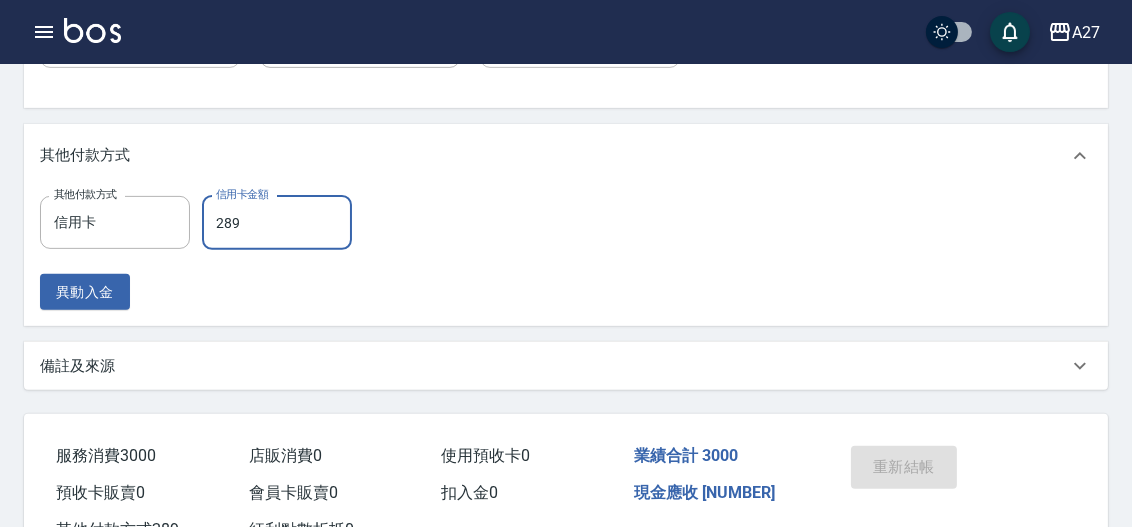 type on "10" 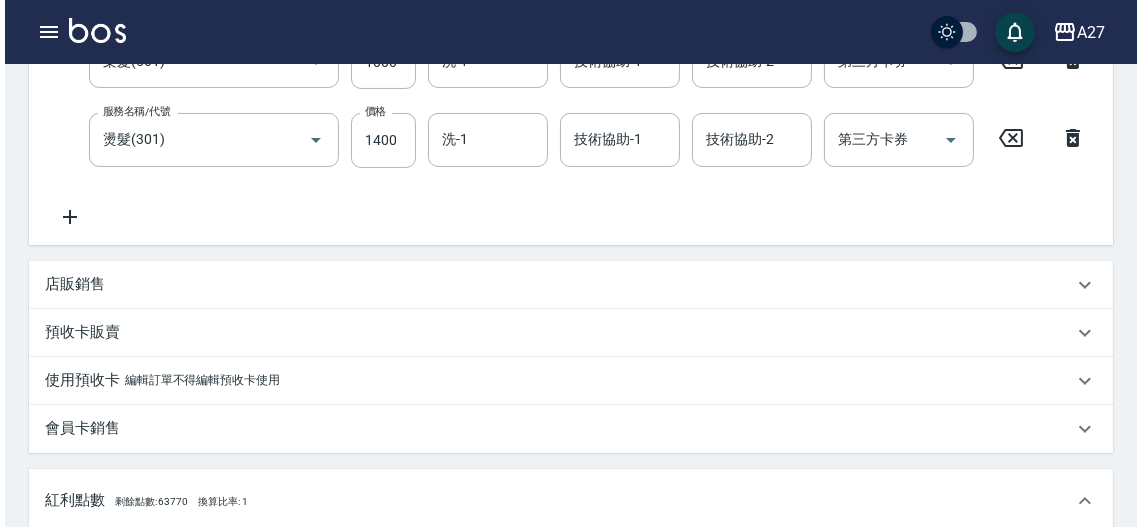scroll, scrollTop: 152, scrollLeft: 0, axis: vertical 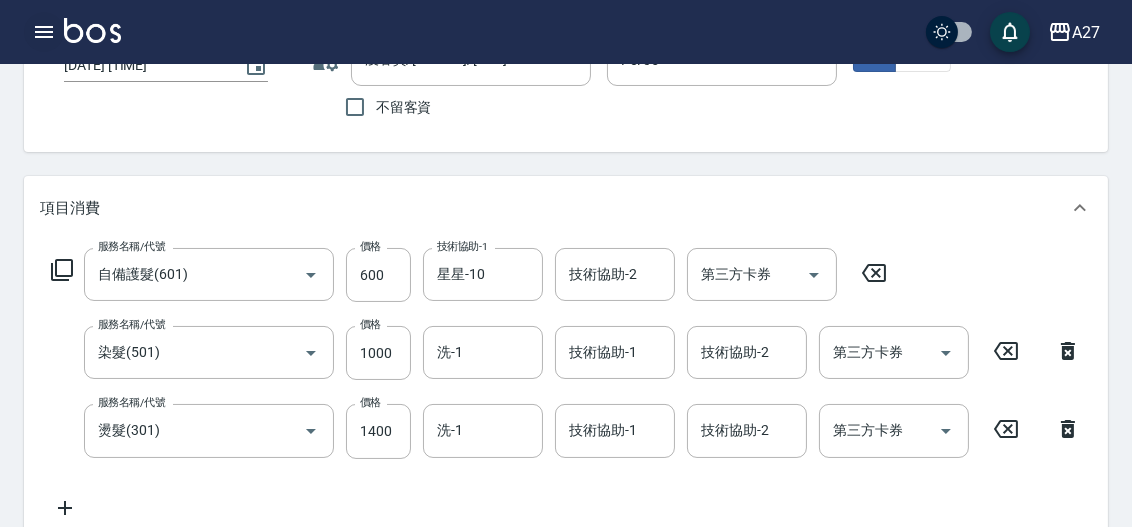 type on "2899" 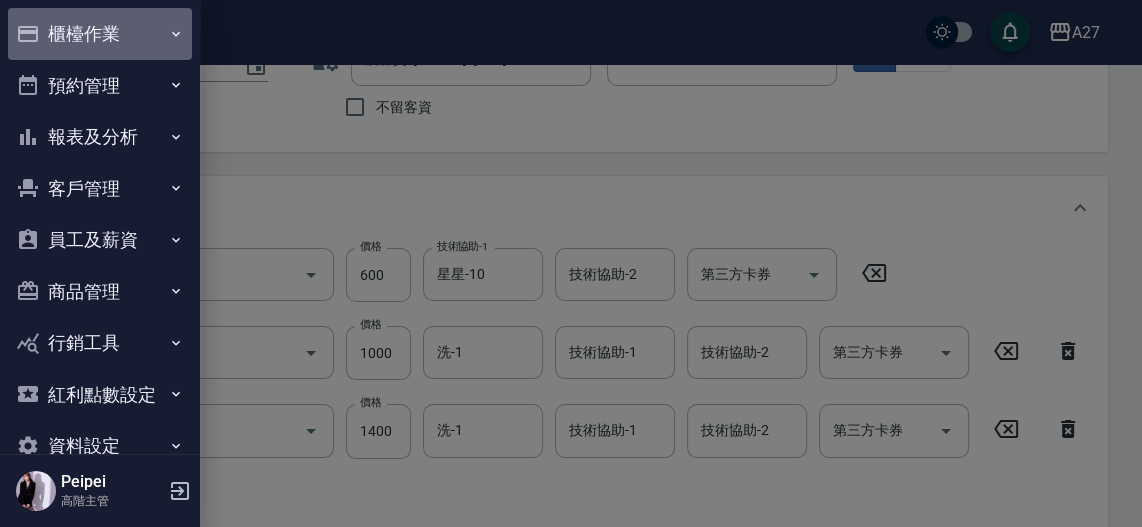 click on "櫃檯作業" at bounding box center [100, 34] 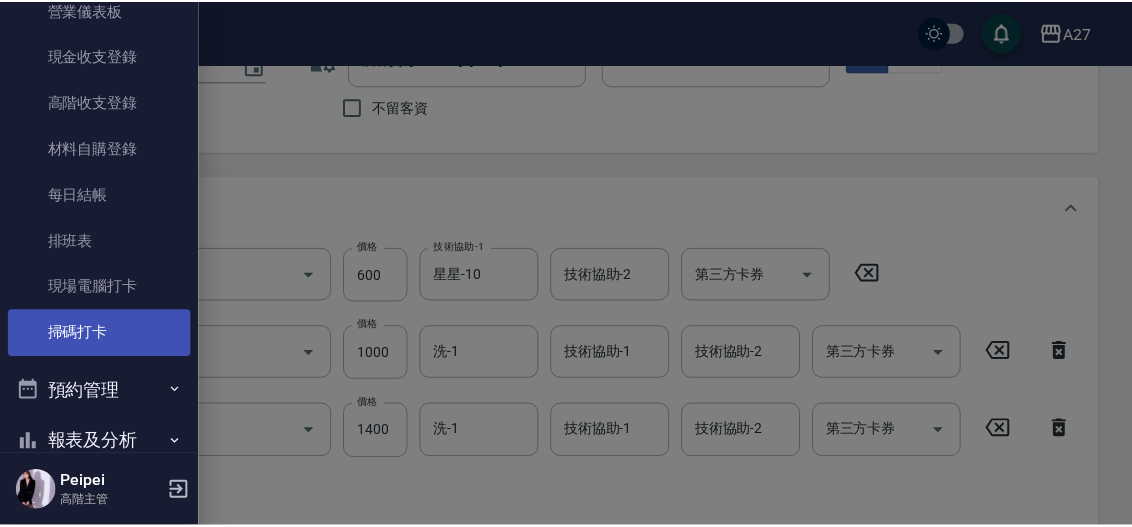scroll, scrollTop: 272, scrollLeft: 0, axis: vertical 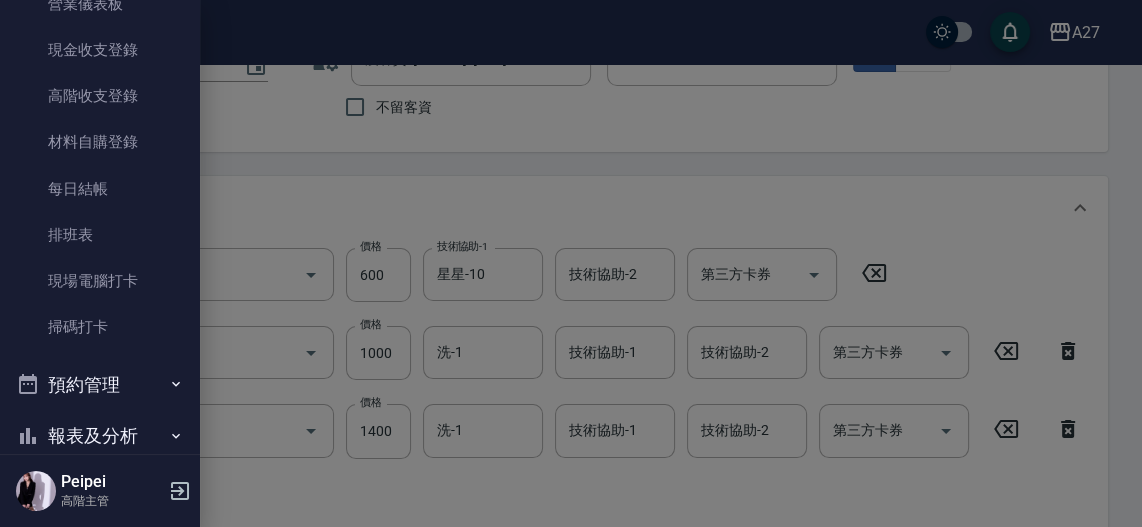 click at bounding box center [571, 263] 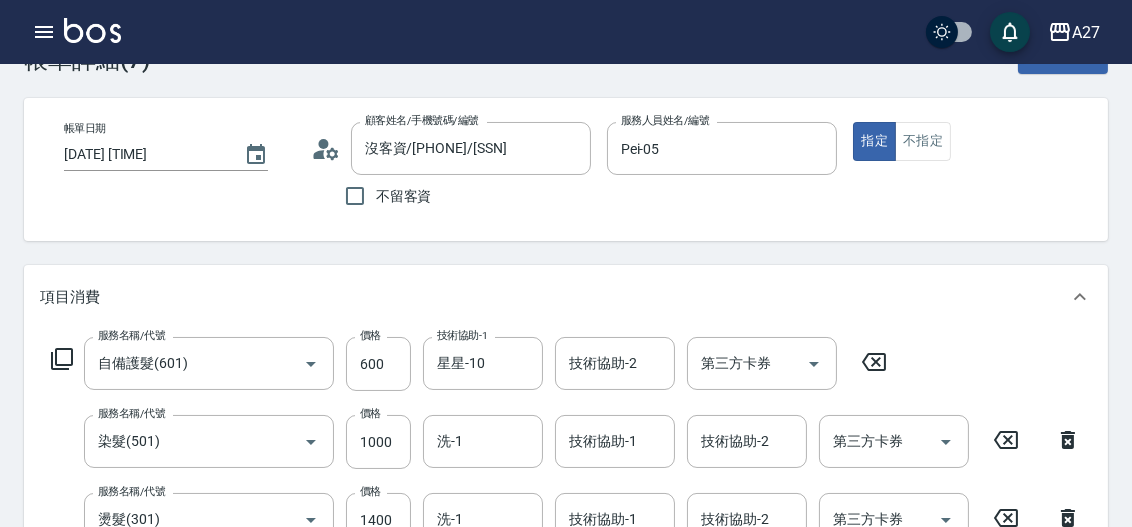 scroll, scrollTop: 0, scrollLeft: 0, axis: both 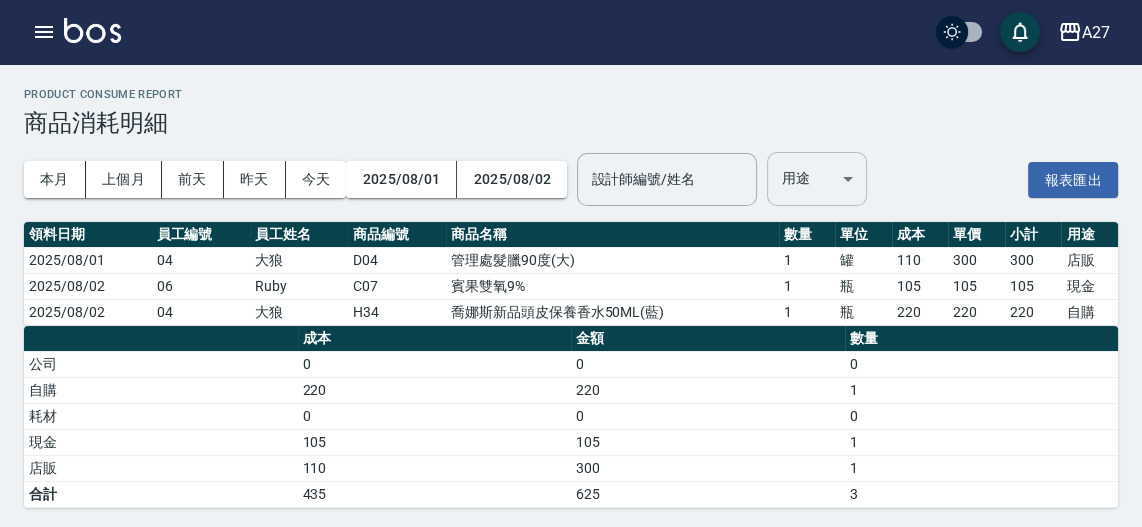 click on "A27 登出 櫃檯作業 打帳單 帳單列表 掛單列表 座位開單 營業儀表板 現金收支登錄 高階收支登錄 材料自購登錄 每日結帳 排班表 現場電腦打卡 掃碼打卡 預約管理 預約管理 單日預約紀錄 單週預約紀錄 報表及分析 報表目錄 消費分析儀表板 店家區間累計表 店家日報表 店家排行榜 互助日報表 互助月報表 互助排行榜 互助點數明細 互助業績報表 全店業績分析表 每日業績分析表 營業統計分析表 營業項目月分析表 設計師業績表 設計師日報表 設計師業績分析表 設計師業績月報表 設計師抽成報表 設計師排行榜 商品銷售排行榜 商品消耗明細 商品進銷貨報表 商品庫存表 商品庫存盤點表 會員卡銷售報表 服務扣項明細表 單一服務項目查詢 店販抽成明細 店販分類抽成明細 顧客入金餘額表 顧客卡券餘額表 每日非現金明細 每日收支明細 收支分類明細表 收支匯款表 損益表 1" at bounding box center [571, 266] 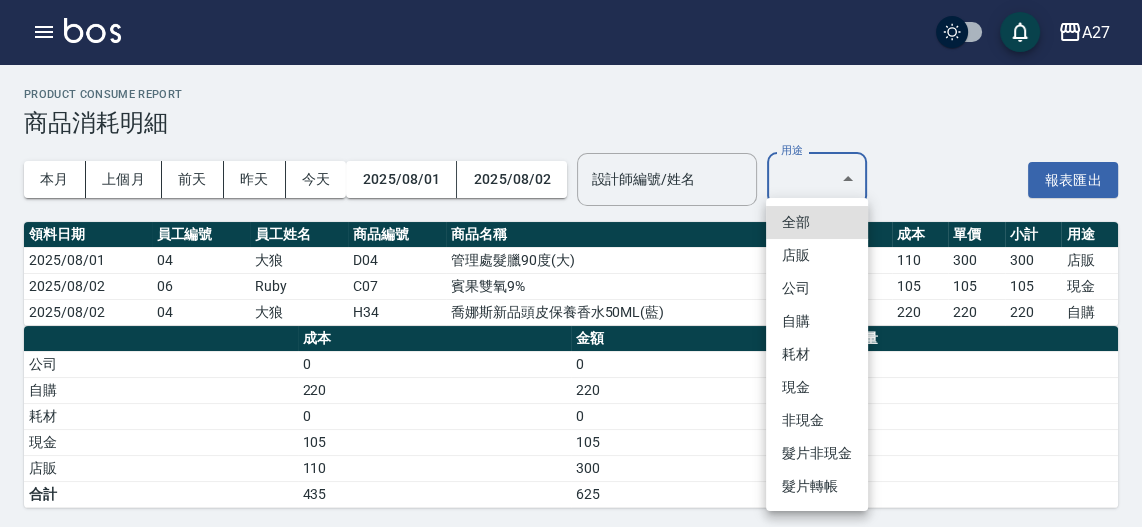 click on "耗材" at bounding box center [817, 354] 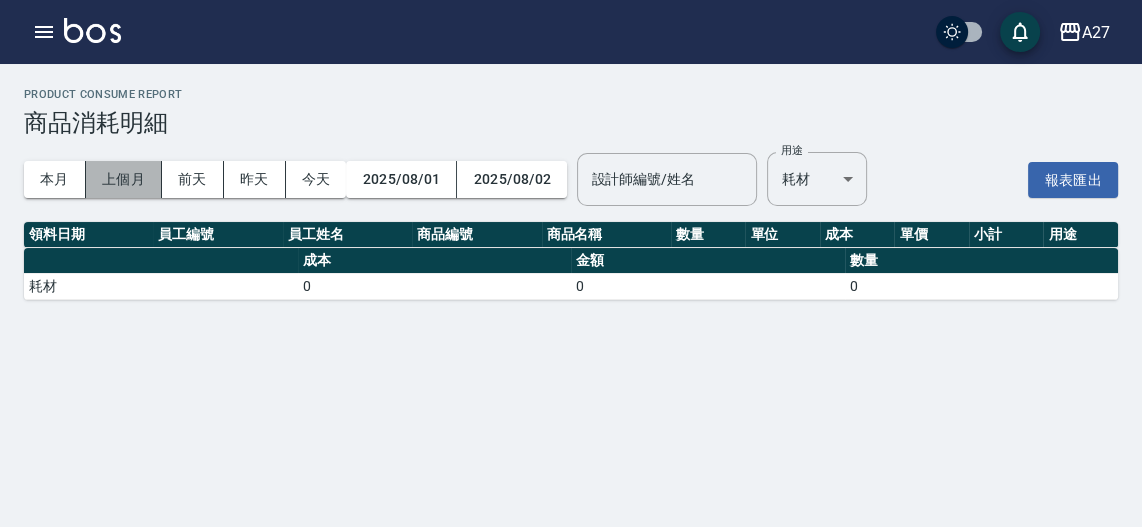 click on "上個月" at bounding box center (124, 179) 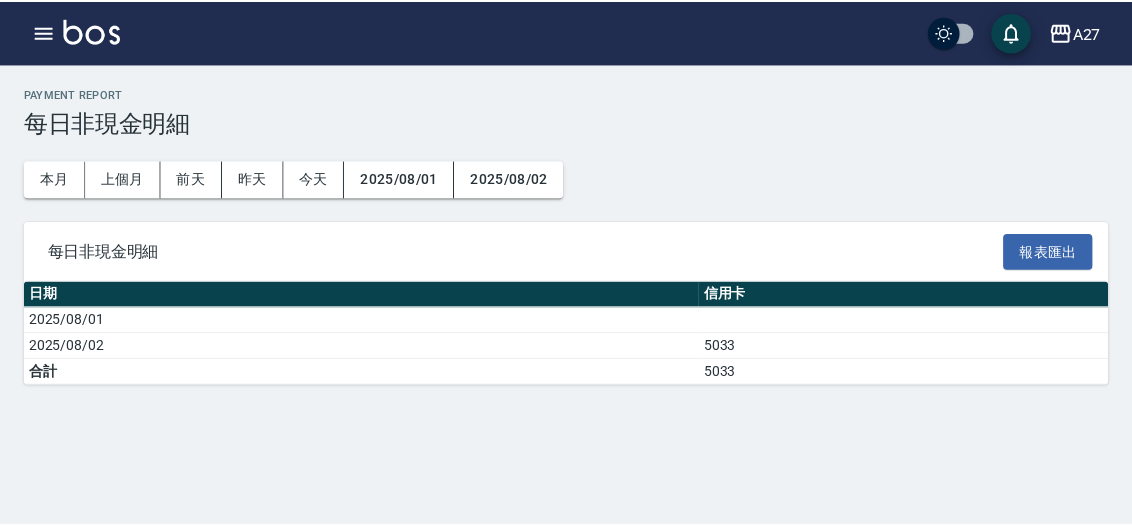 scroll, scrollTop: 0, scrollLeft: 0, axis: both 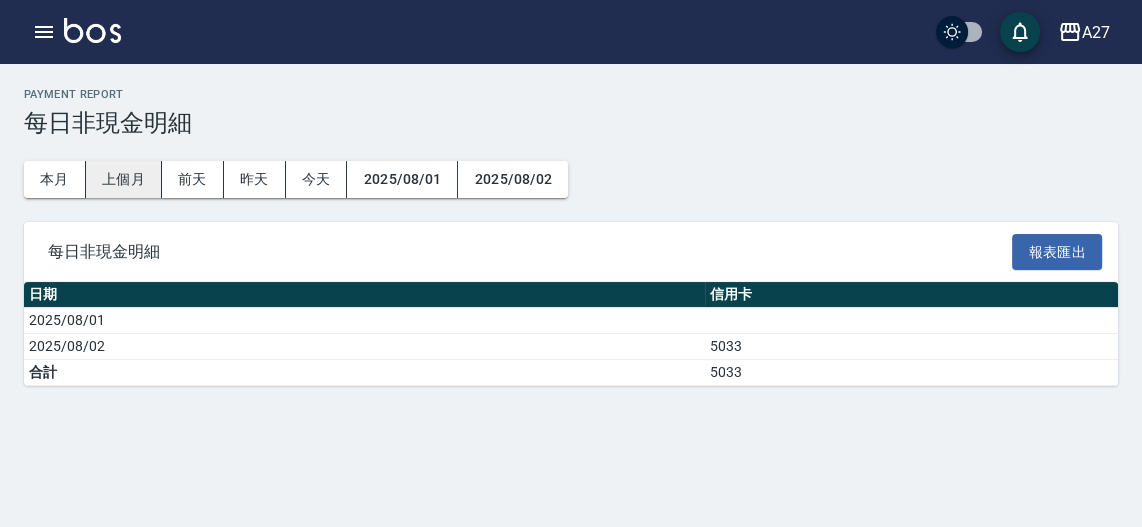 click on "上個月" at bounding box center (124, 179) 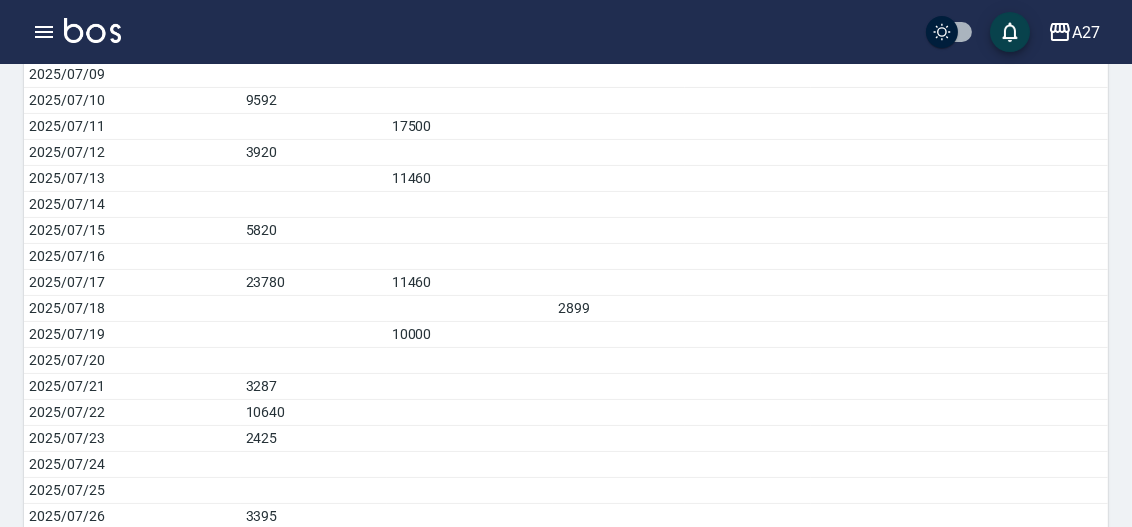 scroll, scrollTop: 623, scrollLeft: 0, axis: vertical 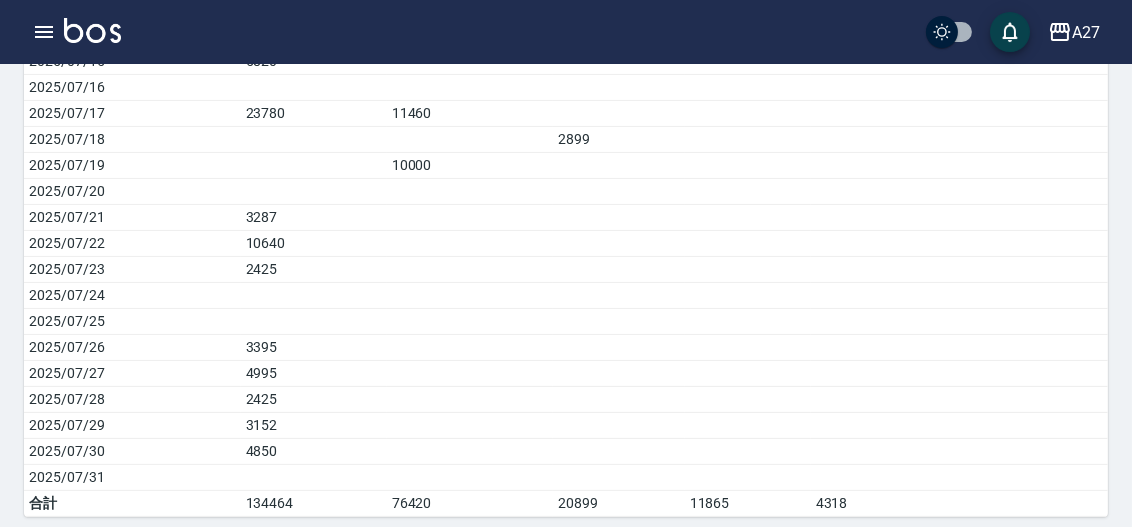 type 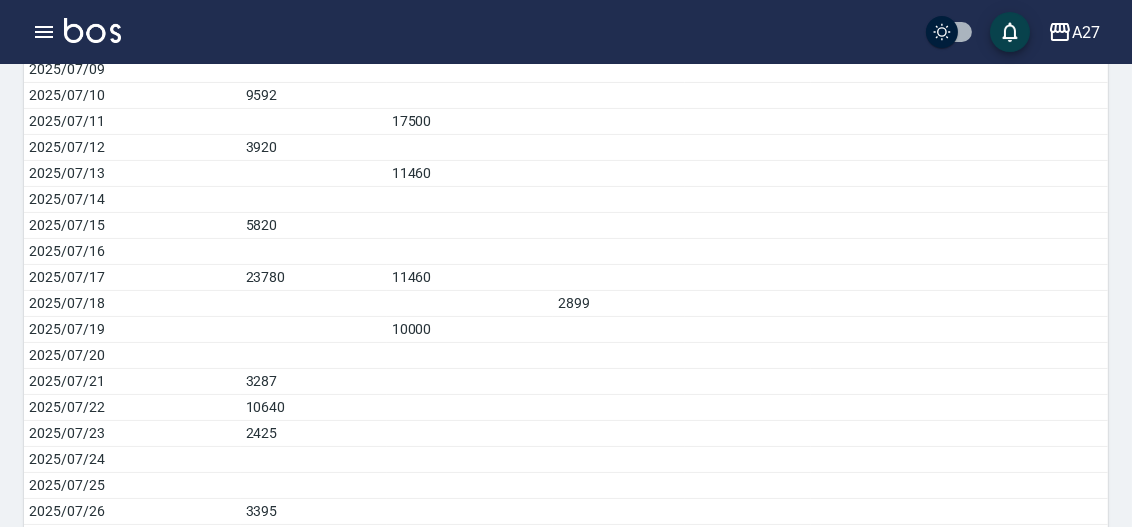 scroll, scrollTop: 260, scrollLeft: 0, axis: vertical 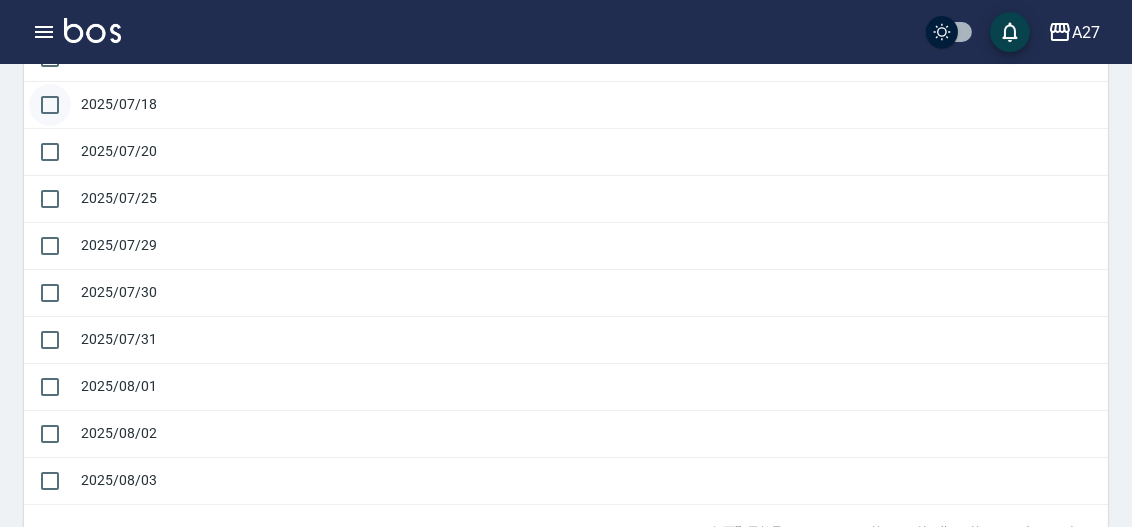 click at bounding box center [50, 105] 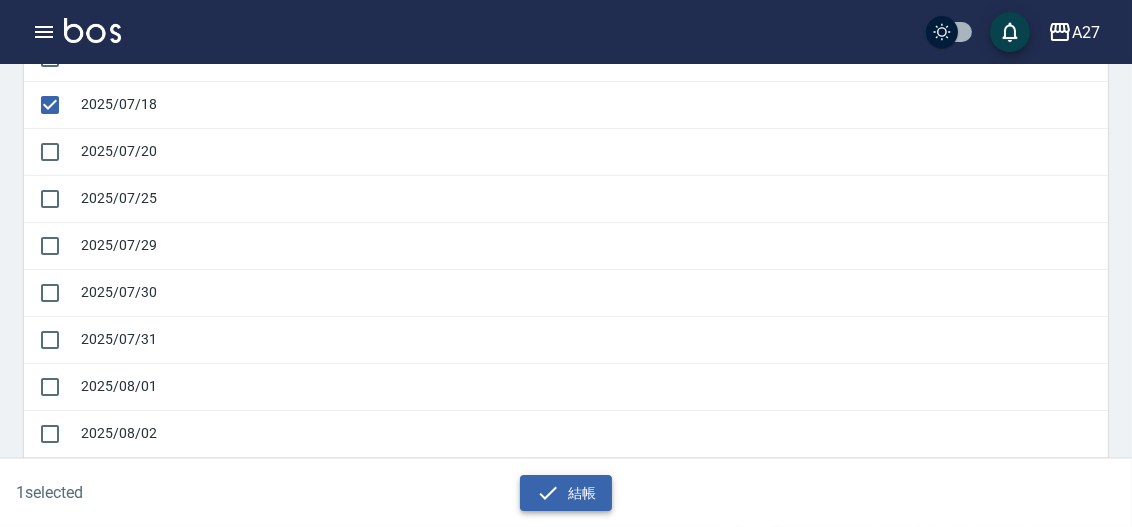 click 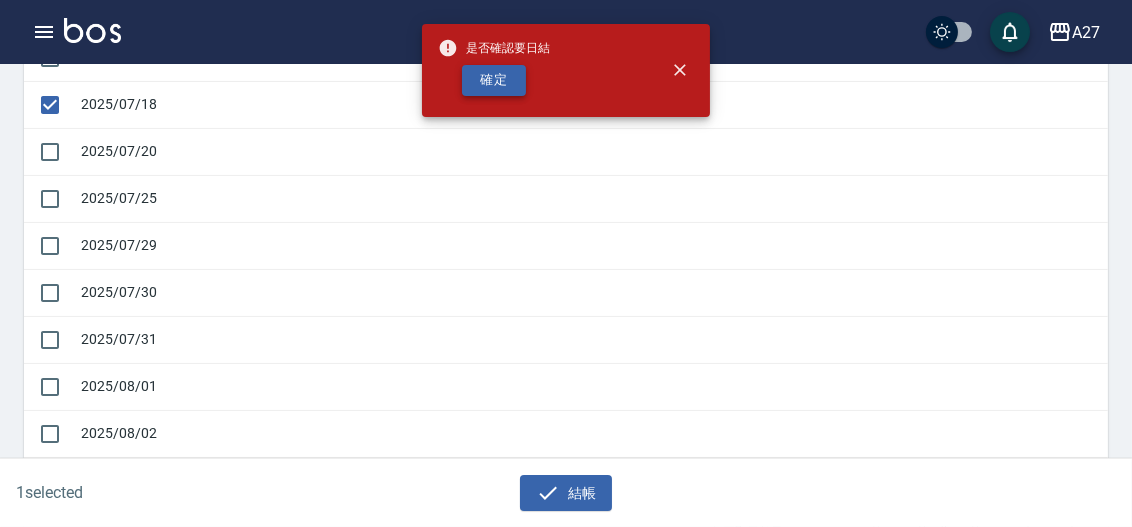 click on "確定" at bounding box center (494, 80) 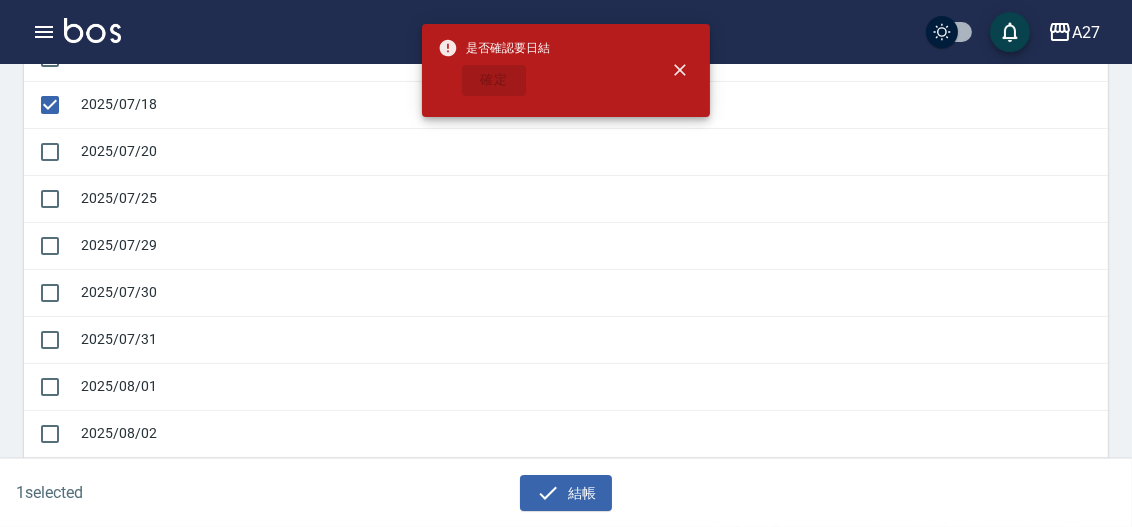 checkbox on "false" 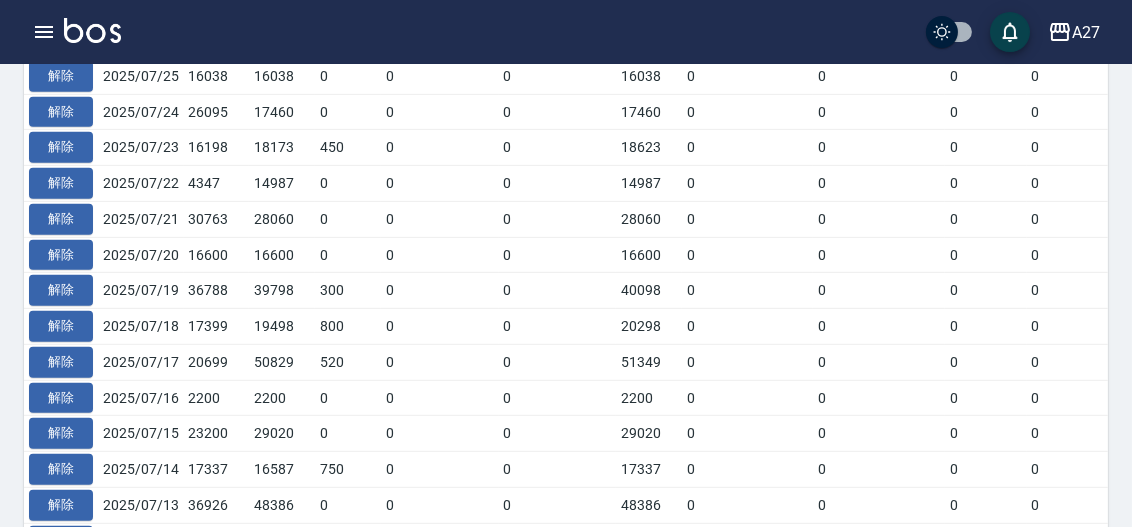 scroll, scrollTop: 1272, scrollLeft: 0, axis: vertical 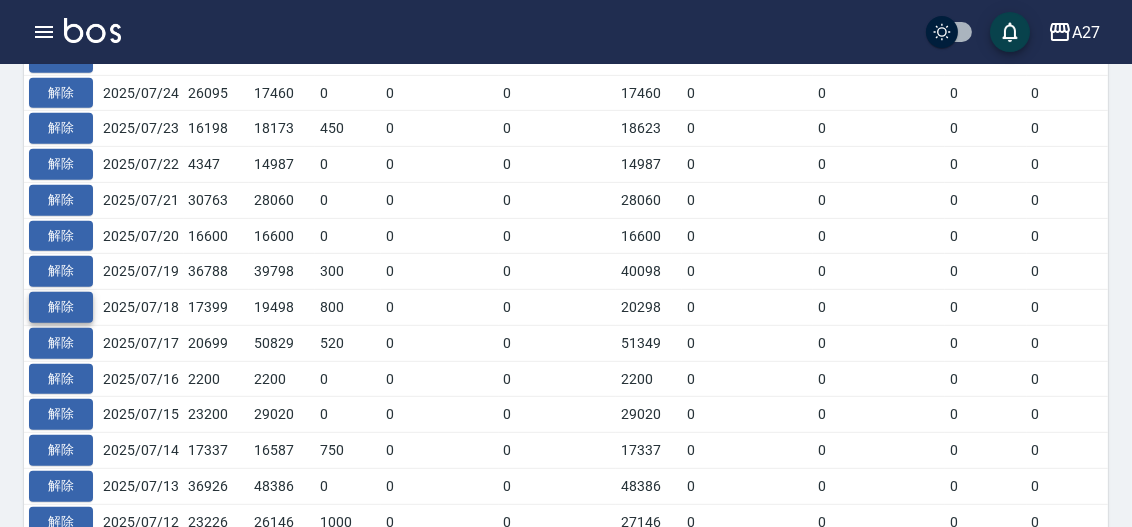 click on "解除" at bounding box center (61, 307) 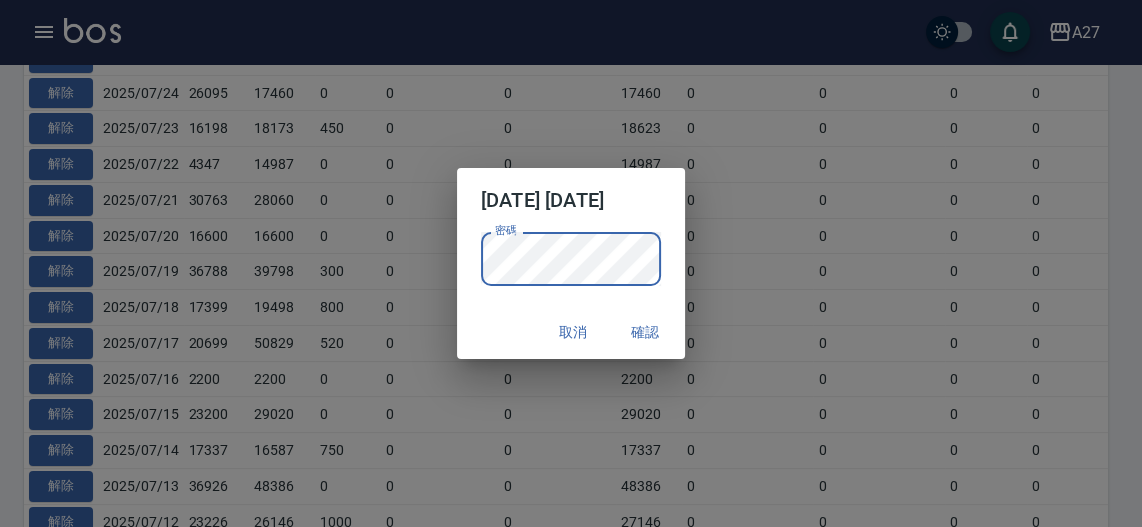 click on "確認" at bounding box center [645, 332] 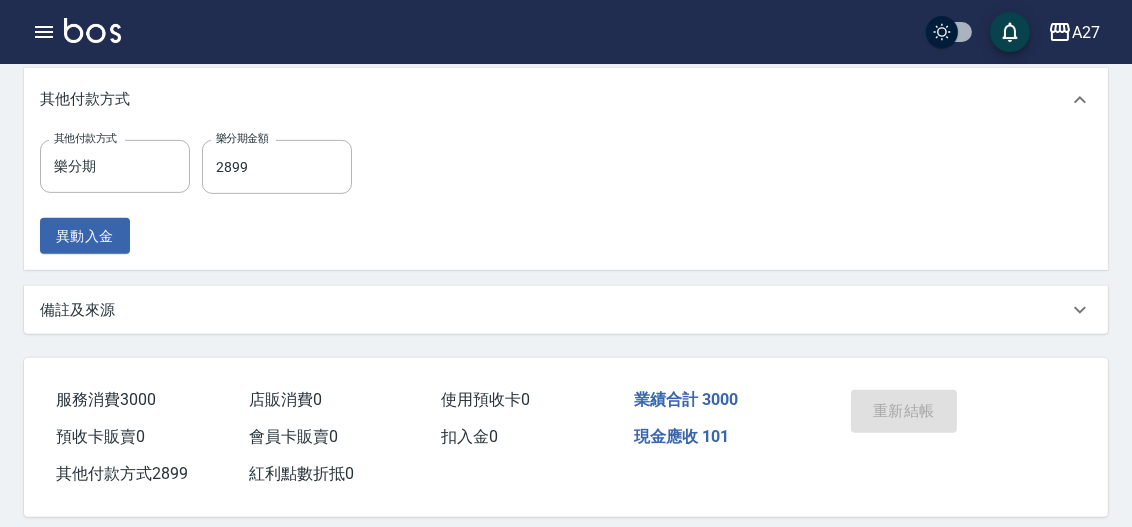 scroll, scrollTop: 1061, scrollLeft: 0, axis: vertical 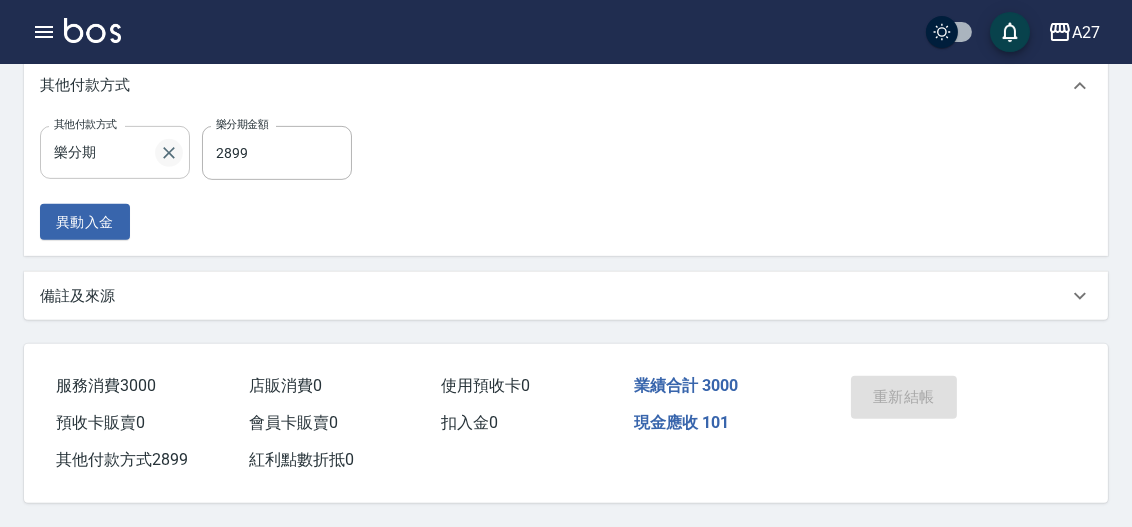 click 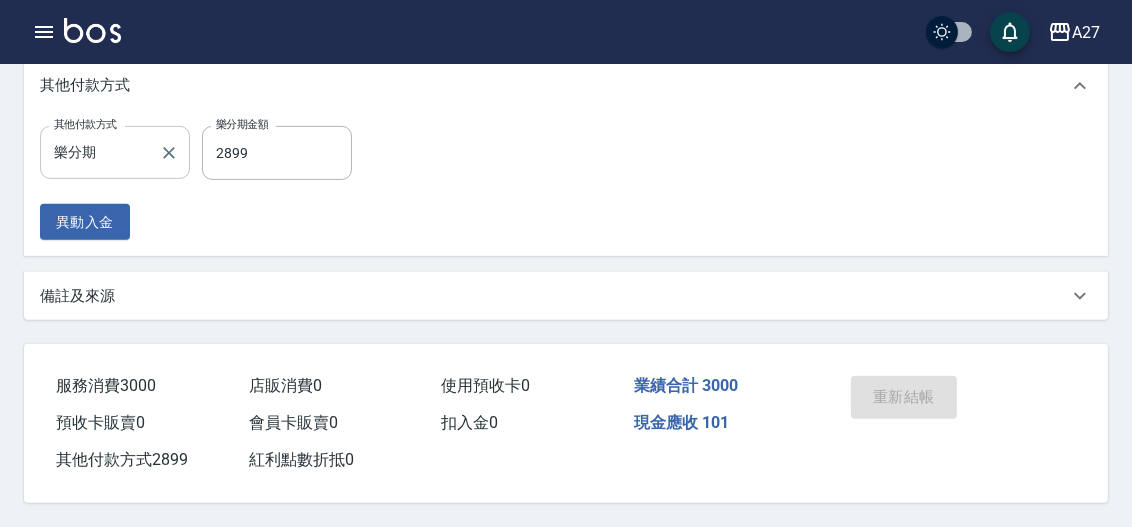 type on "300" 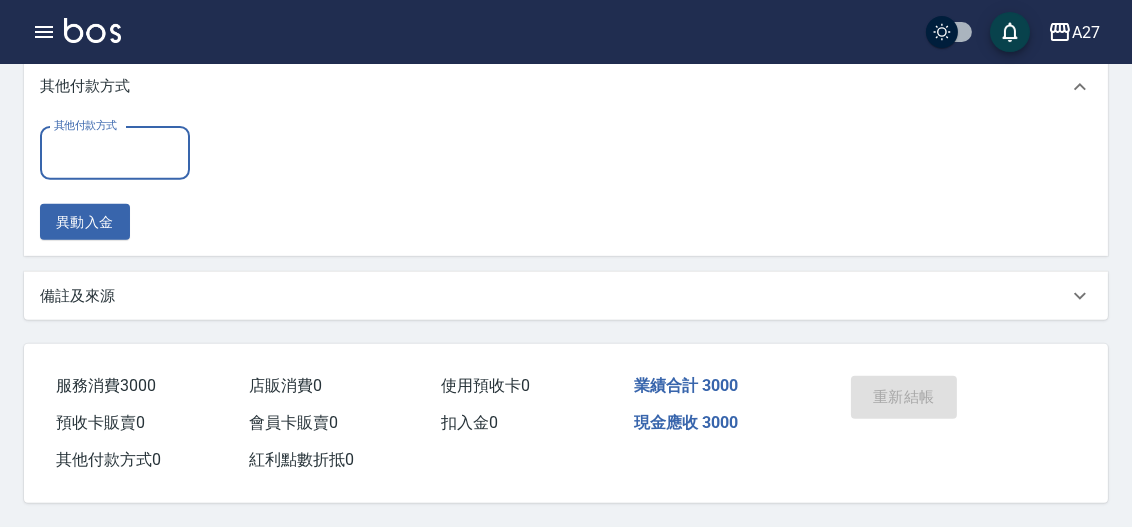 scroll, scrollTop: 1060, scrollLeft: 0, axis: vertical 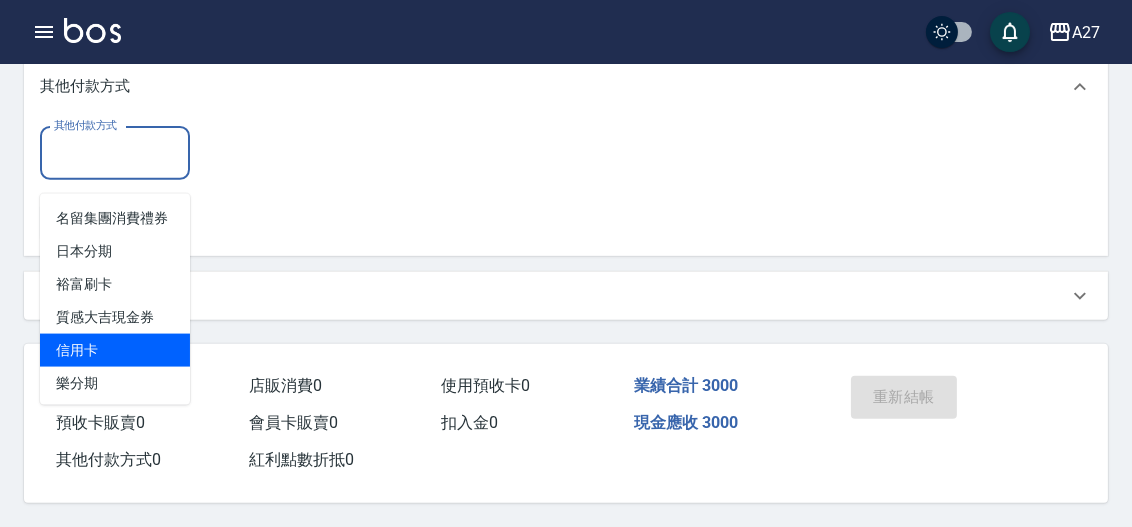 click on "信用卡" at bounding box center (115, 350) 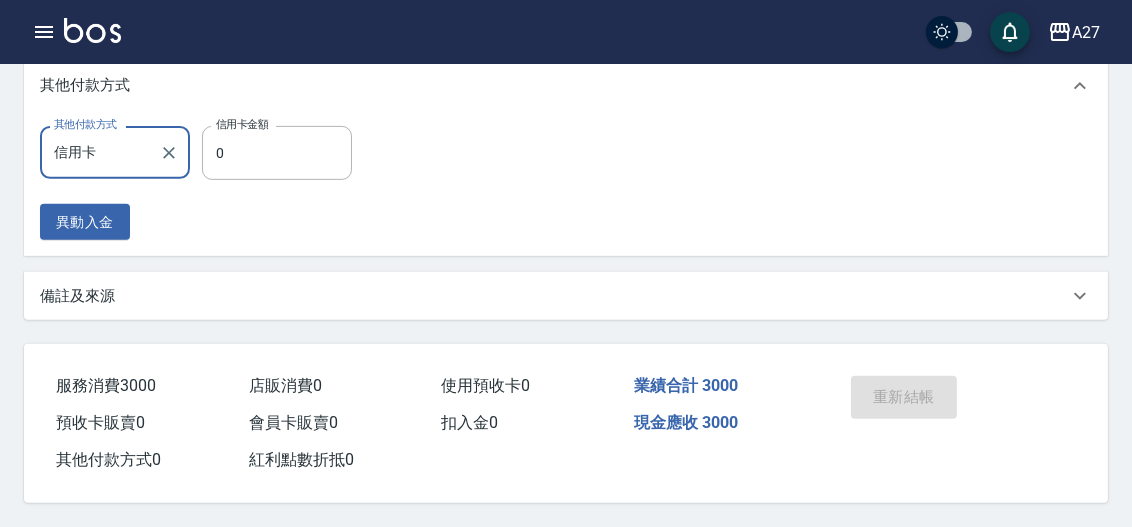 scroll, scrollTop: 1061, scrollLeft: 0, axis: vertical 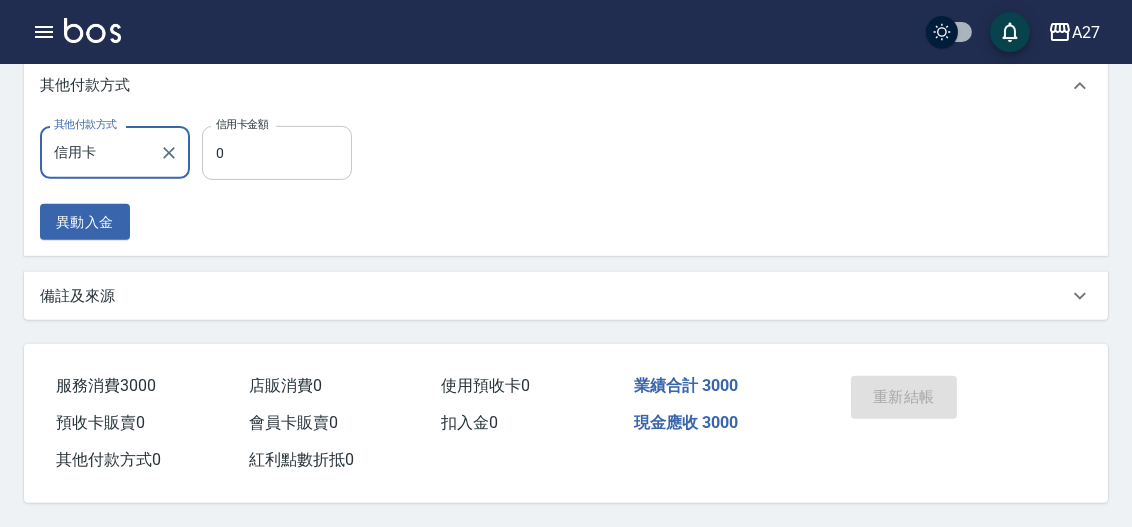 click on "0" at bounding box center (277, 153) 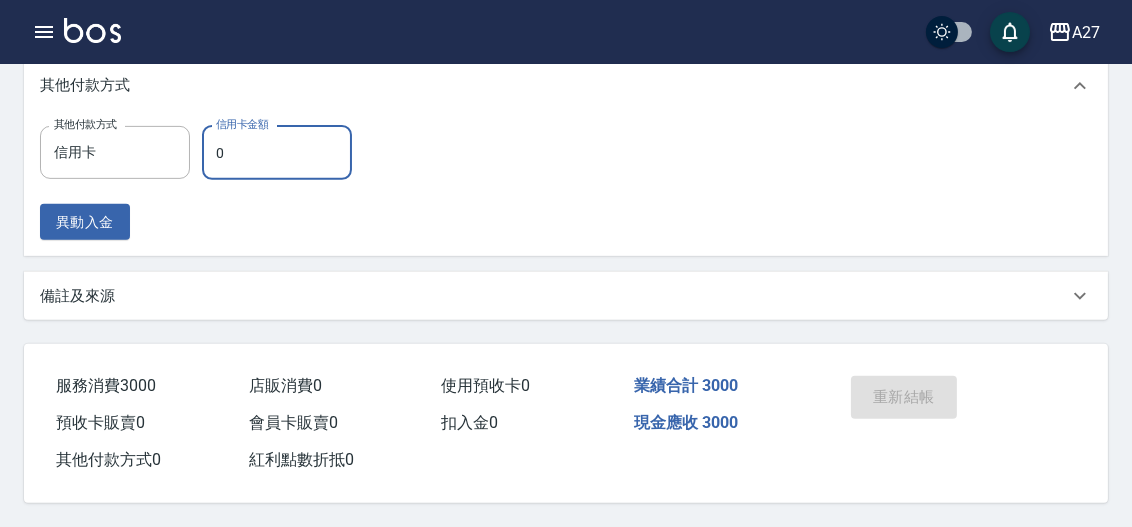 type on "290" 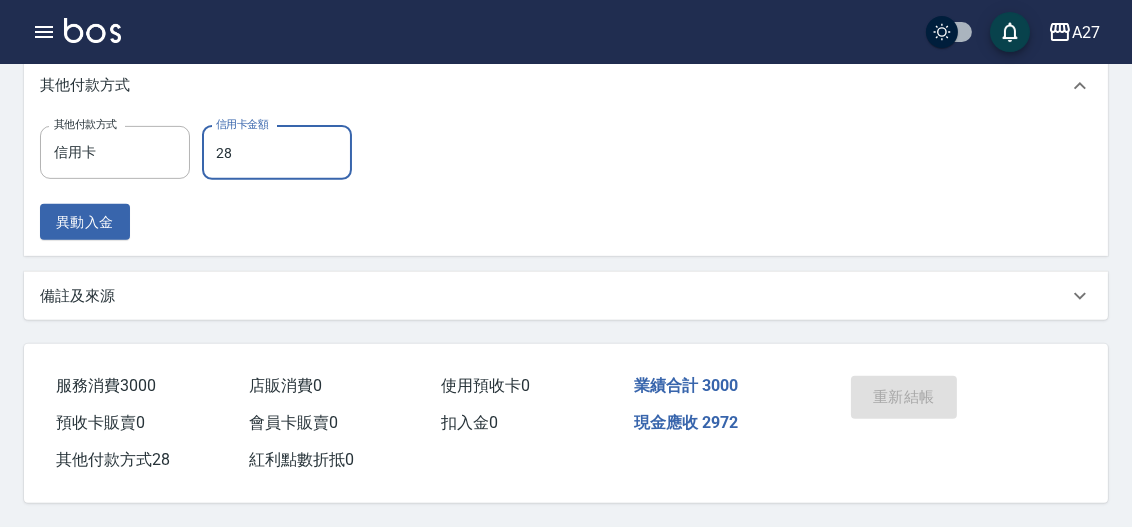 type on "289" 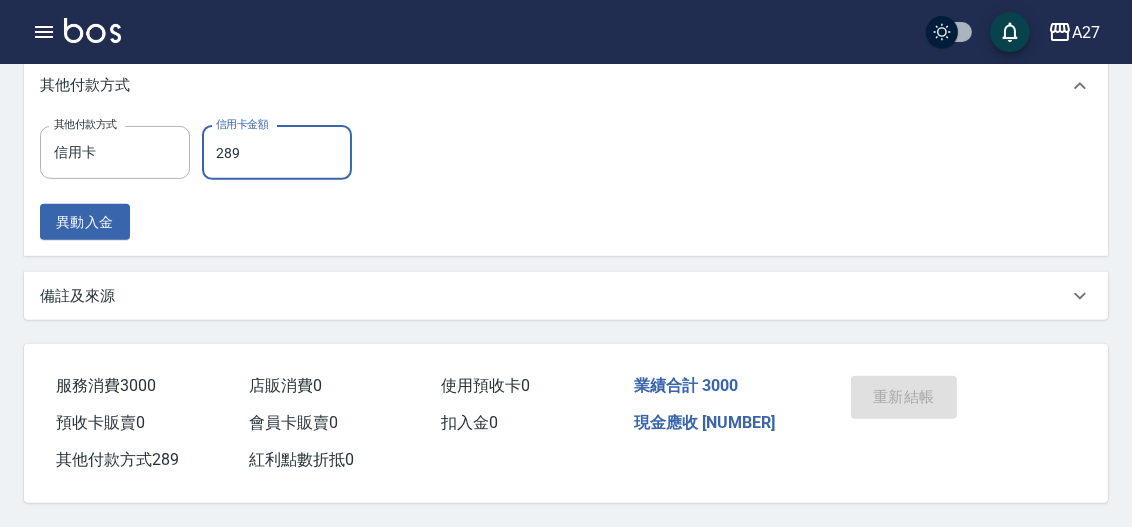 type on "10" 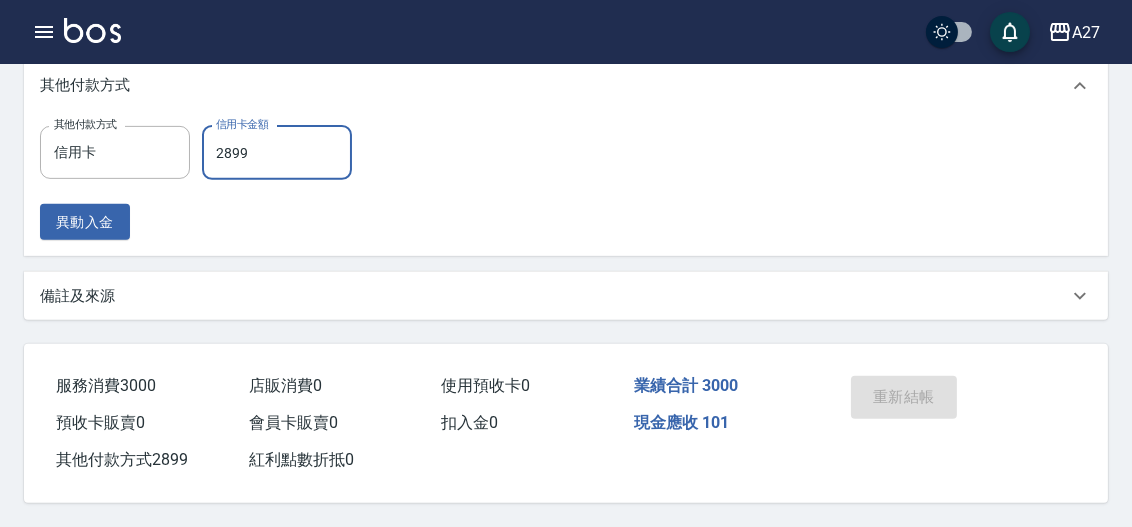type on "2899" 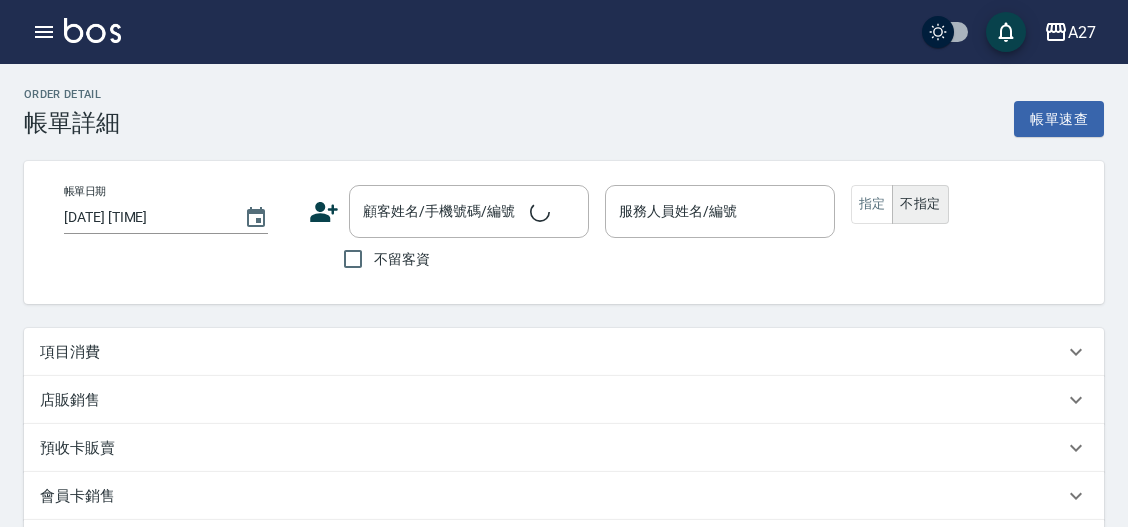 type on "[DATE] [TIME]" 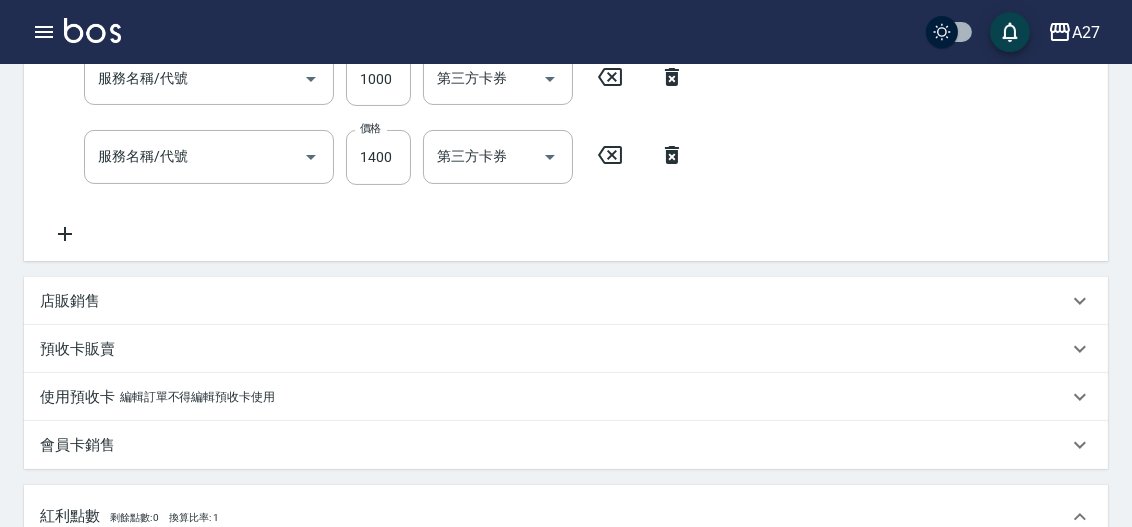 type on "[PHONE]" 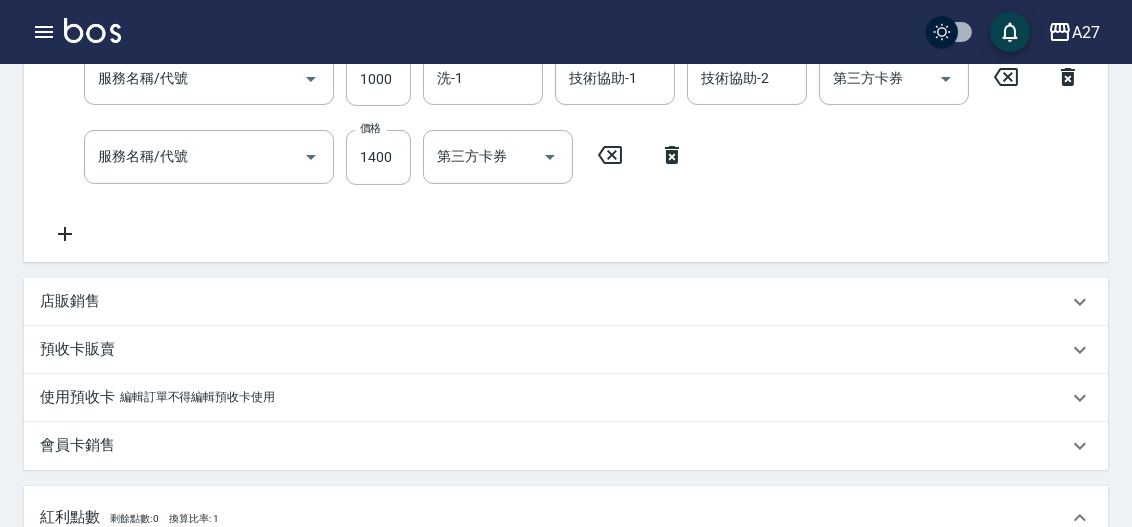 type on "自備護髮(601)" 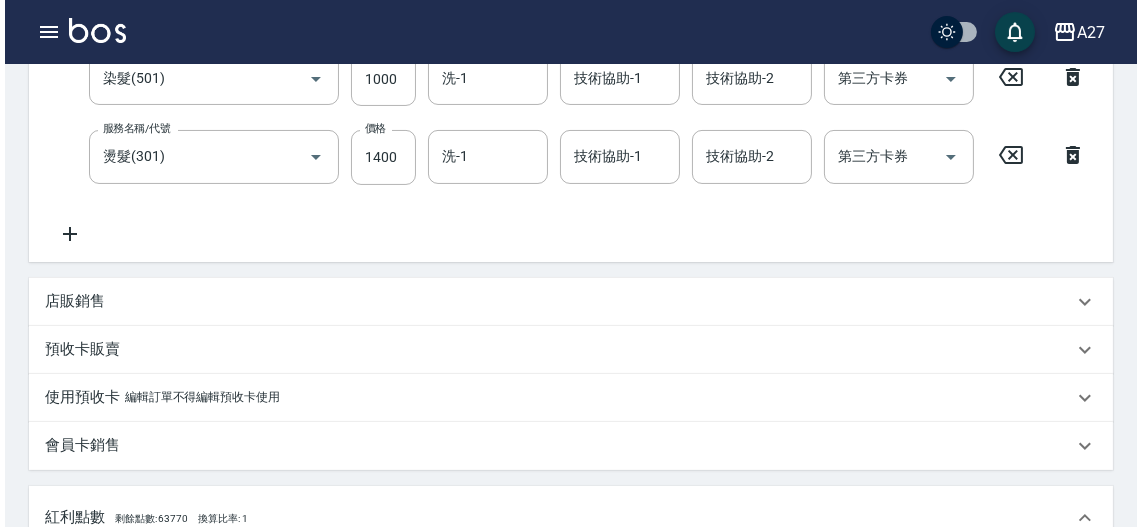 scroll, scrollTop: 62, scrollLeft: 0, axis: vertical 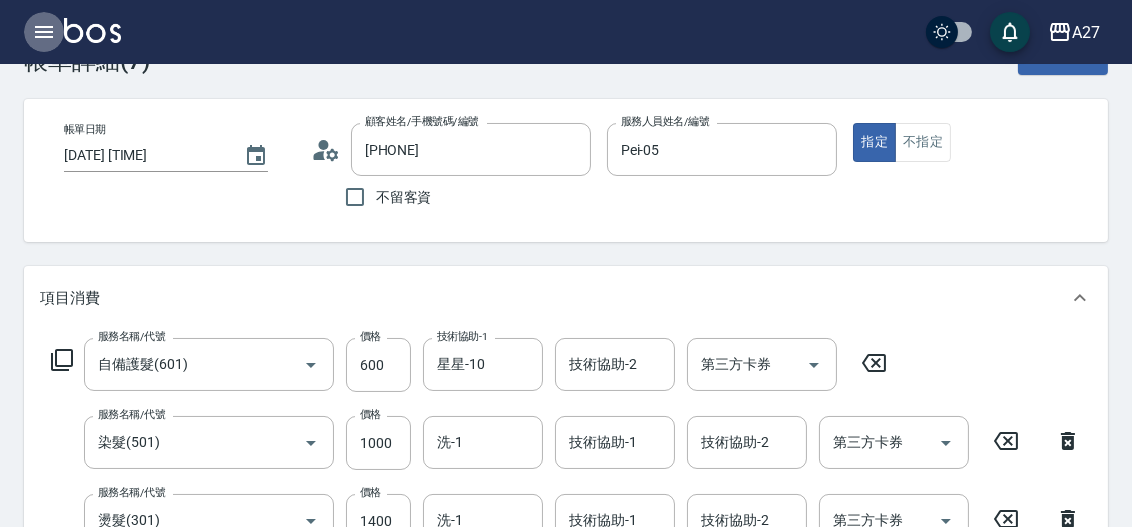 click 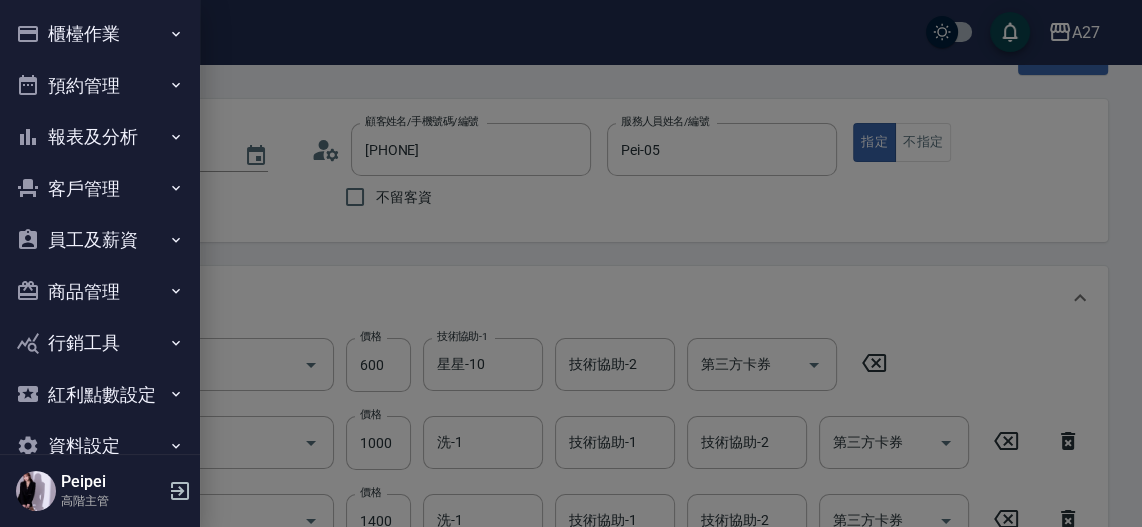 click on "櫃檯作業" at bounding box center (100, 34) 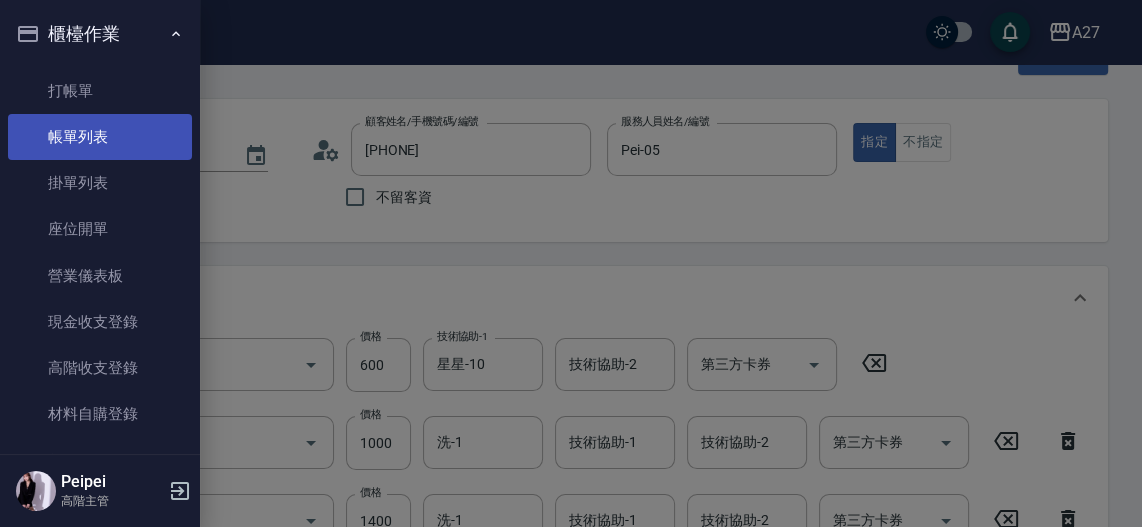 click on "帳單列表" at bounding box center [100, 137] 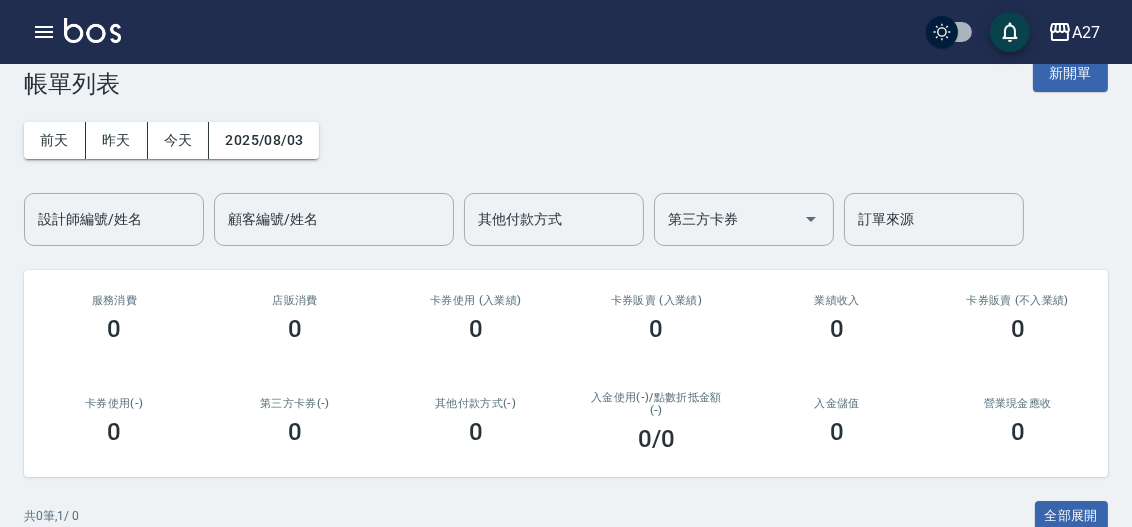 scroll, scrollTop: 0, scrollLeft: 0, axis: both 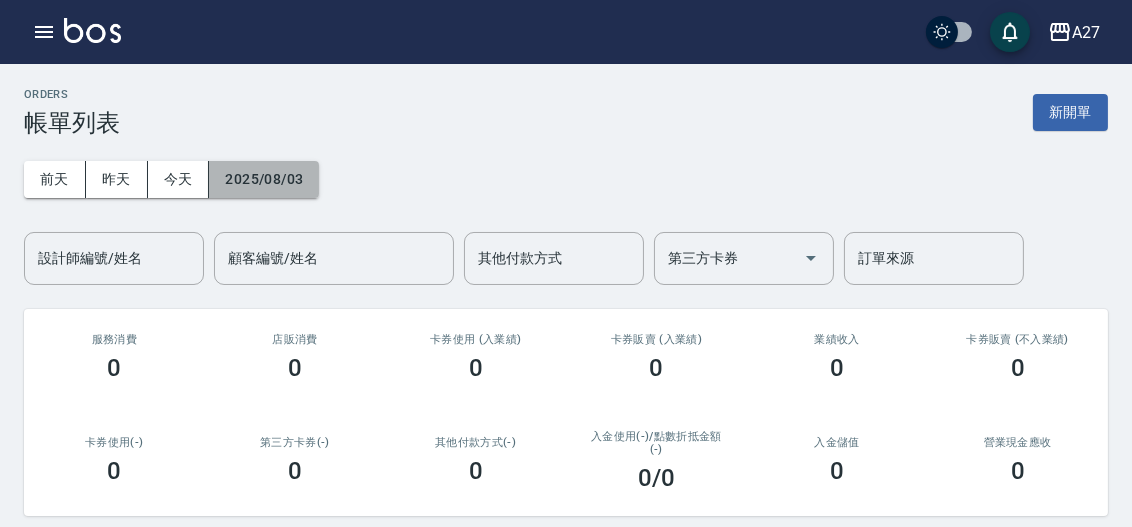 click on "2025/08/03" at bounding box center [264, 179] 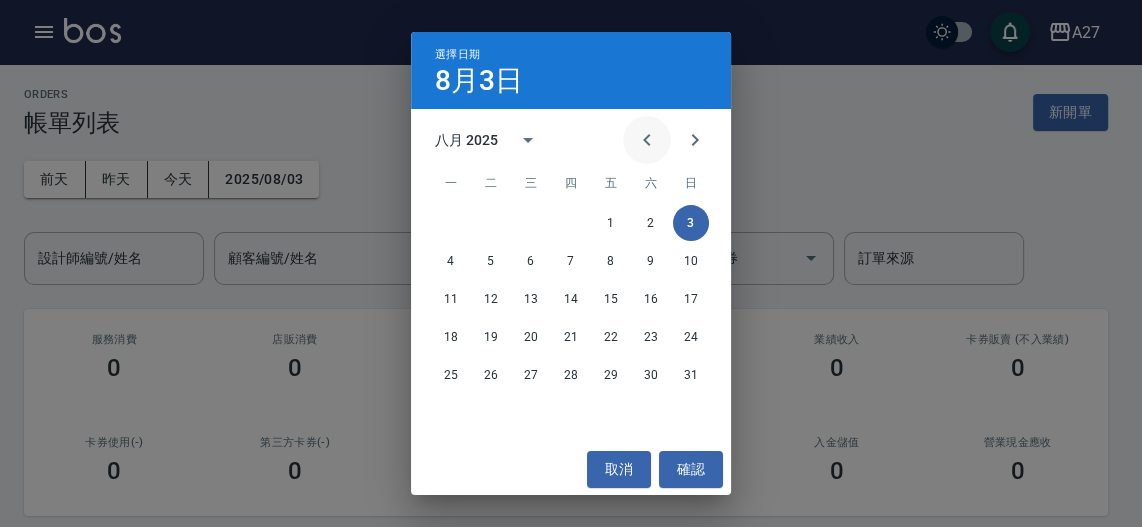 click 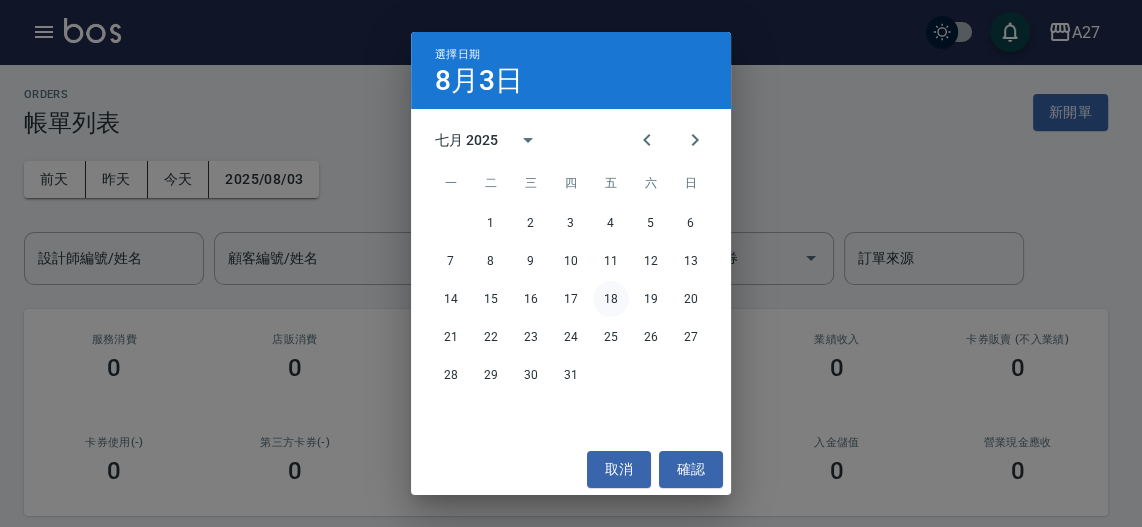click on "18" at bounding box center (611, 299) 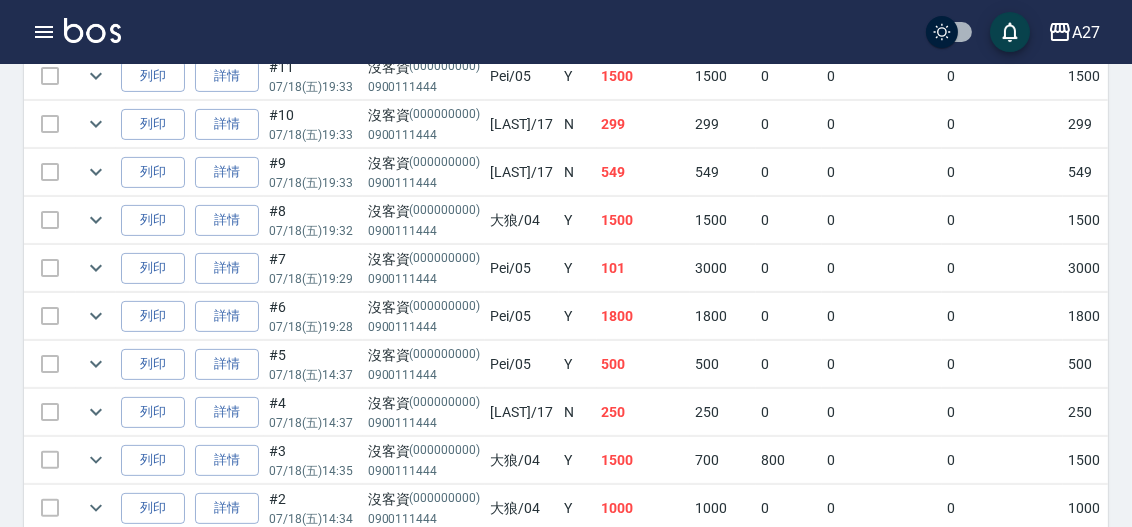 scroll, scrollTop: 727, scrollLeft: 0, axis: vertical 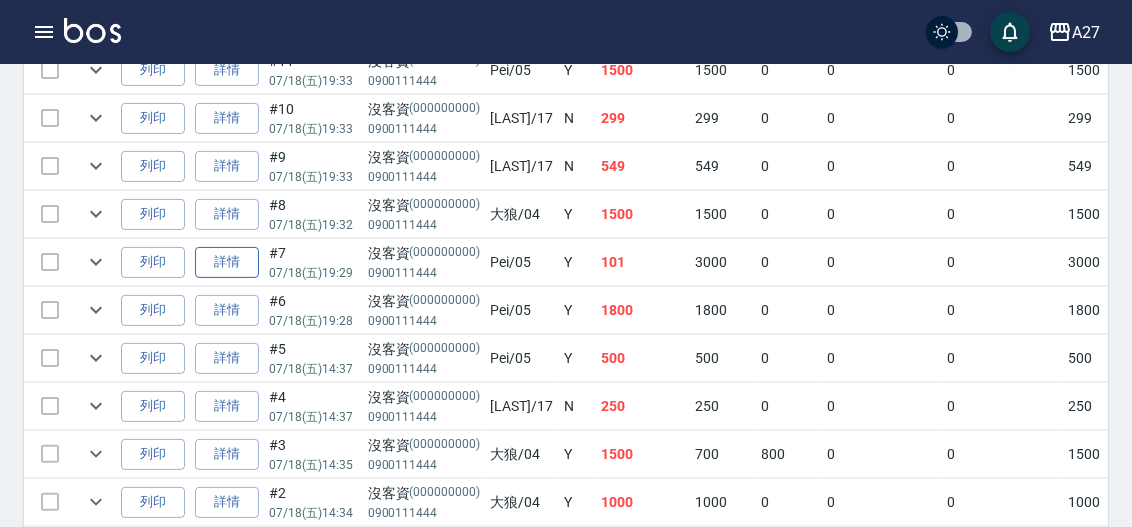 click on "詳情" at bounding box center (227, 262) 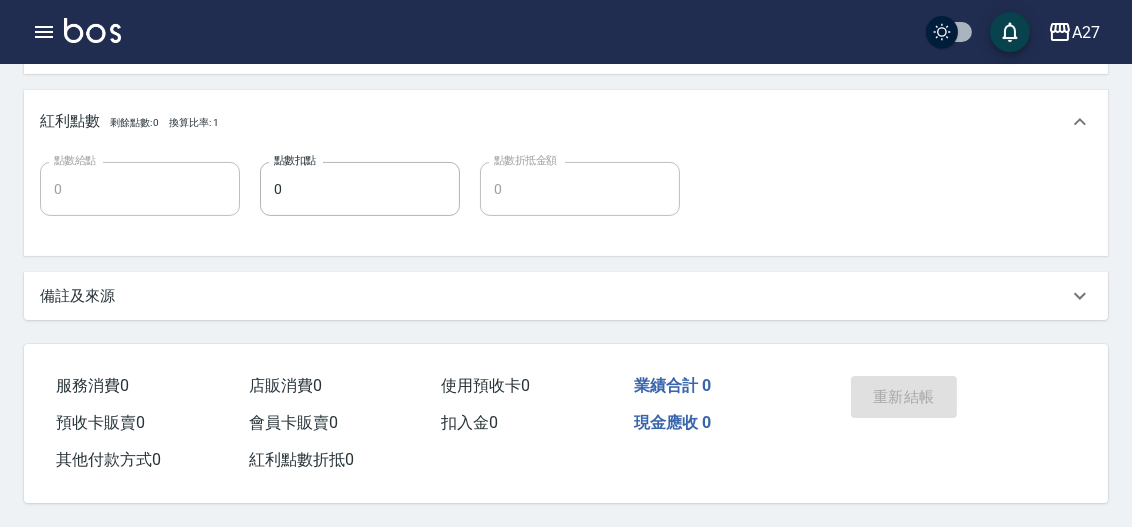 scroll, scrollTop: 0, scrollLeft: 0, axis: both 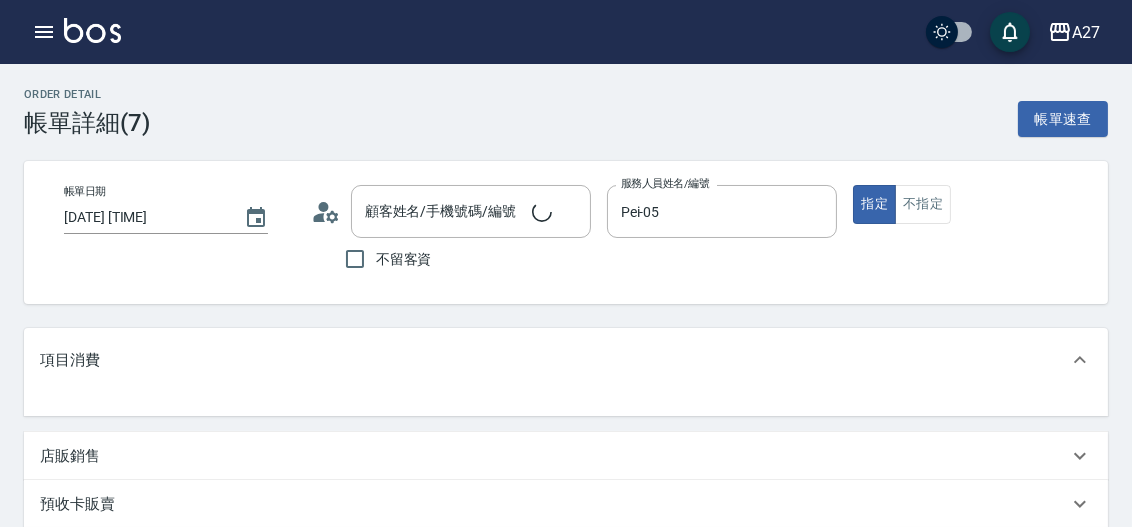 type on "10" 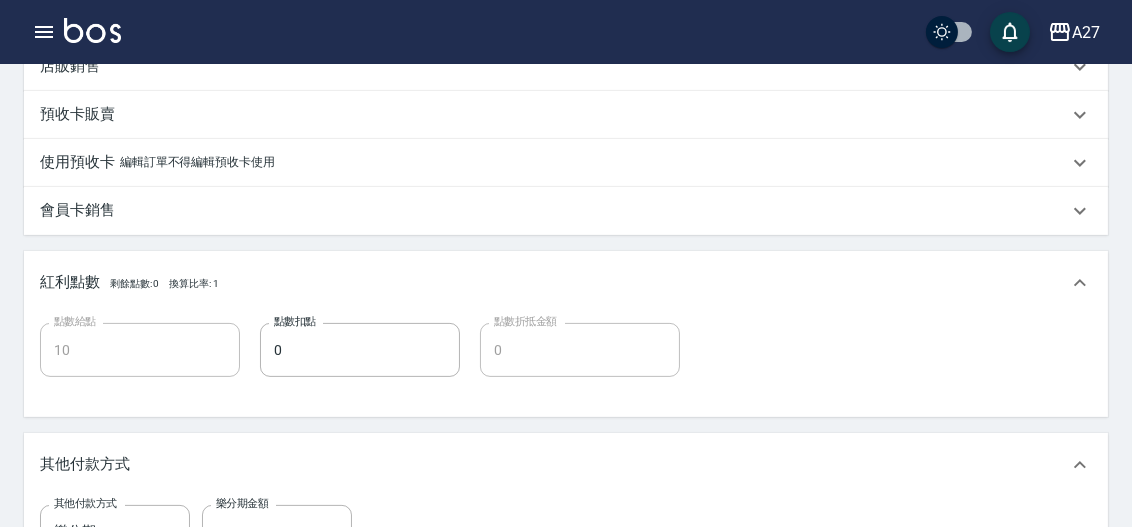 type on "[PHONE]/[SSN]" 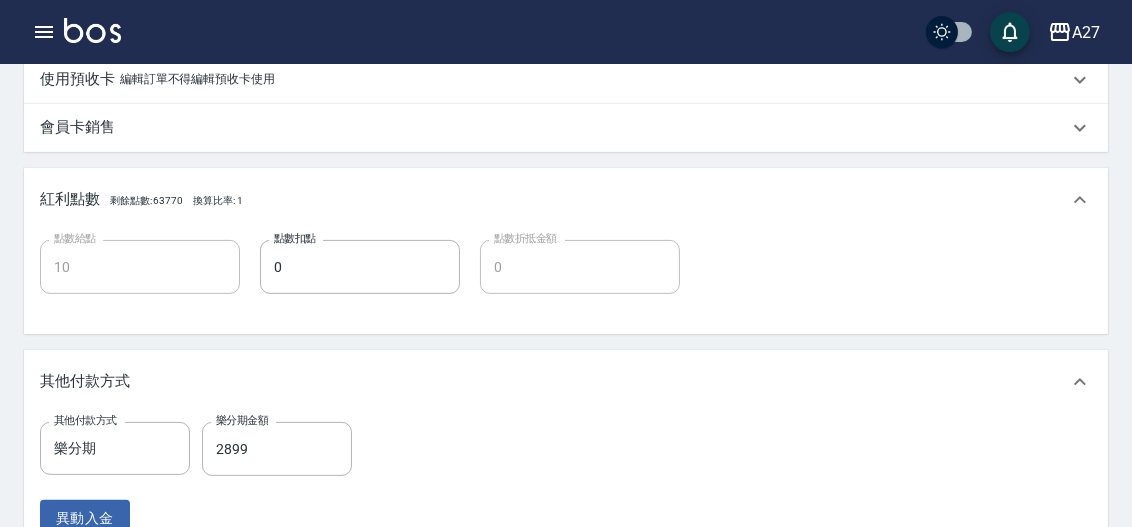 scroll, scrollTop: 1047, scrollLeft: 0, axis: vertical 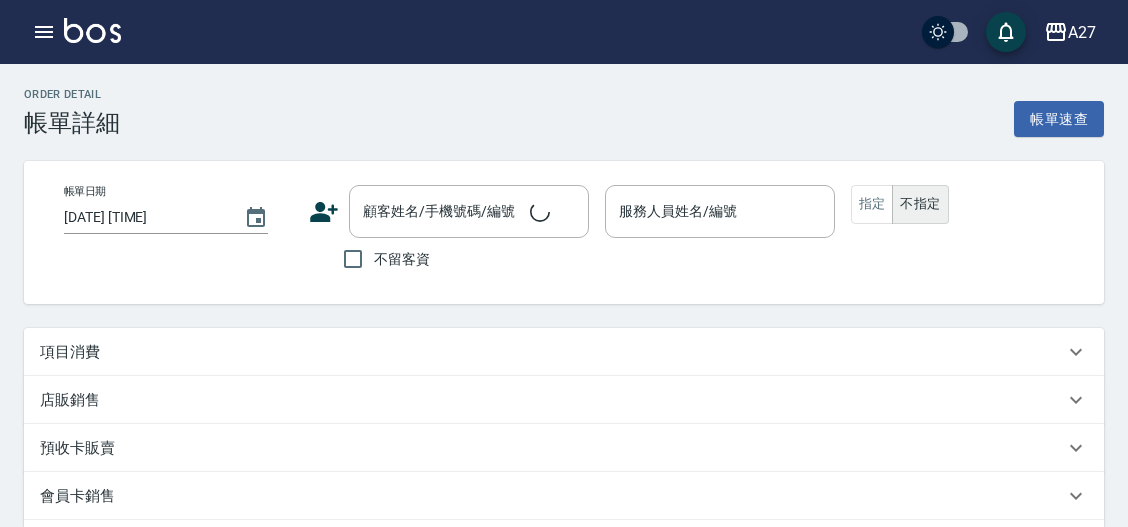 type on "[DATE] [TIME]" 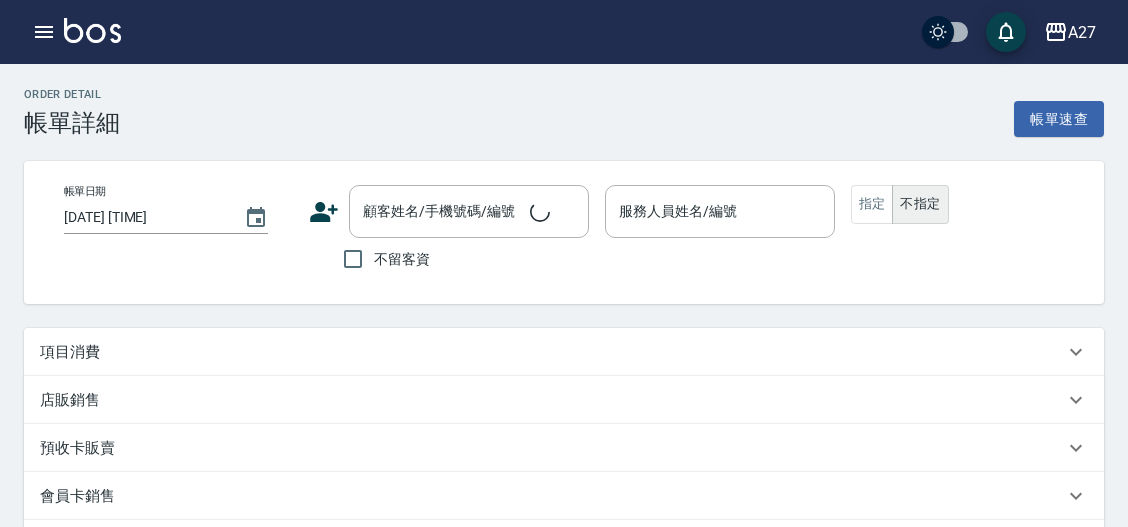 type on "Pei-05" 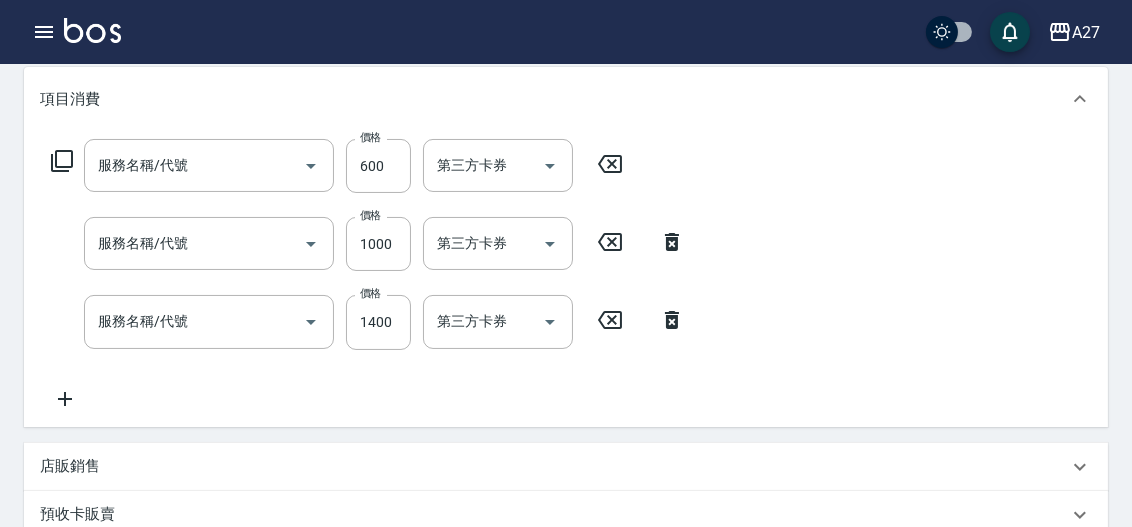 type on "[PHONE]/[SSN]" 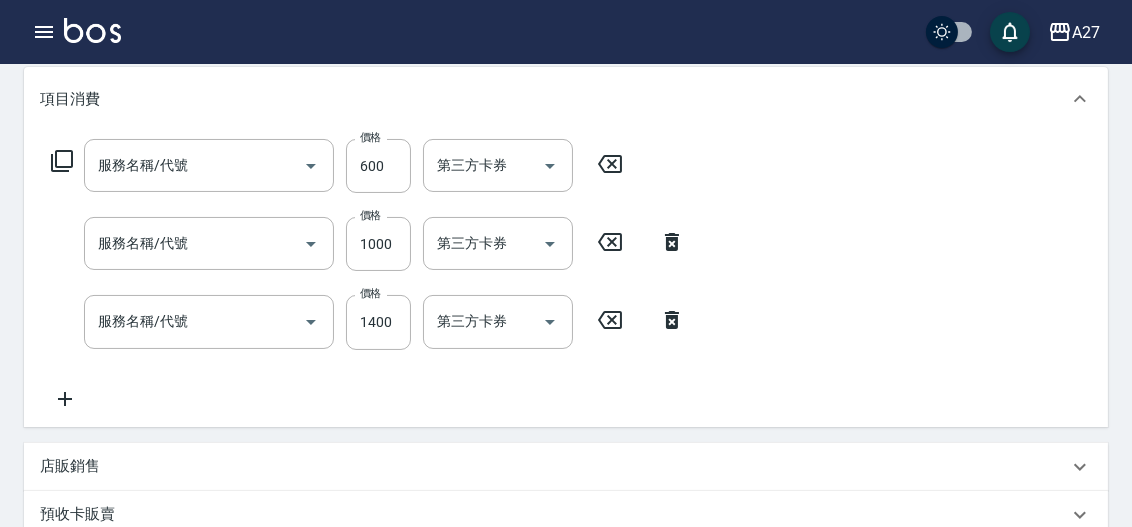 type on "樂分期" 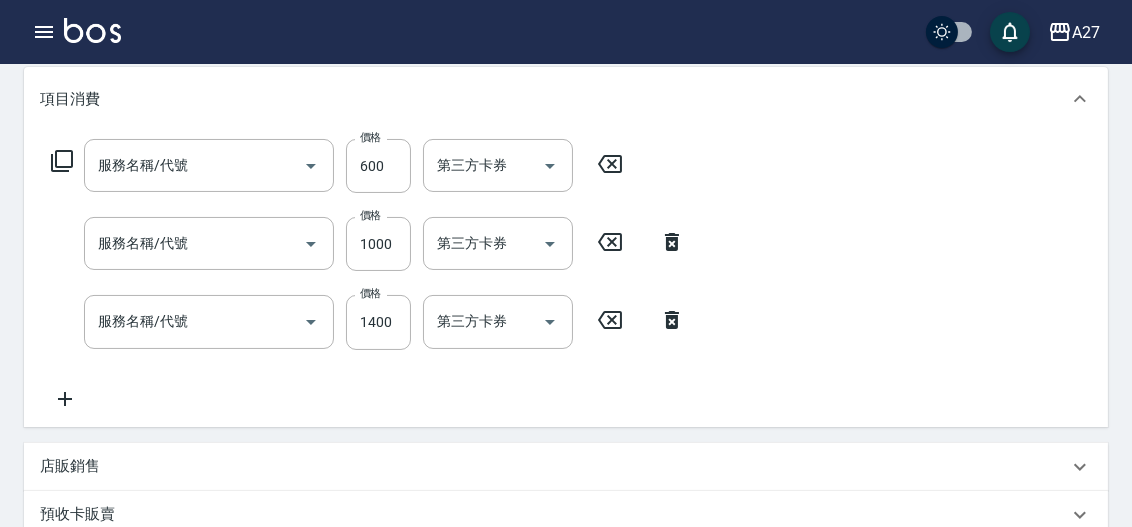 type on "燙髮(301)" 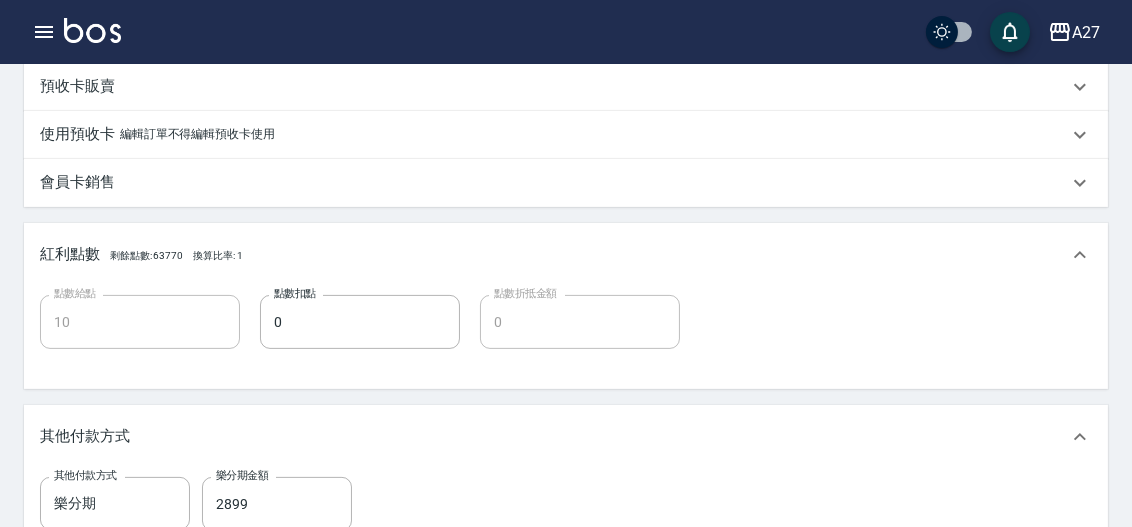 scroll, scrollTop: 987, scrollLeft: 0, axis: vertical 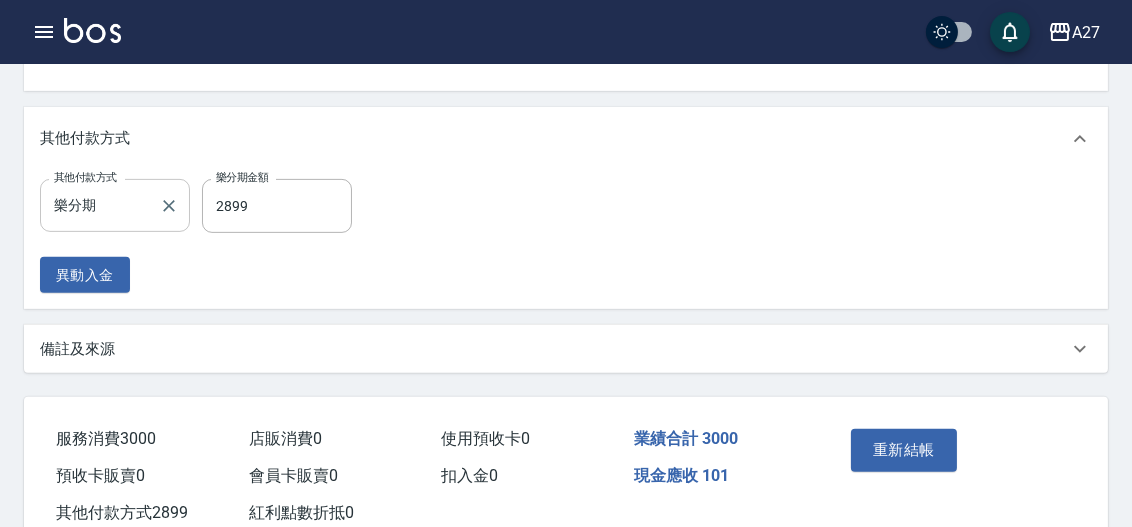 drag, startPoint x: 173, startPoint y: 223, endPoint x: 130, endPoint y: 223, distance: 43 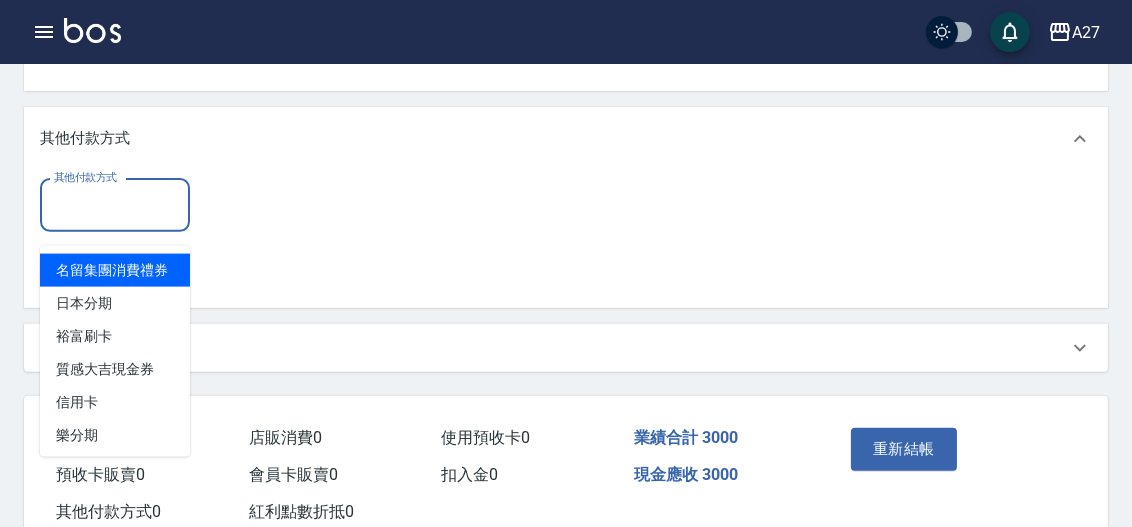 click on "其他付款方式" at bounding box center [115, 205] 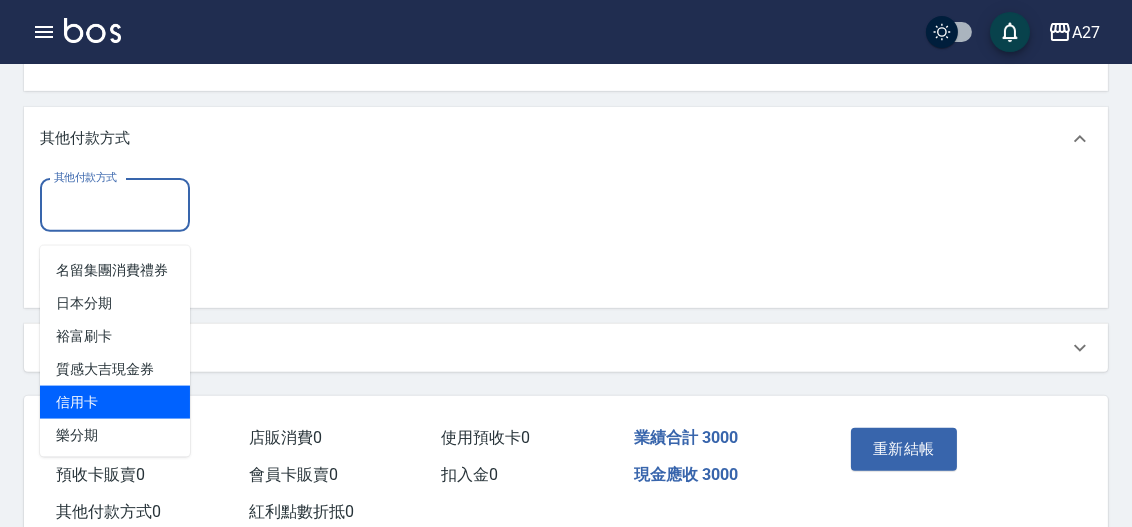 click on "信用卡" at bounding box center [115, 402] 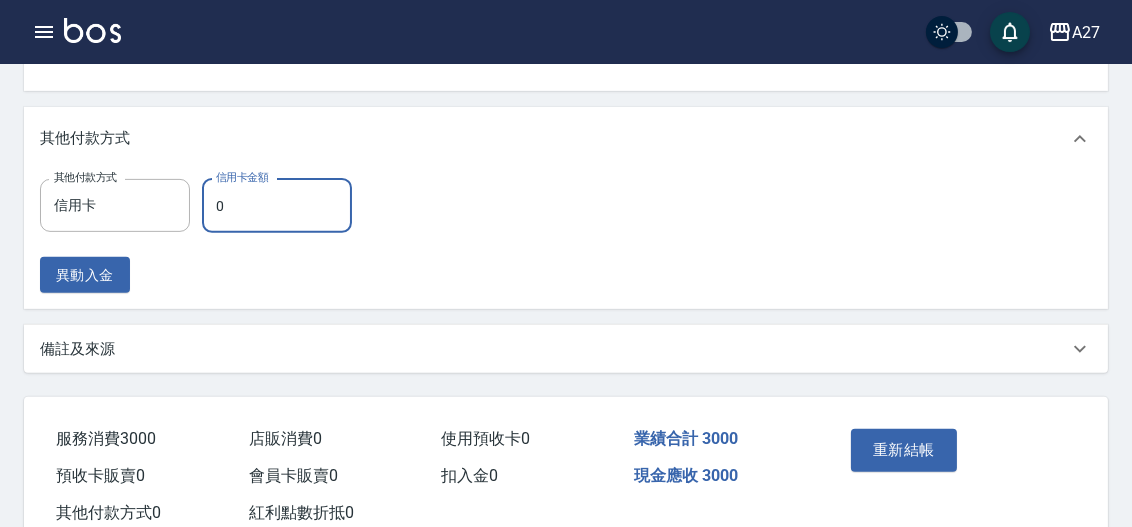 click on "0" at bounding box center (277, 206) 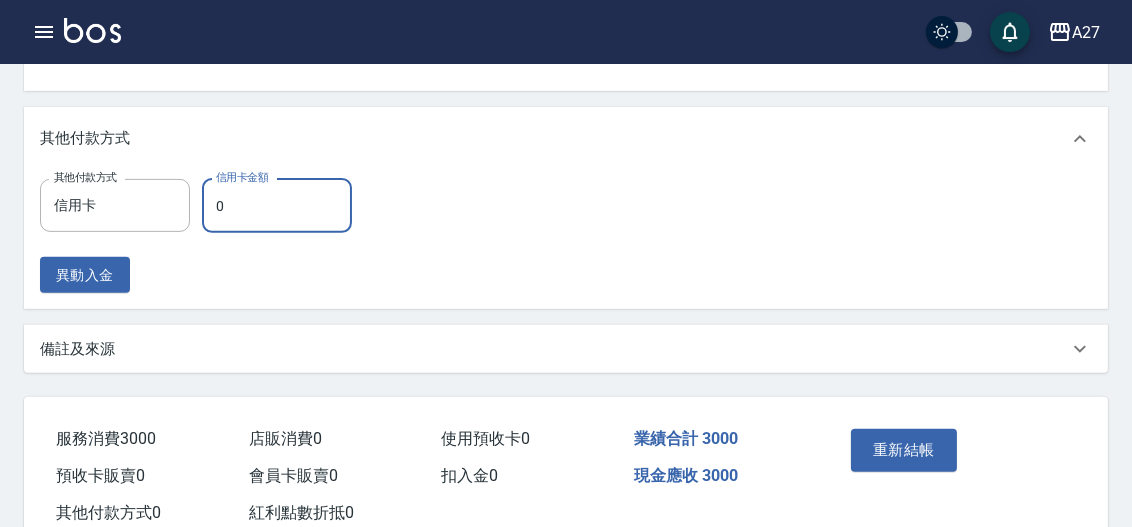type on "290" 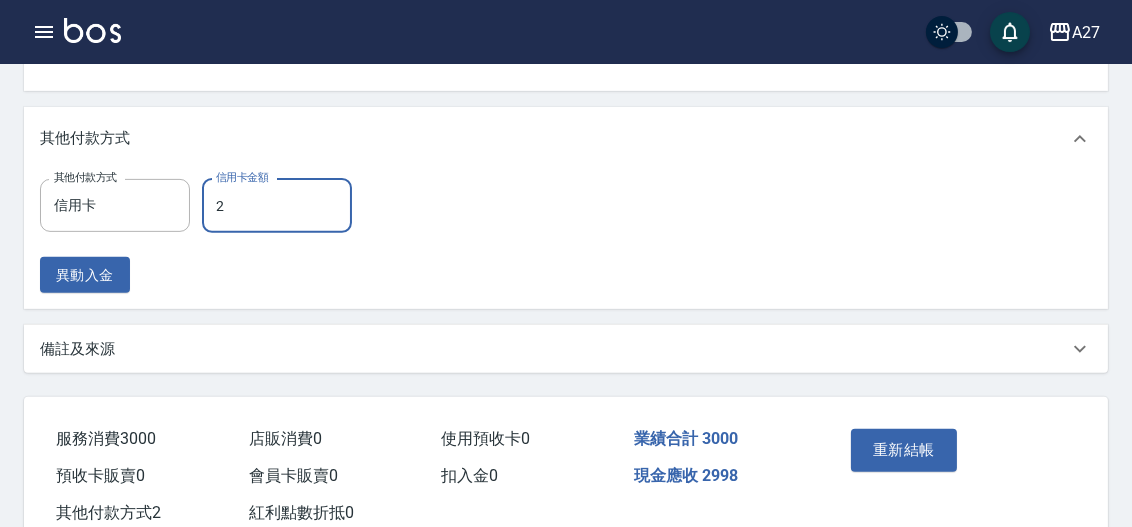 type on "28" 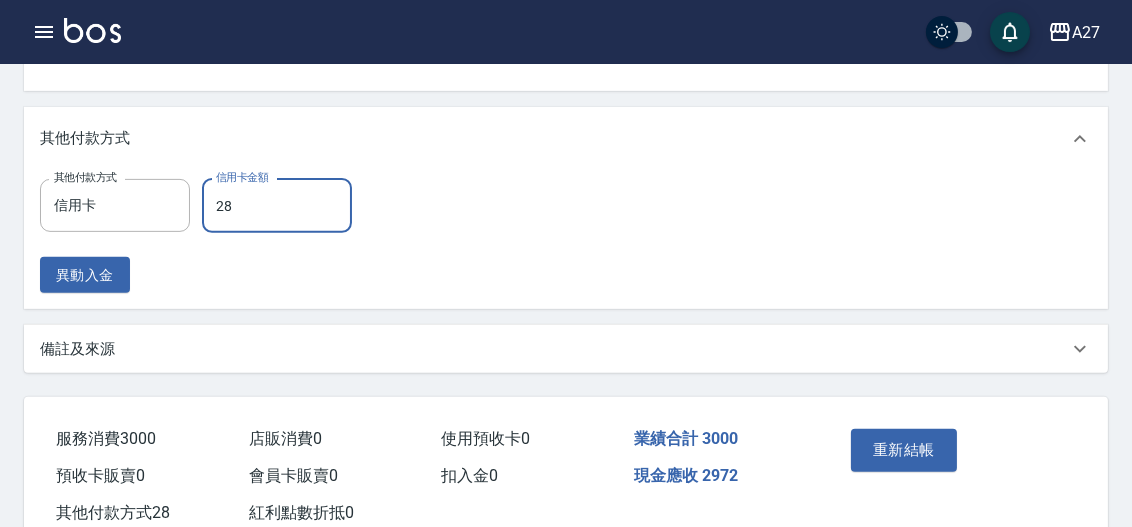 type on "270" 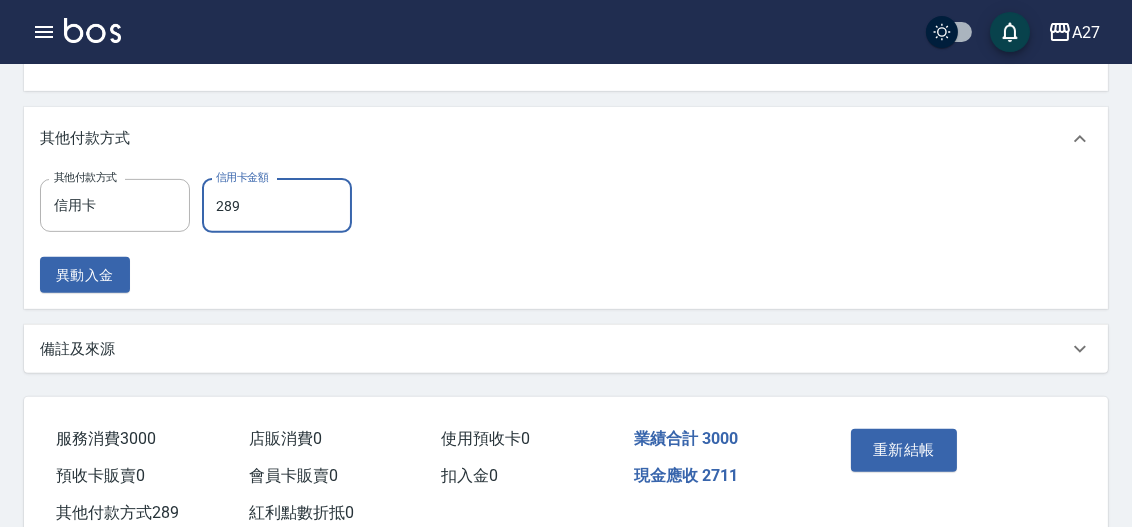 type on "10" 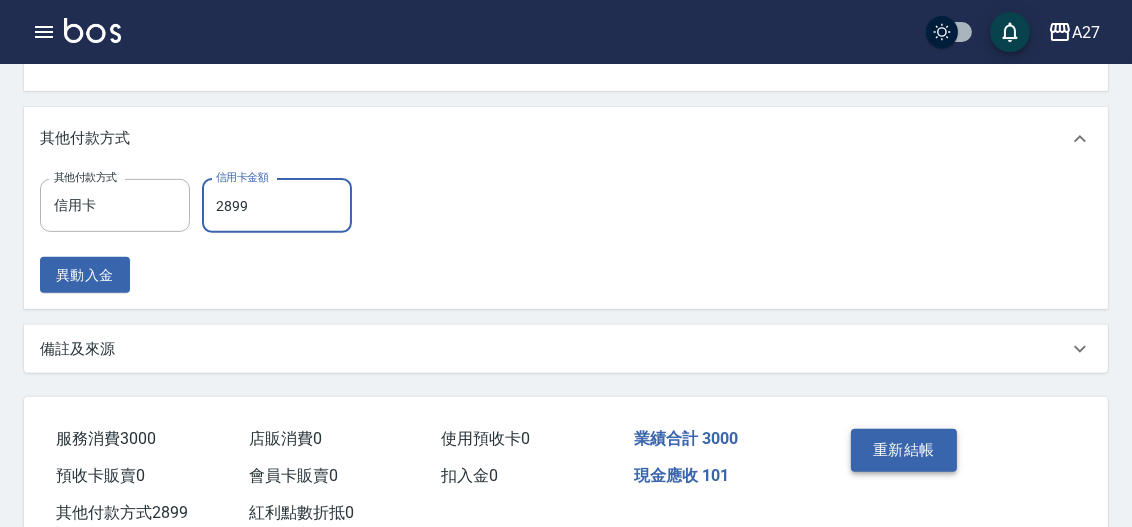 type on "2899" 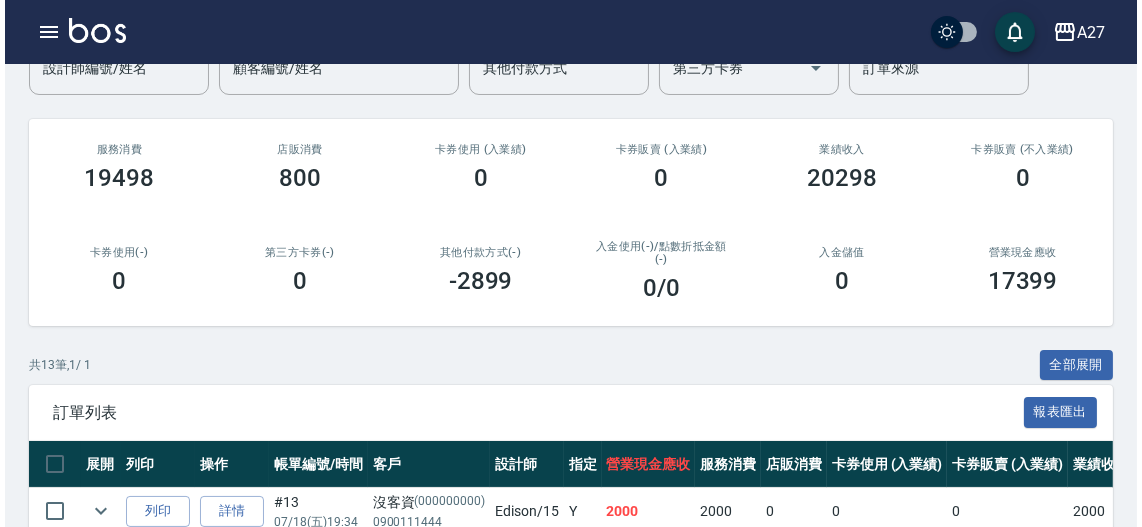 scroll, scrollTop: 90, scrollLeft: 0, axis: vertical 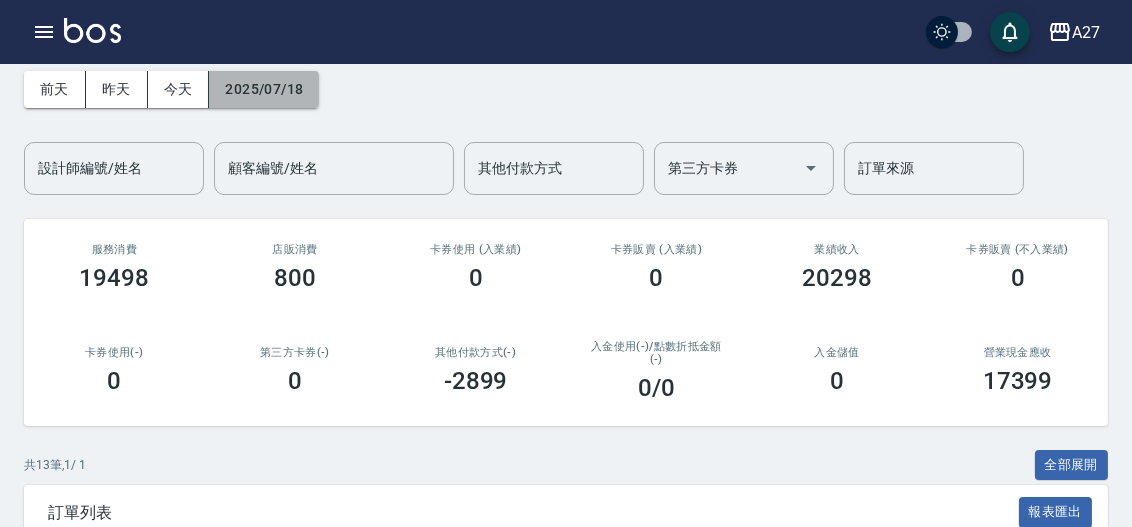 click on "2025/07/18" at bounding box center [264, 89] 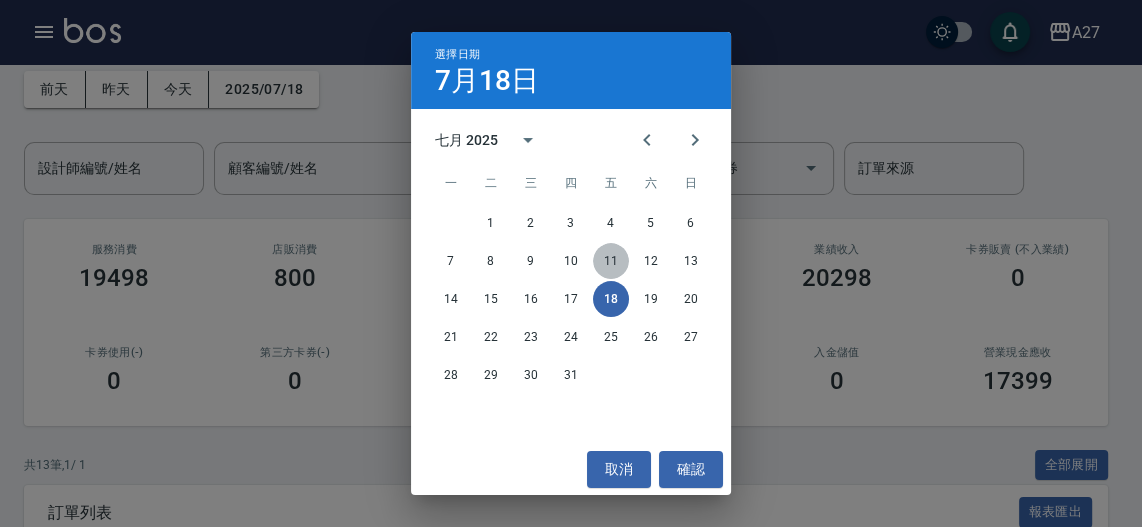 click on "11" at bounding box center [611, 261] 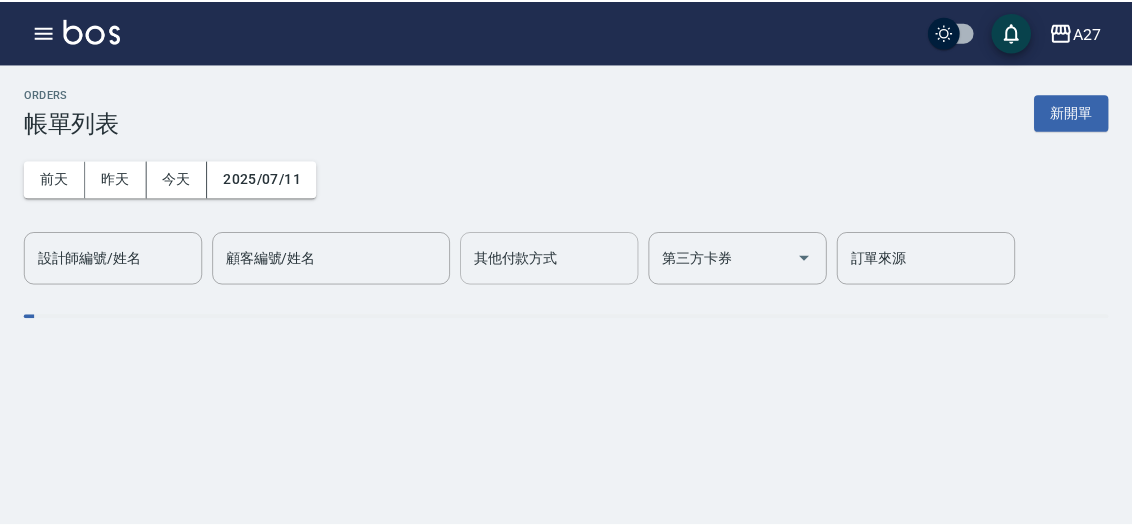 scroll, scrollTop: 0, scrollLeft: 0, axis: both 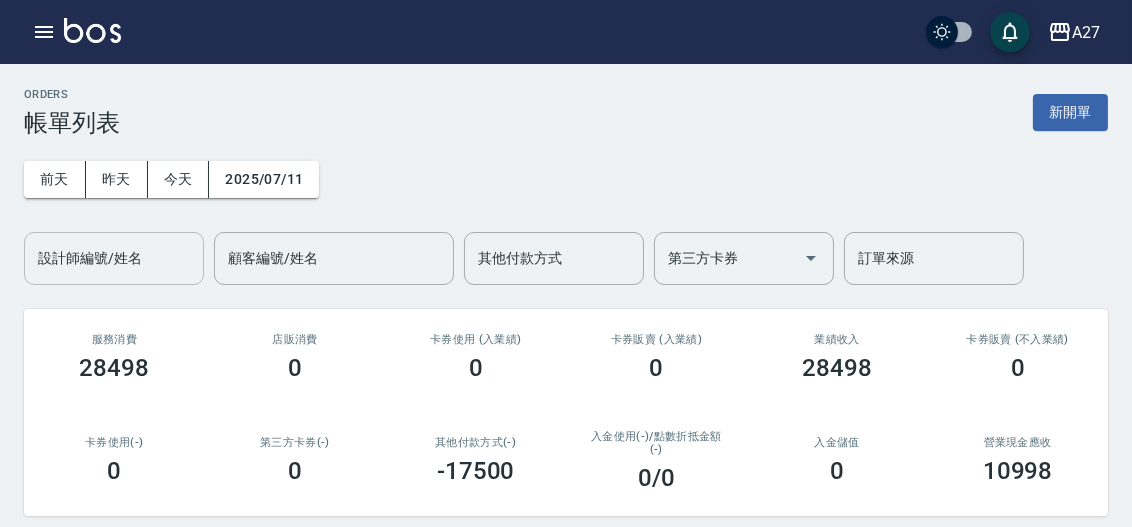click on "設計師編號/姓名" at bounding box center [114, 258] 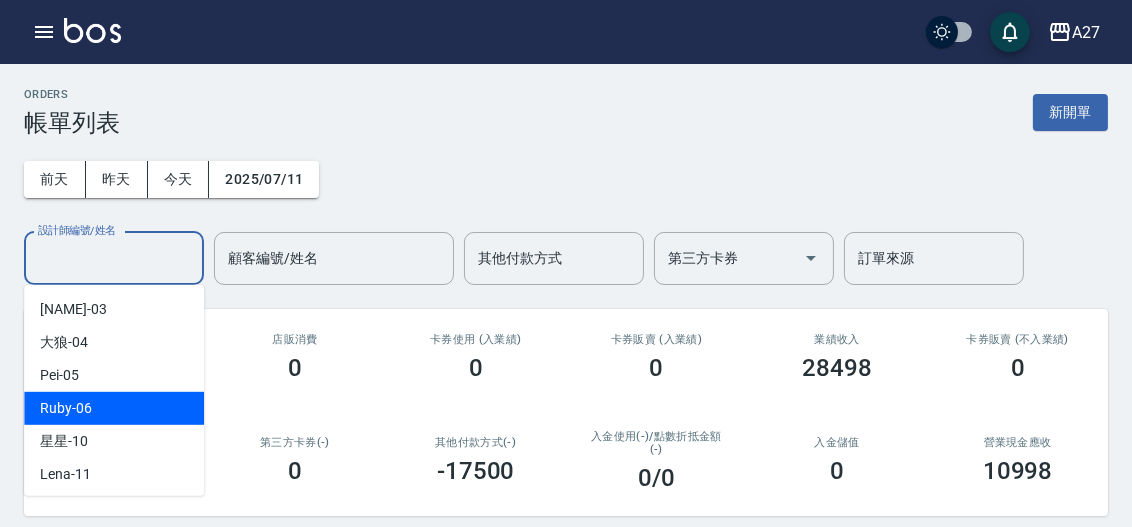 scroll, scrollTop: 181, scrollLeft: 0, axis: vertical 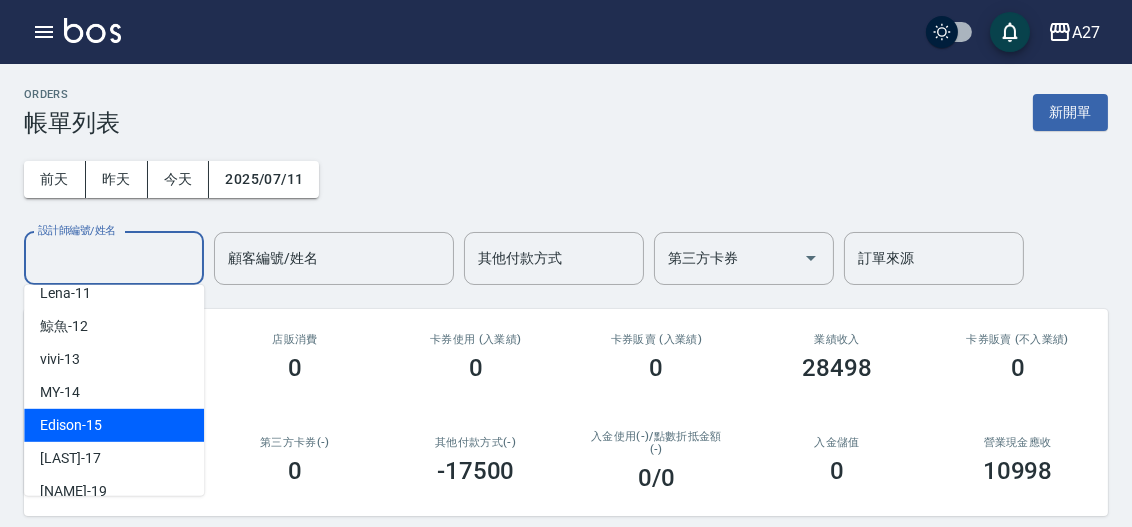 click on "[NAME]" at bounding box center [114, 425] 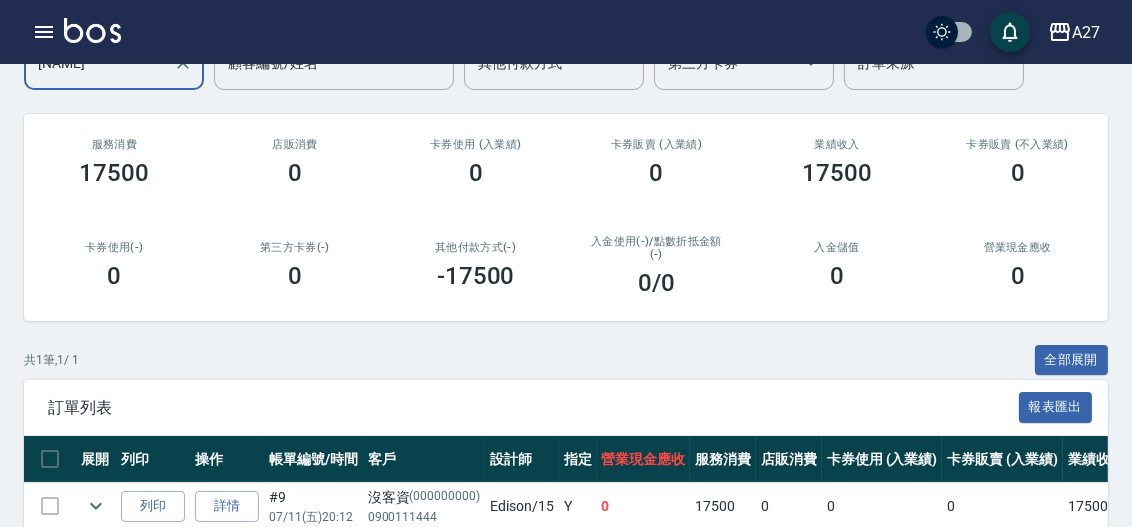 scroll, scrollTop: 107, scrollLeft: 0, axis: vertical 